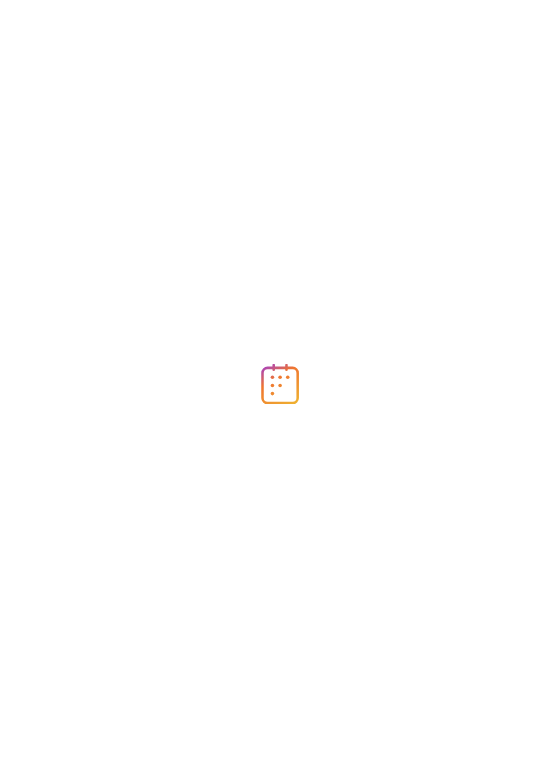 scroll, scrollTop: 0, scrollLeft: 0, axis: both 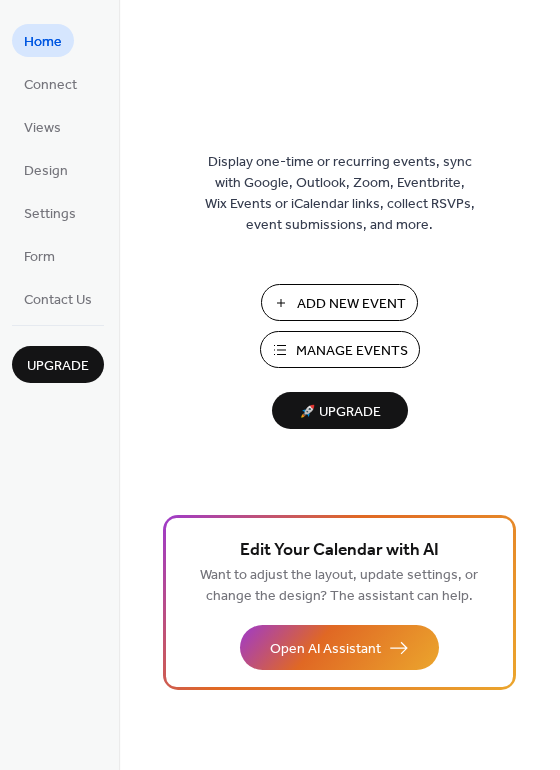click on "Manage Events" at bounding box center [352, 351] 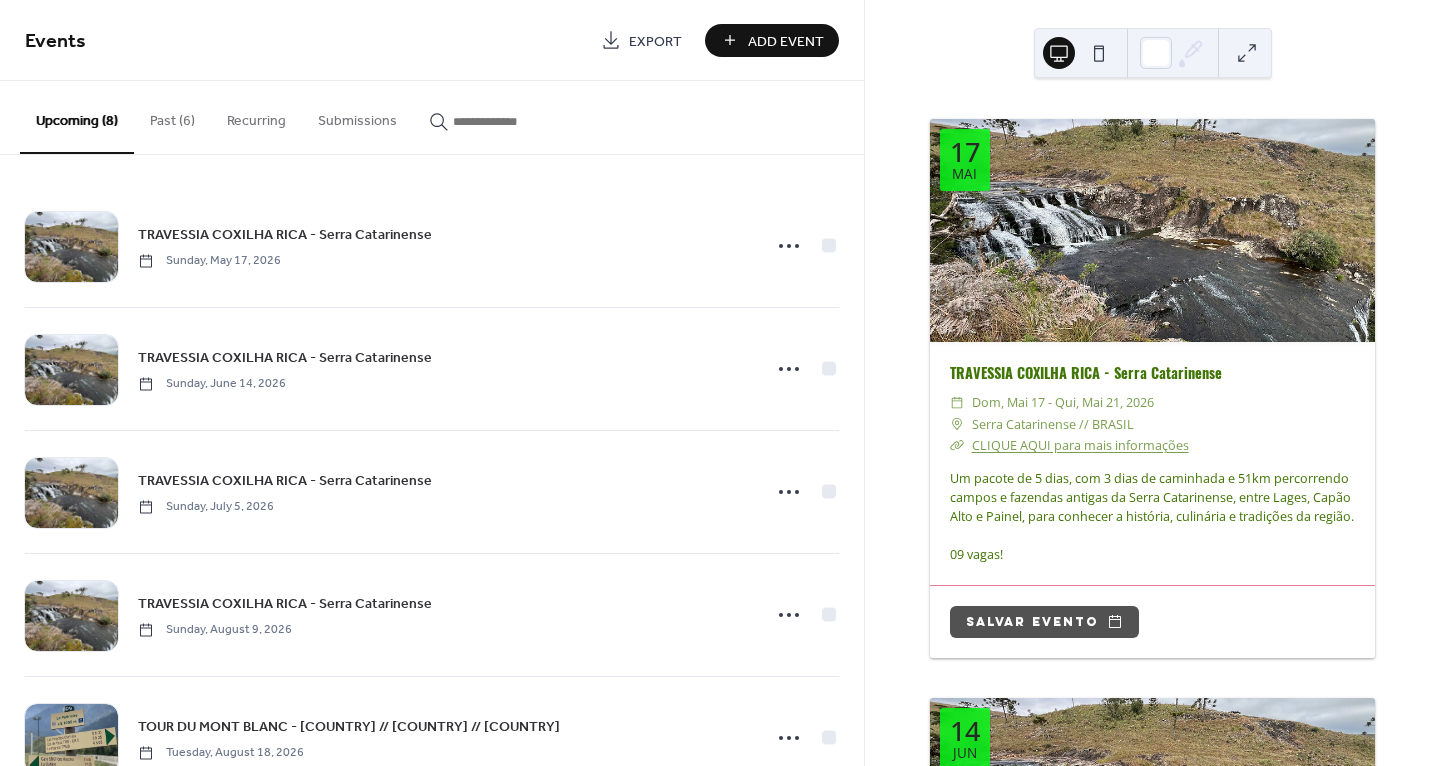 scroll, scrollTop: 0, scrollLeft: 0, axis: both 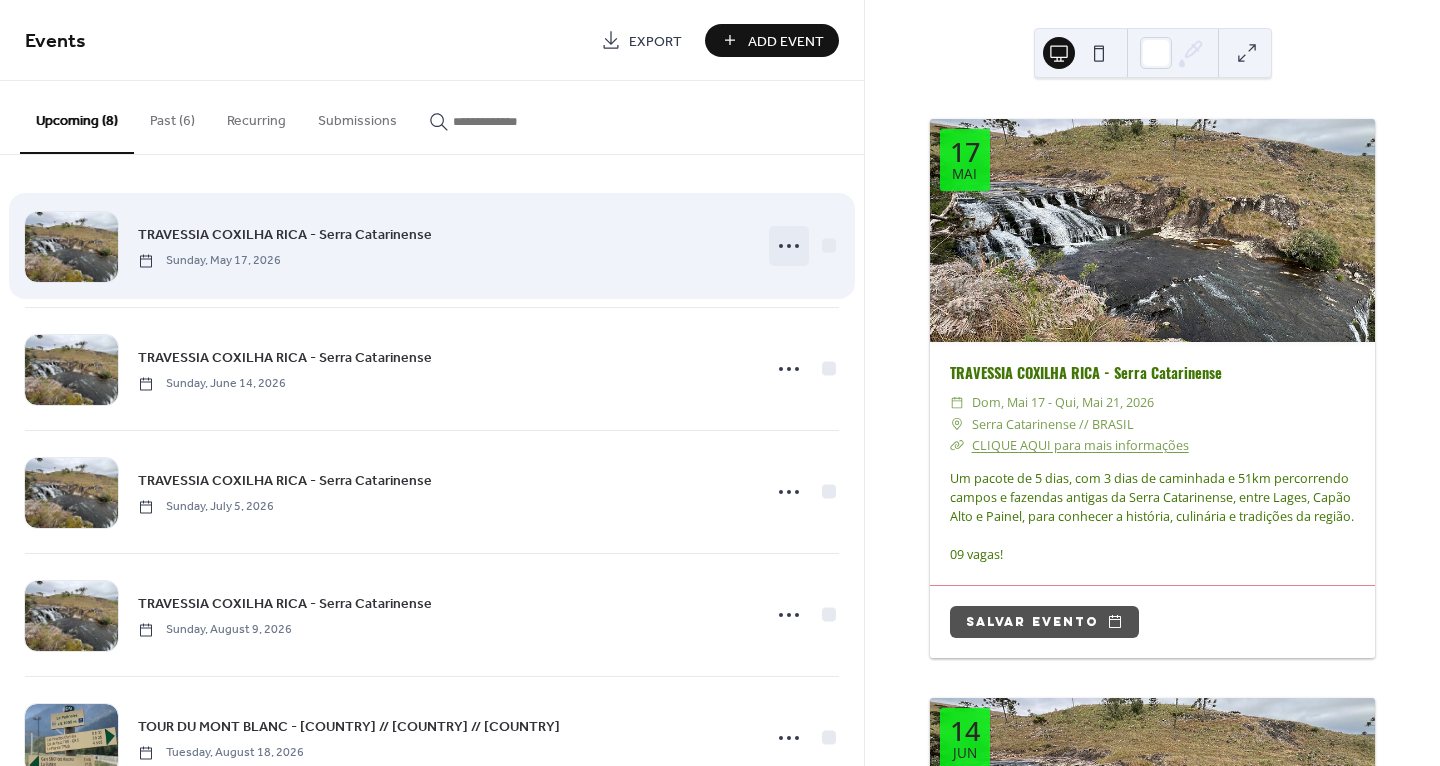 click 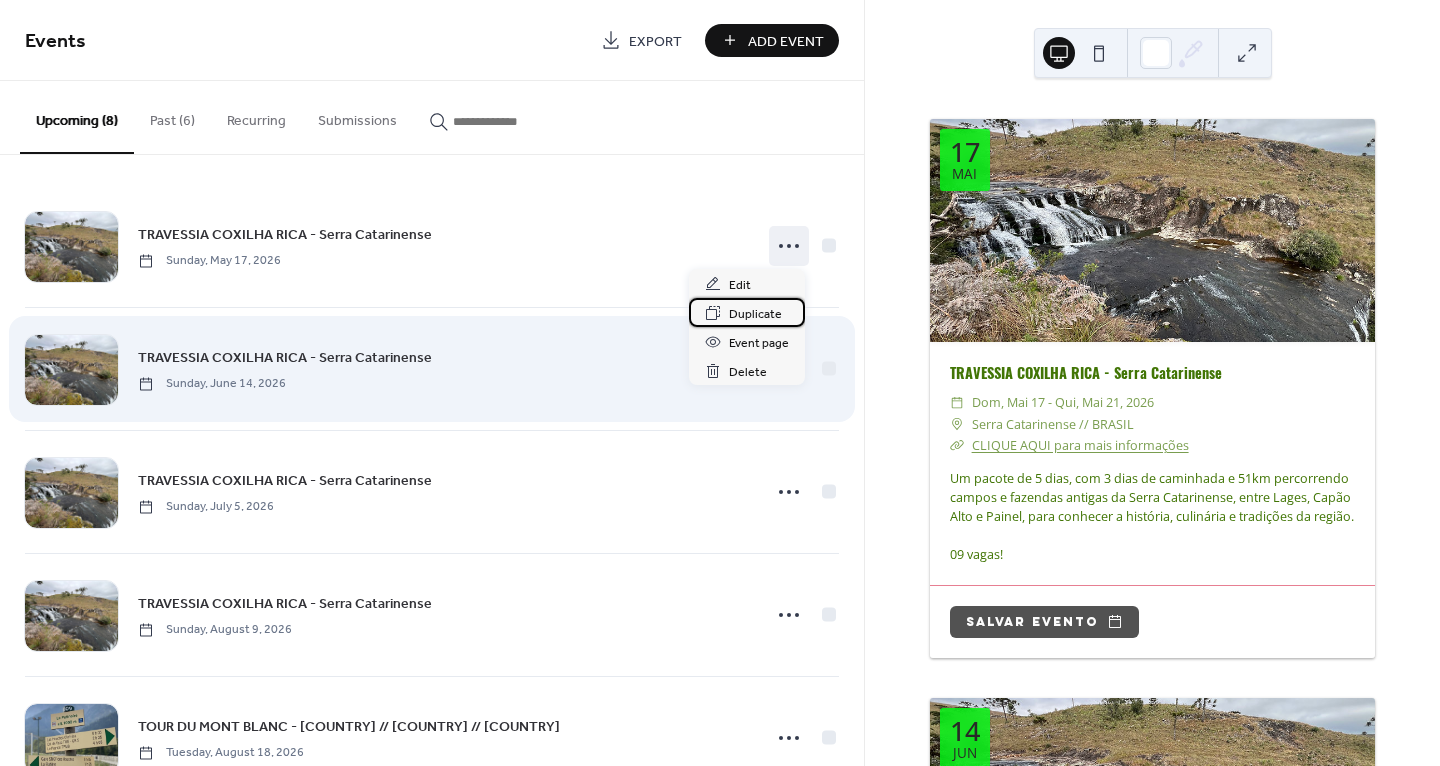click on "Duplicate" at bounding box center [755, 314] 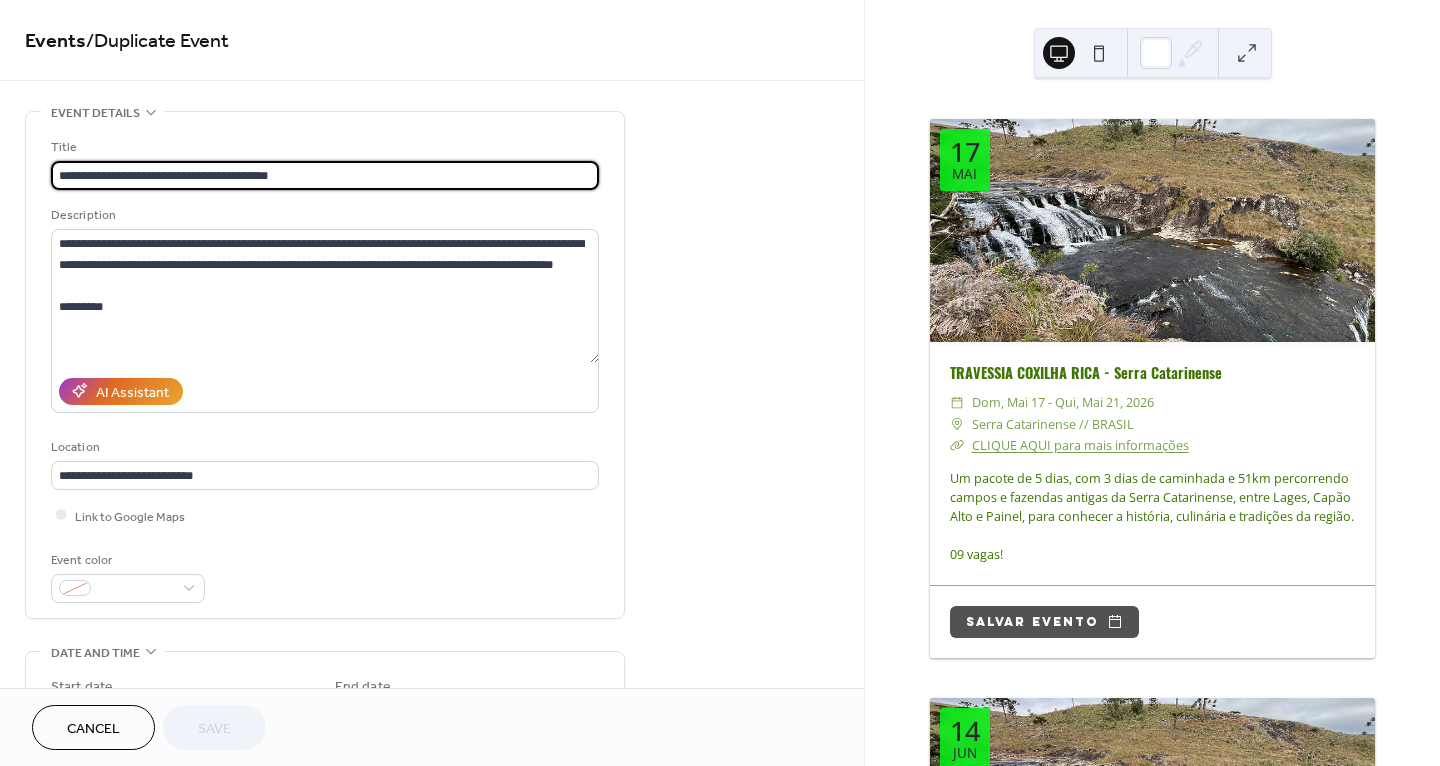 click on "**********" at bounding box center (325, 175) 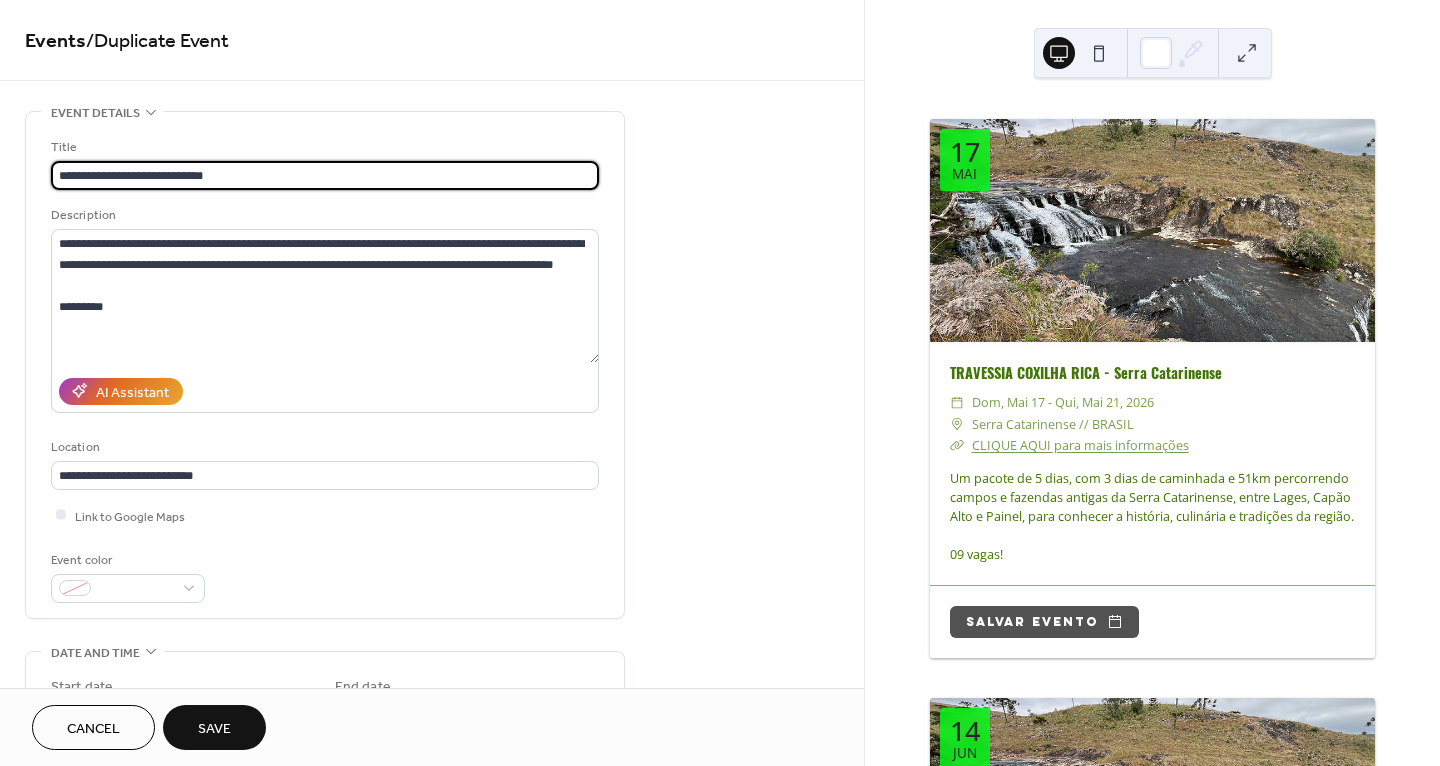 type on "**********" 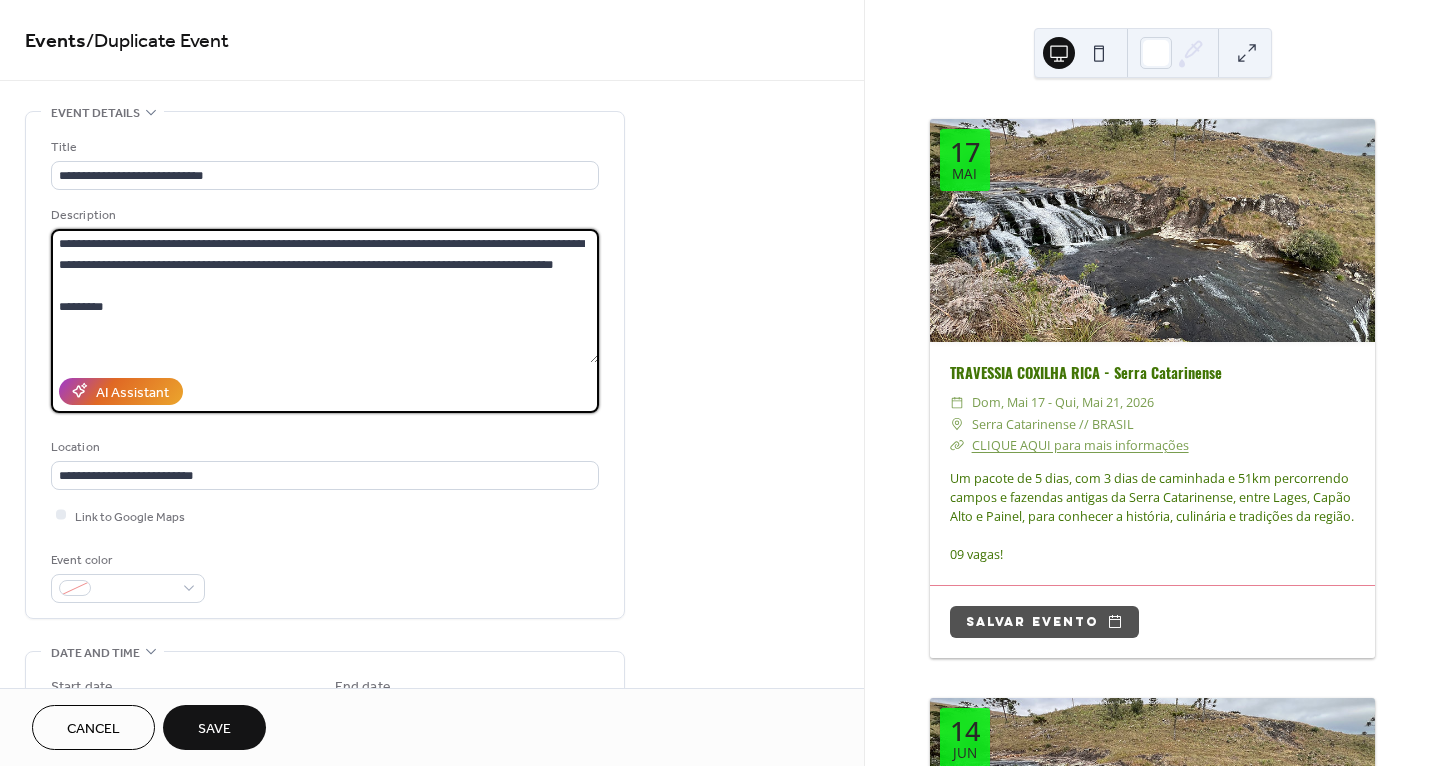 drag, startPoint x: 87, startPoint y: 249, endPoint x: 109, endPoint y: 278, distance: 36.40055 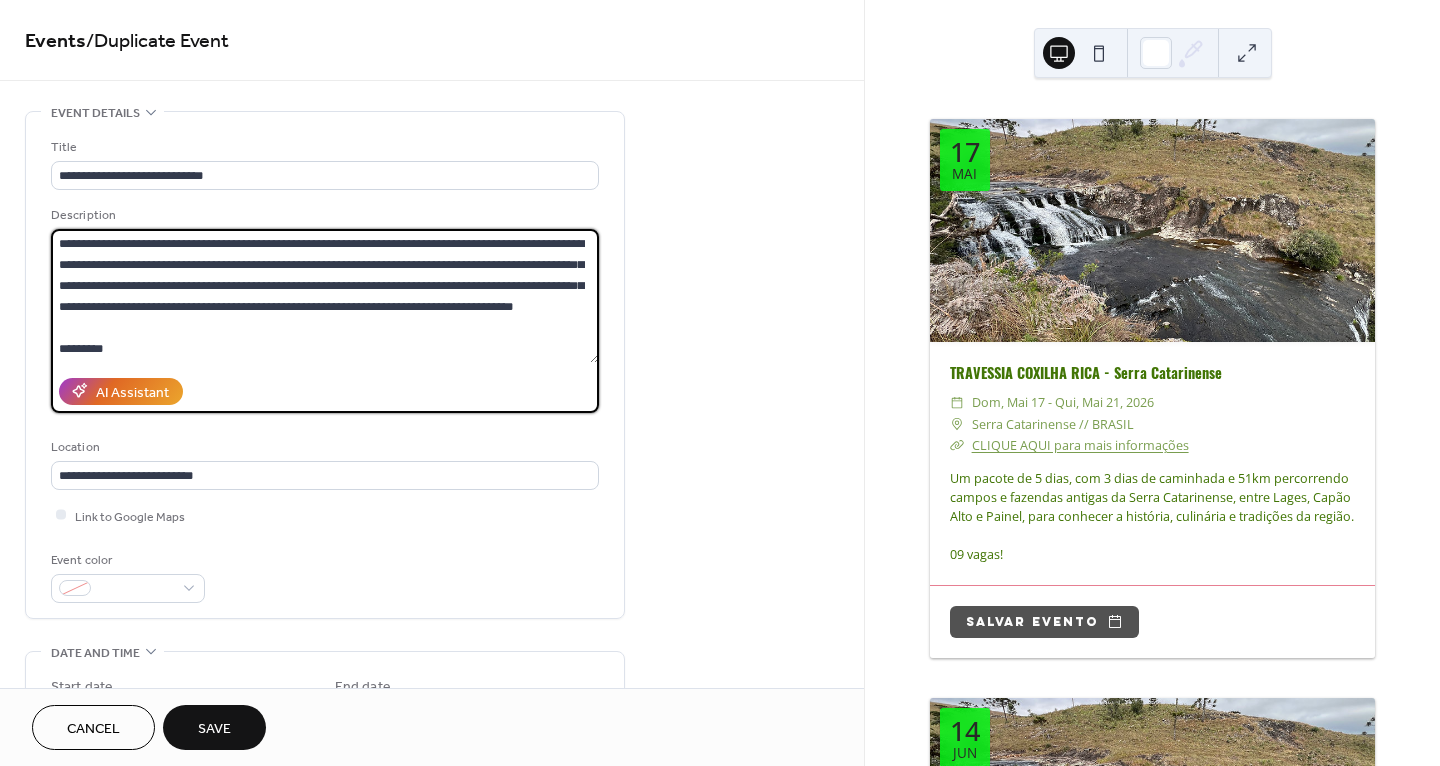click on "**********" at bounding box center [325, 296] 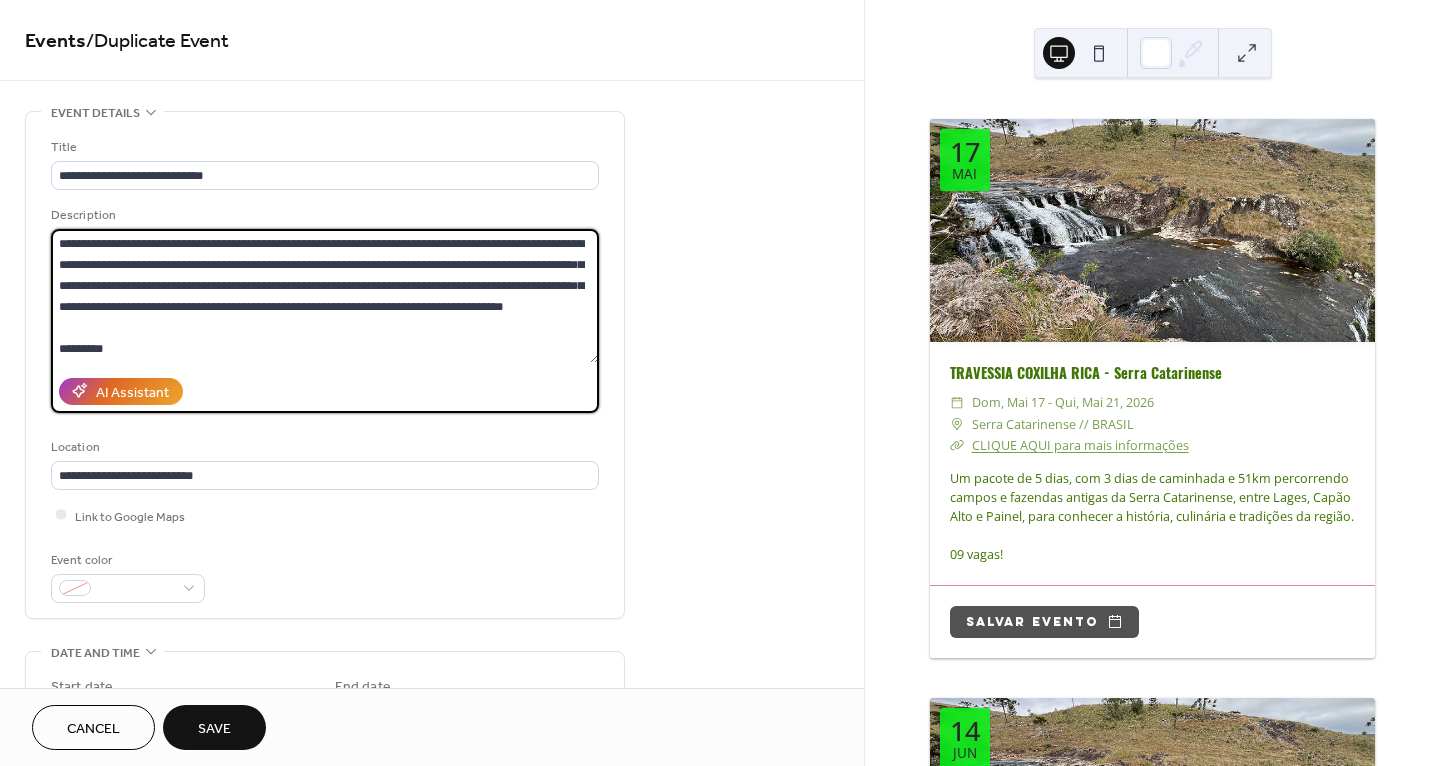 click on "**********" at bounding box center (325, 296) 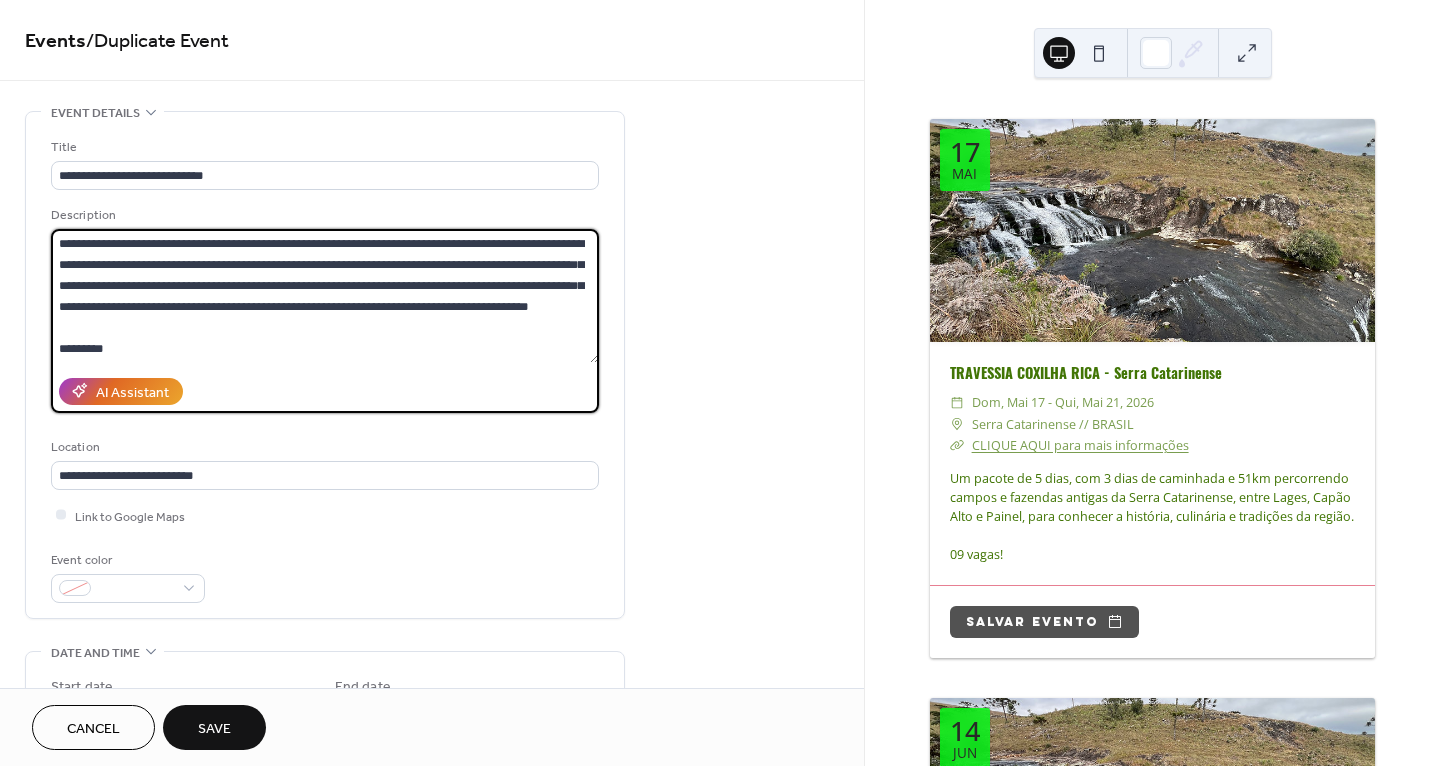 drag, startPoint x: 130, startPoint y: 243, endPoint x: 230, endPoint y: 242, distance: 100.005 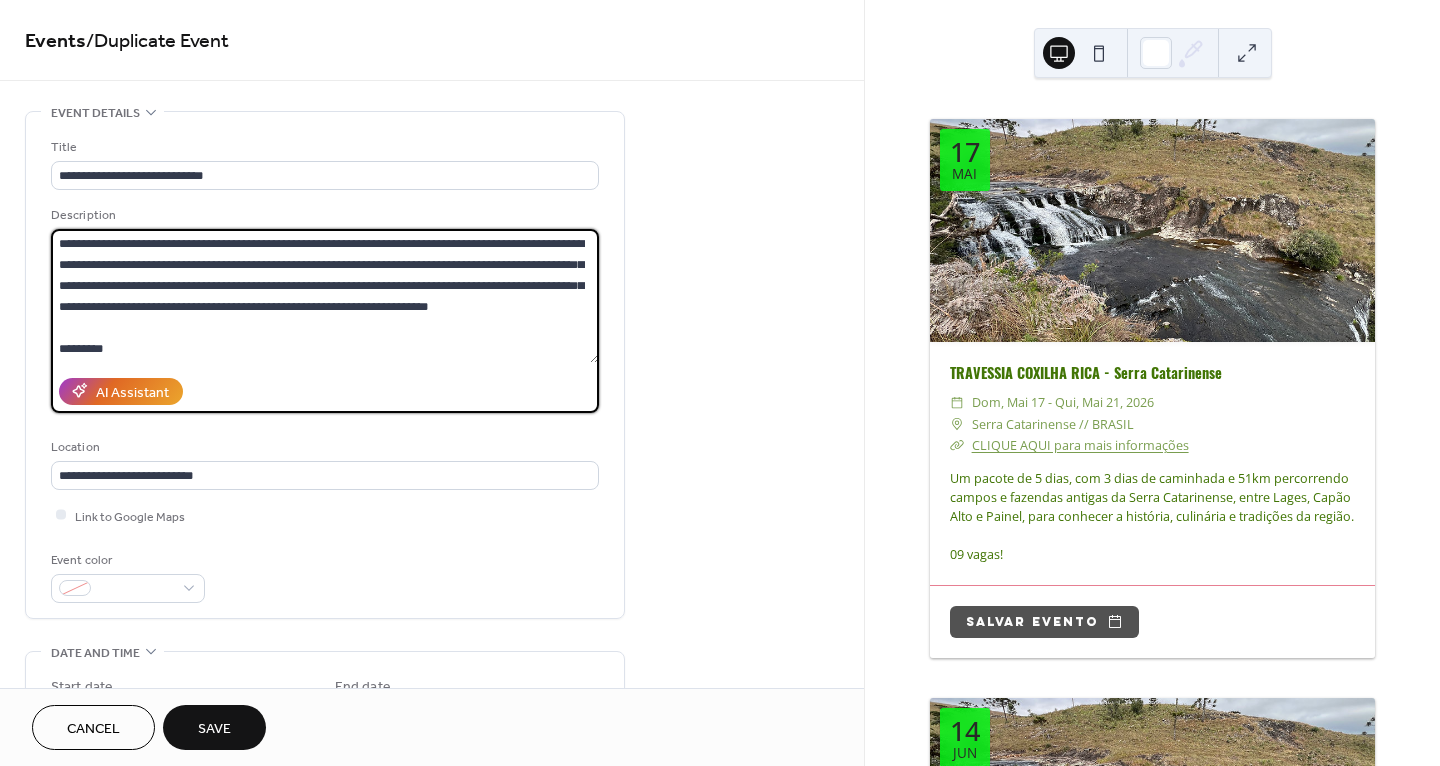 click on "**********" at bounding box center (325, 296) 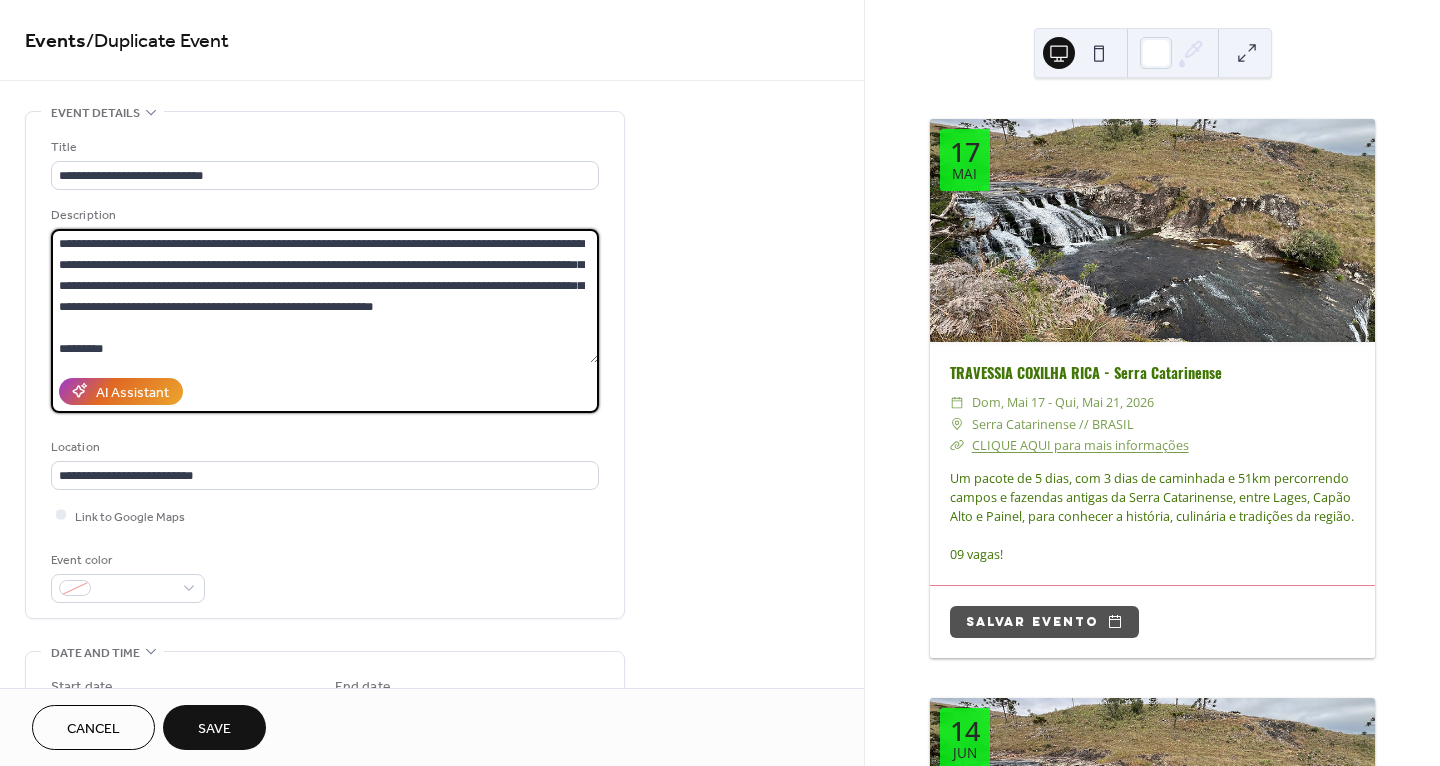 click on "**********" at bounding box center (325, 296) 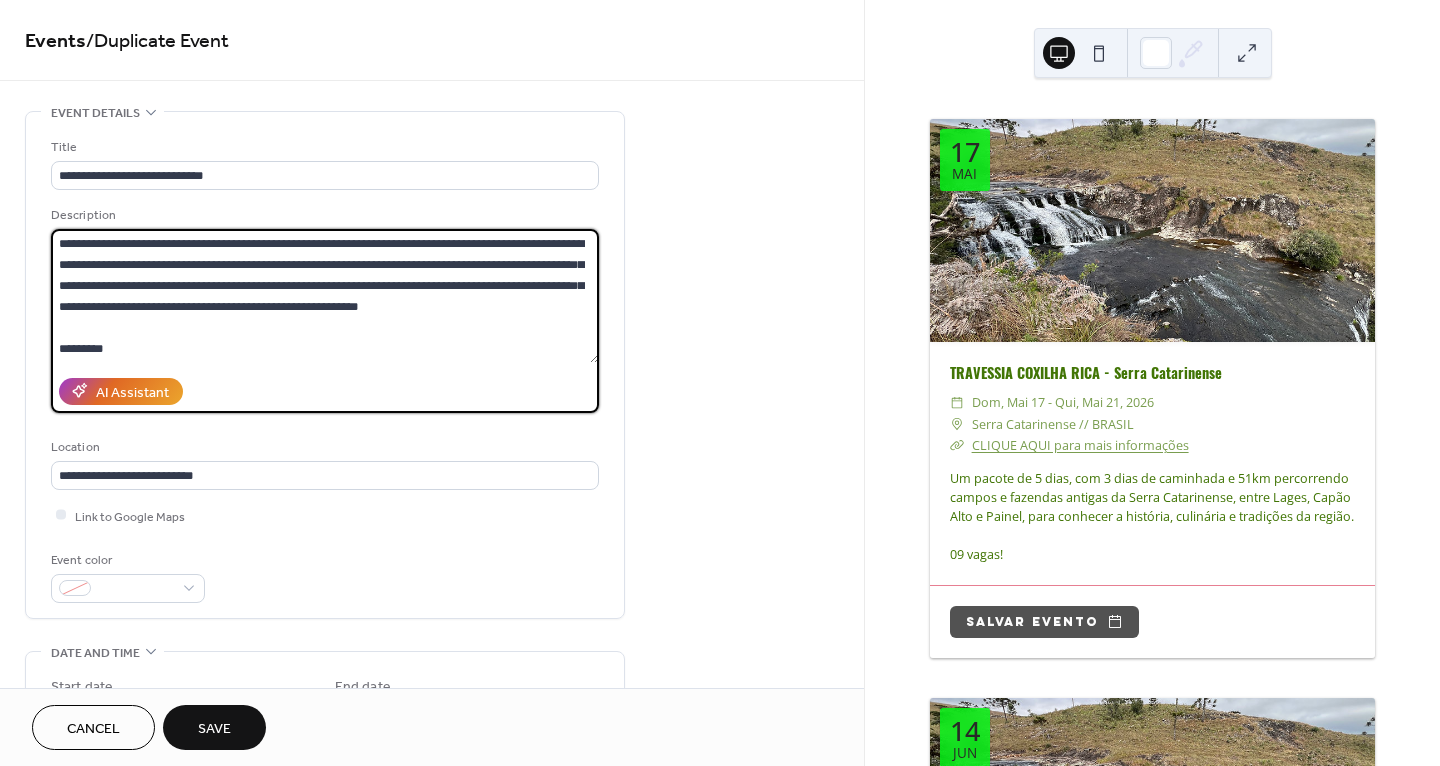 click on "**********" at bounding box center (325, 296) 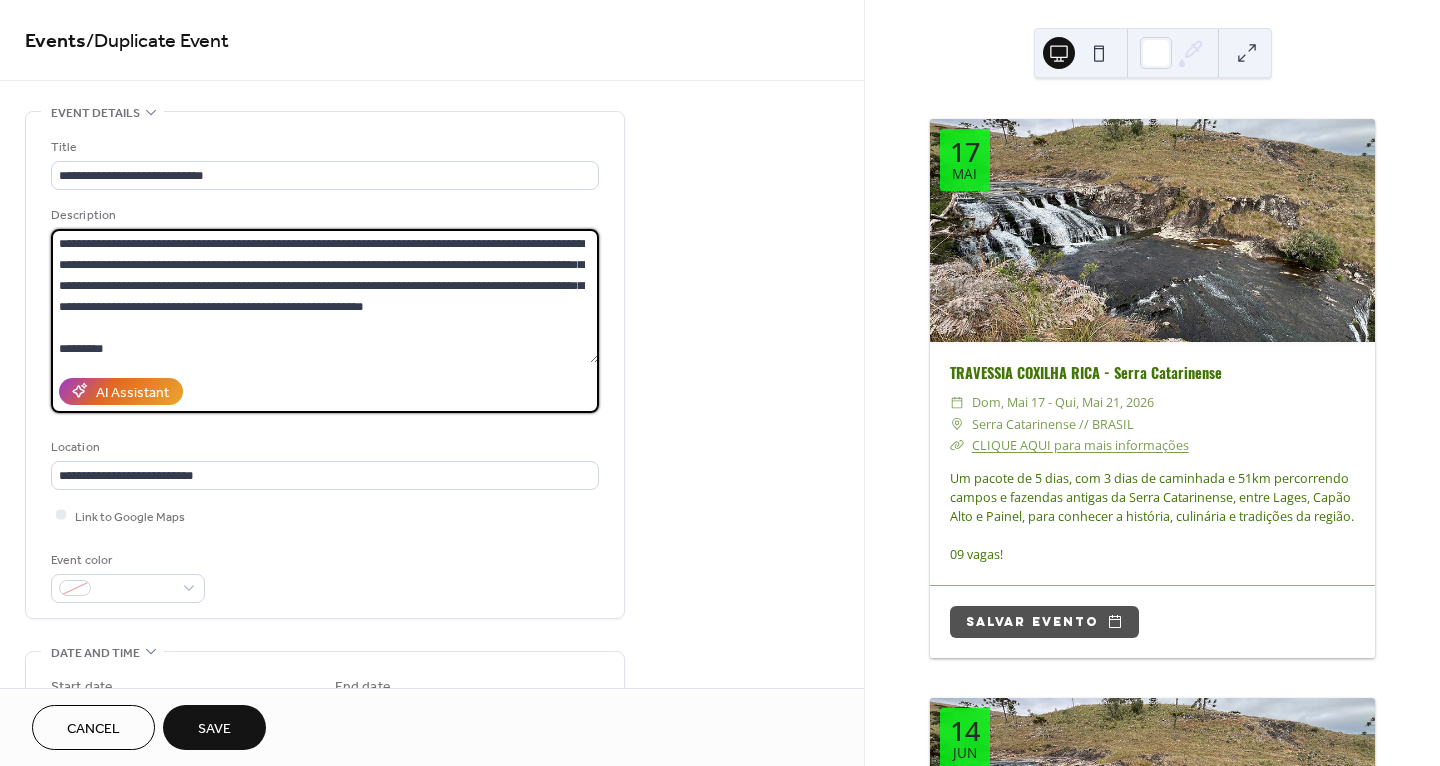 click on "**********" at bounding box center (325, 296) 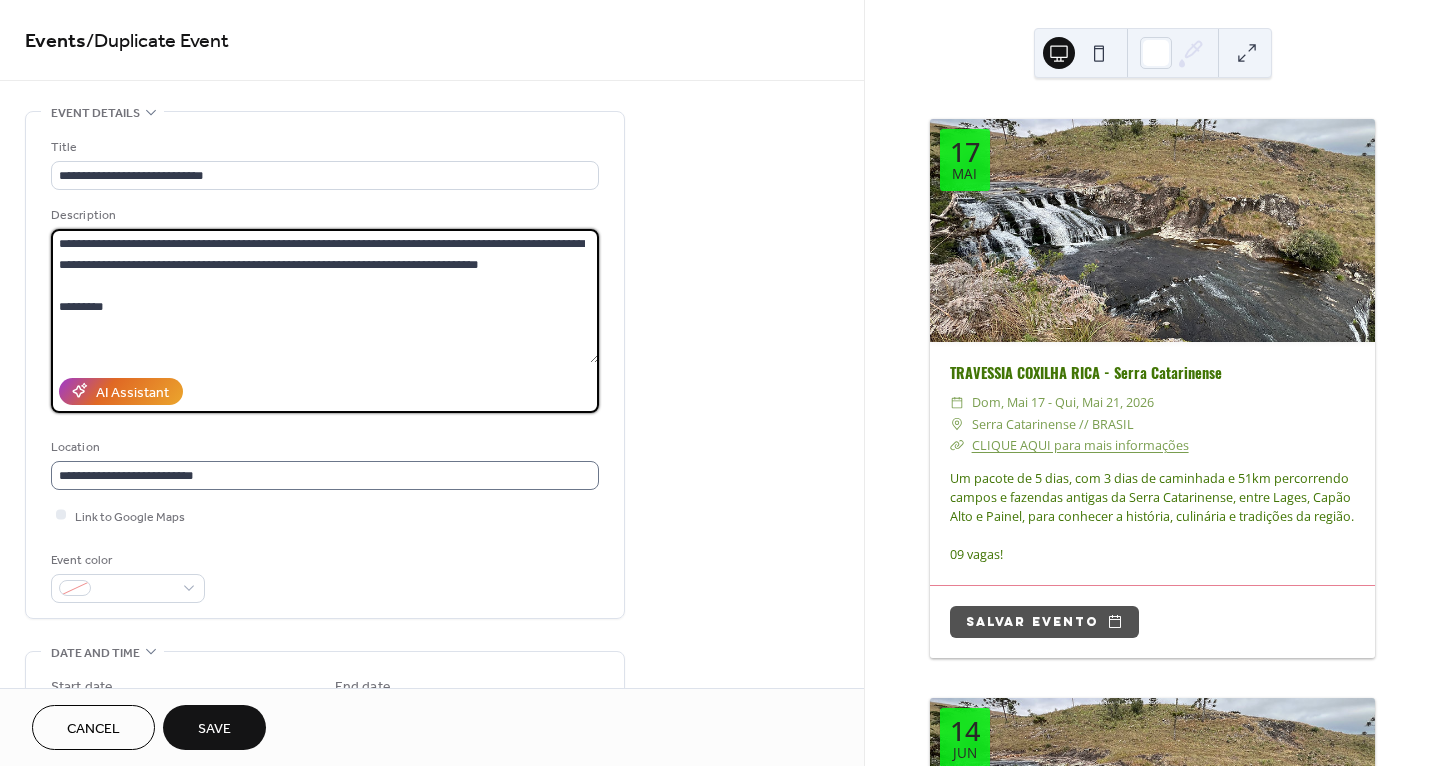 type on "**********" 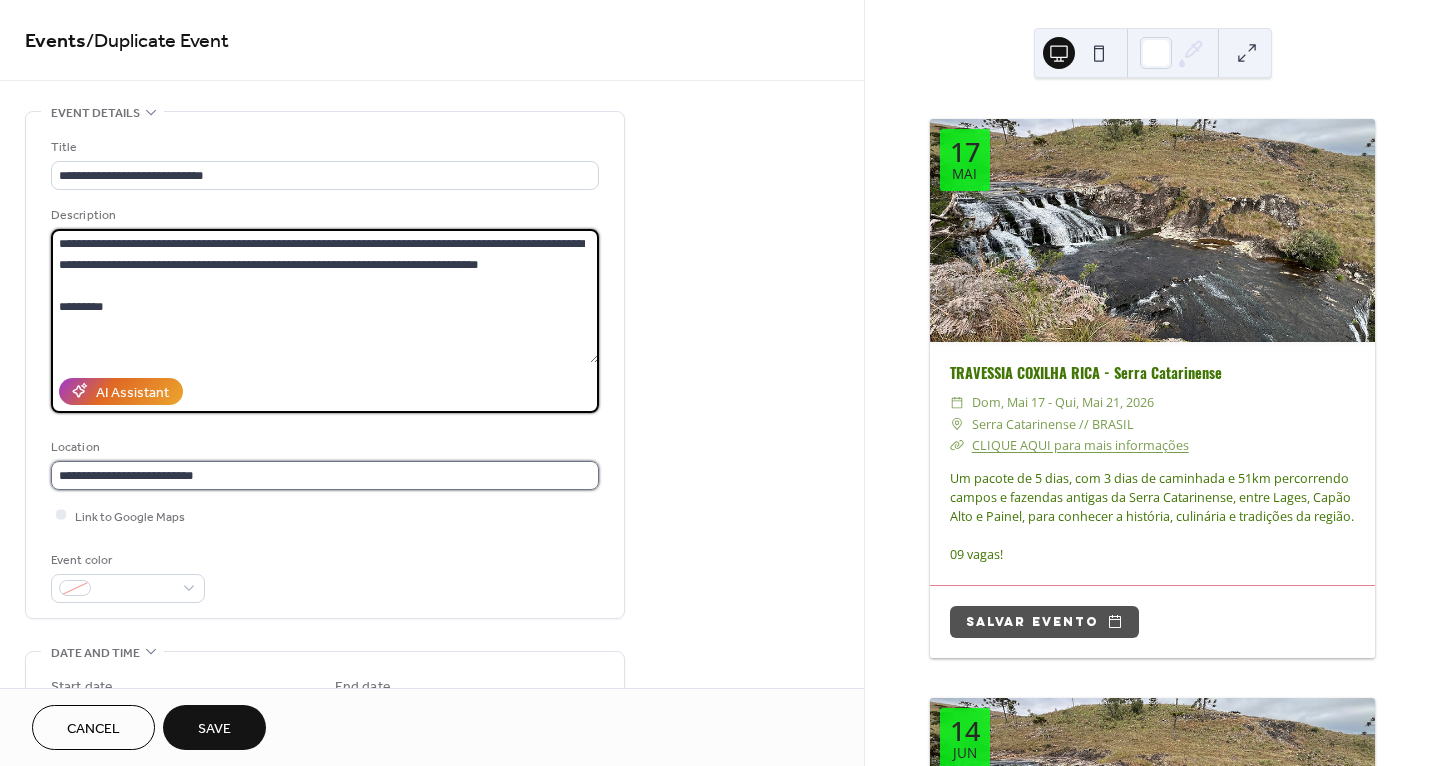 click on "**********" at bounding box center [325, 475] 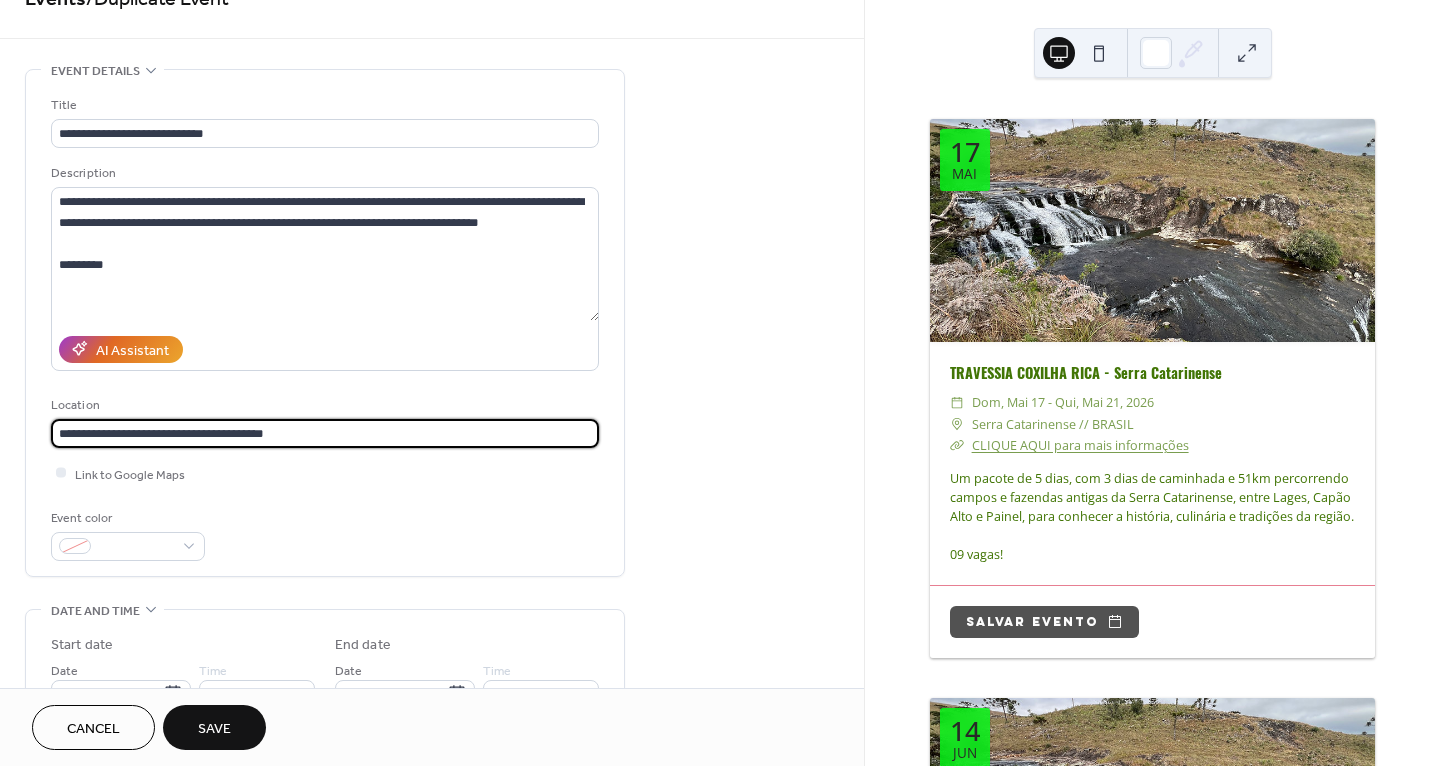 scroll, scrollTop: 188, scrollLeft: 0, axis: vertical 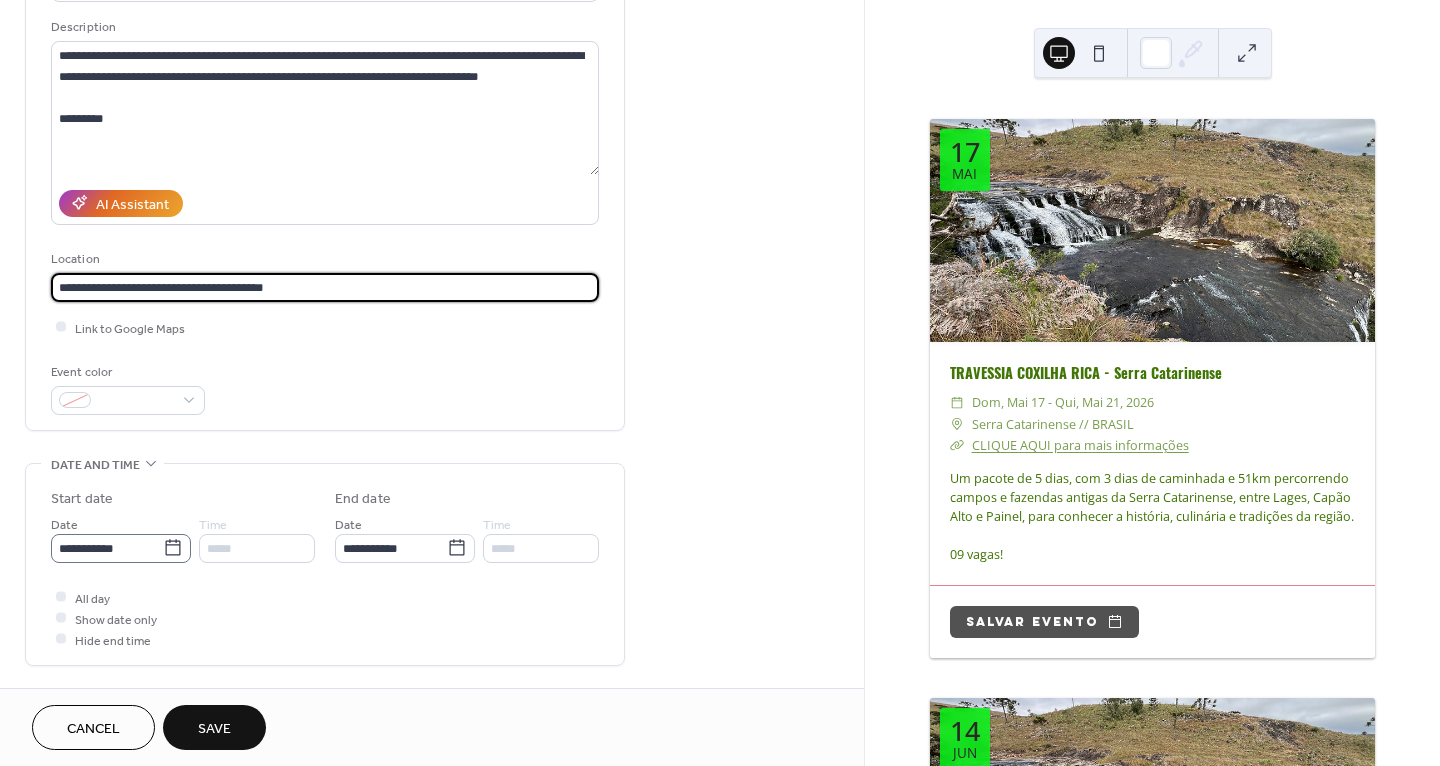 type on "**********" 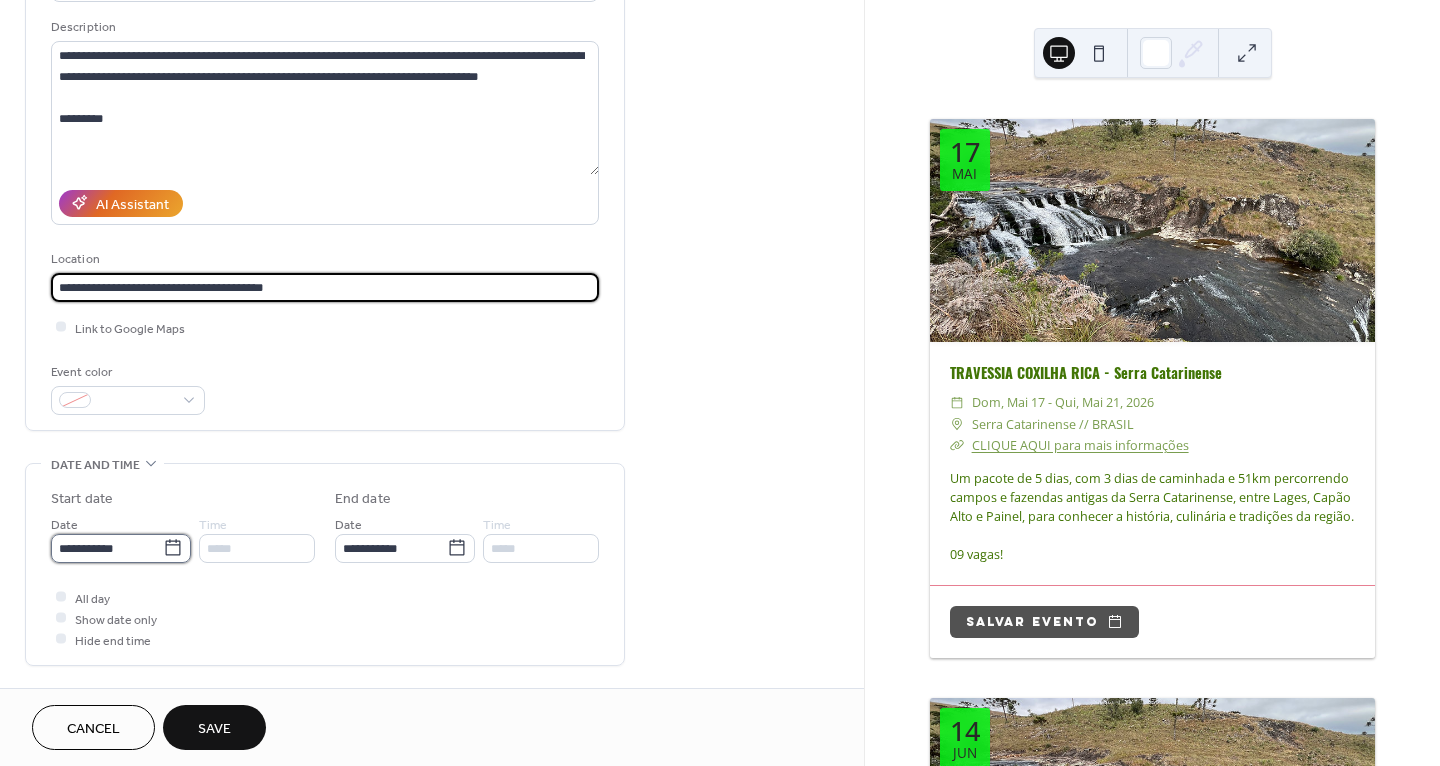 click on "**********" at bounding box center [107, 548] 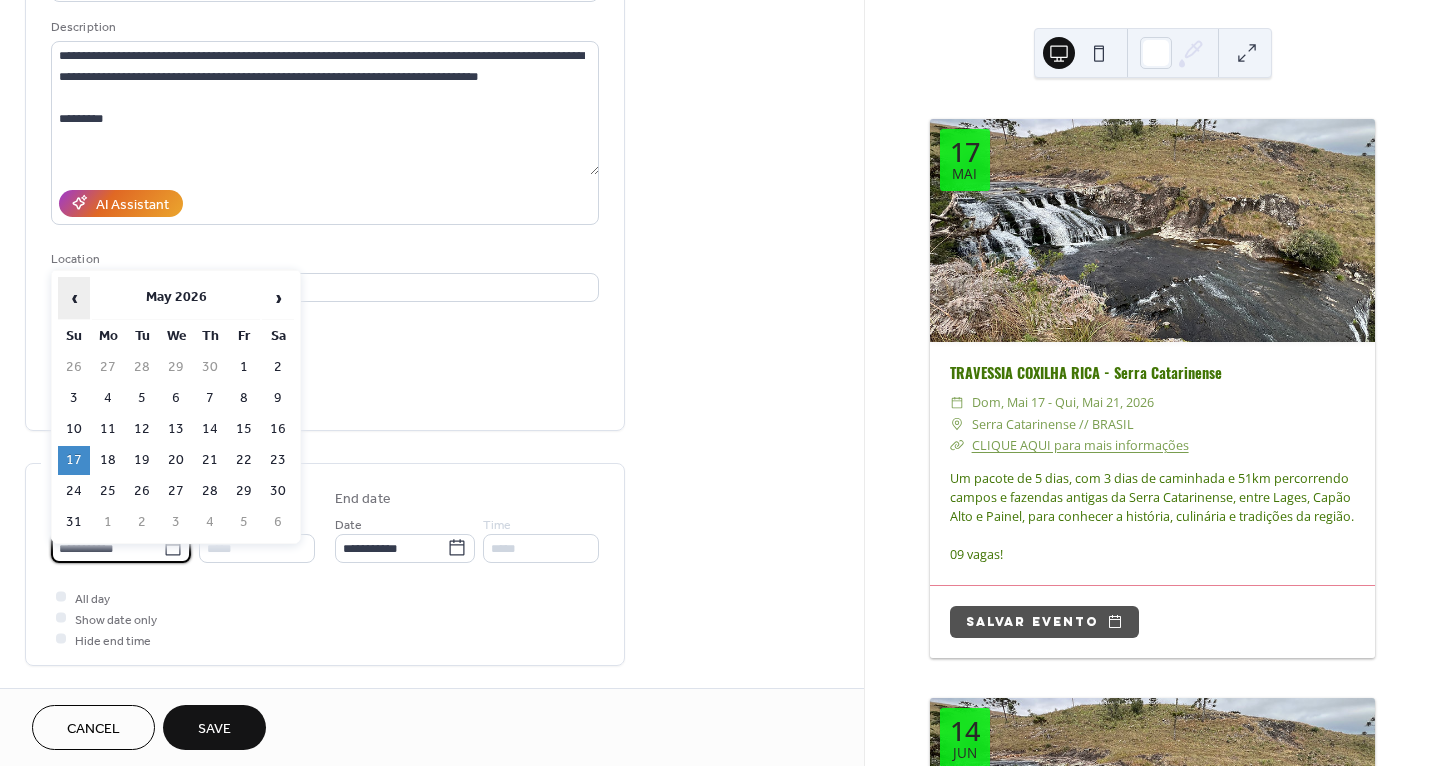 click on "‹" at bounding box center [74, 298] 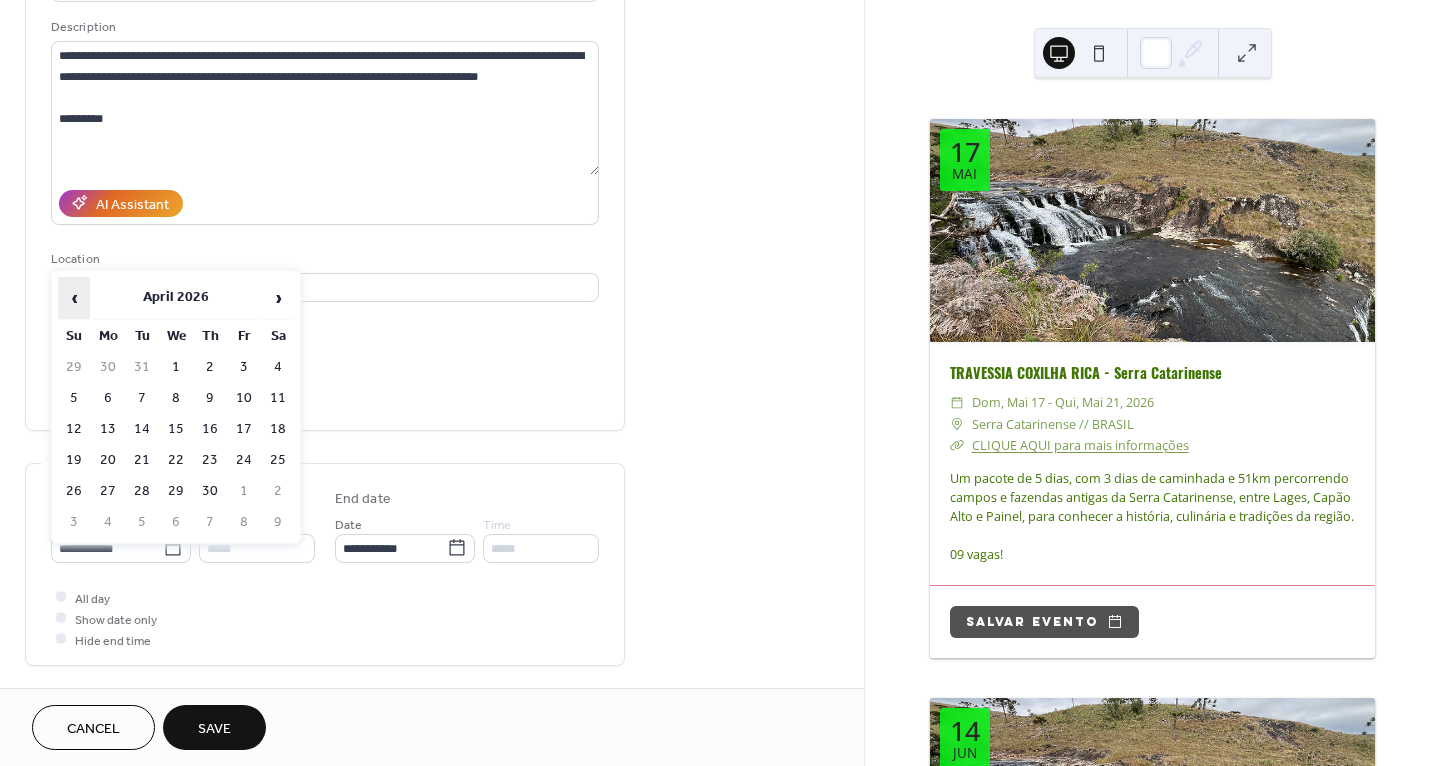 click on "‹" at bounding box center [74, 298] 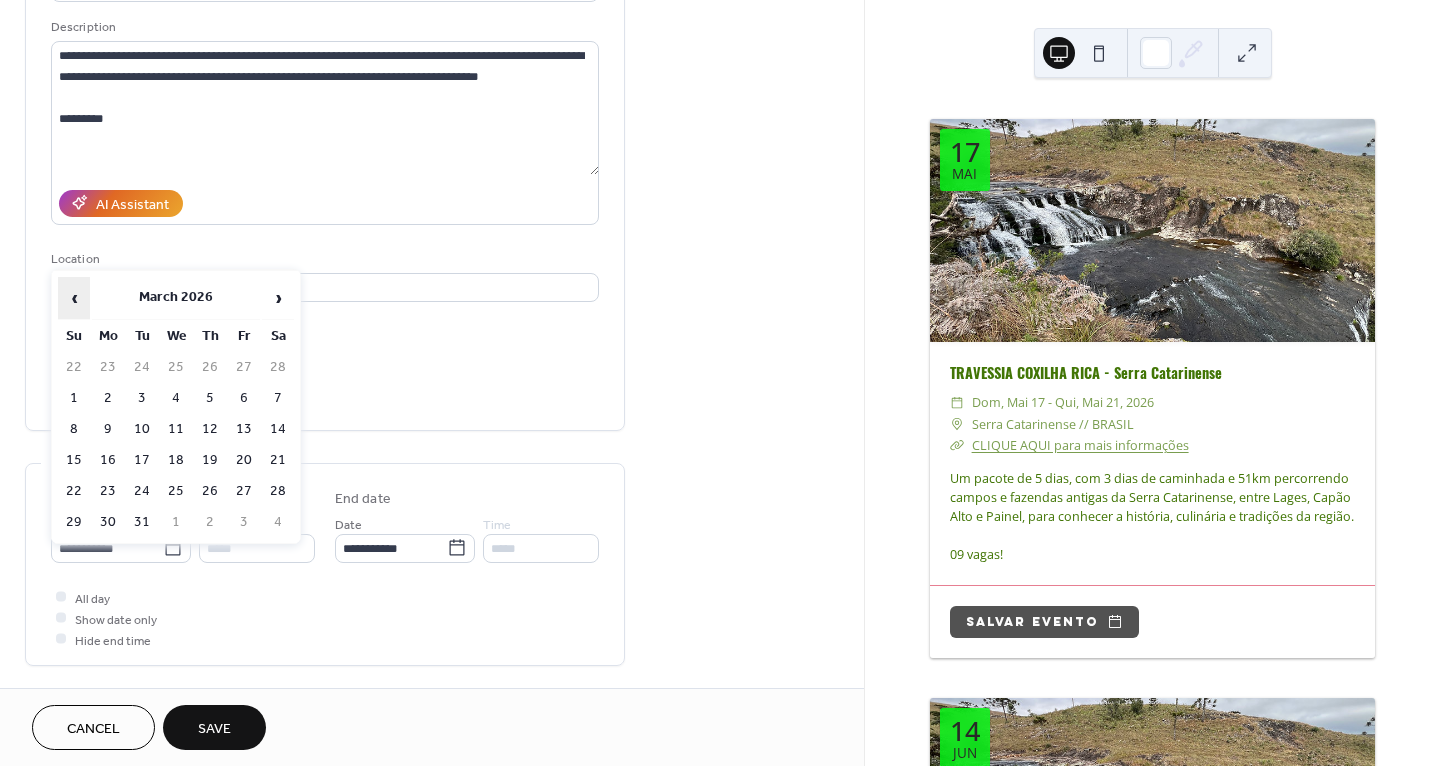 click on "‹" at bounding box center [74, 298] 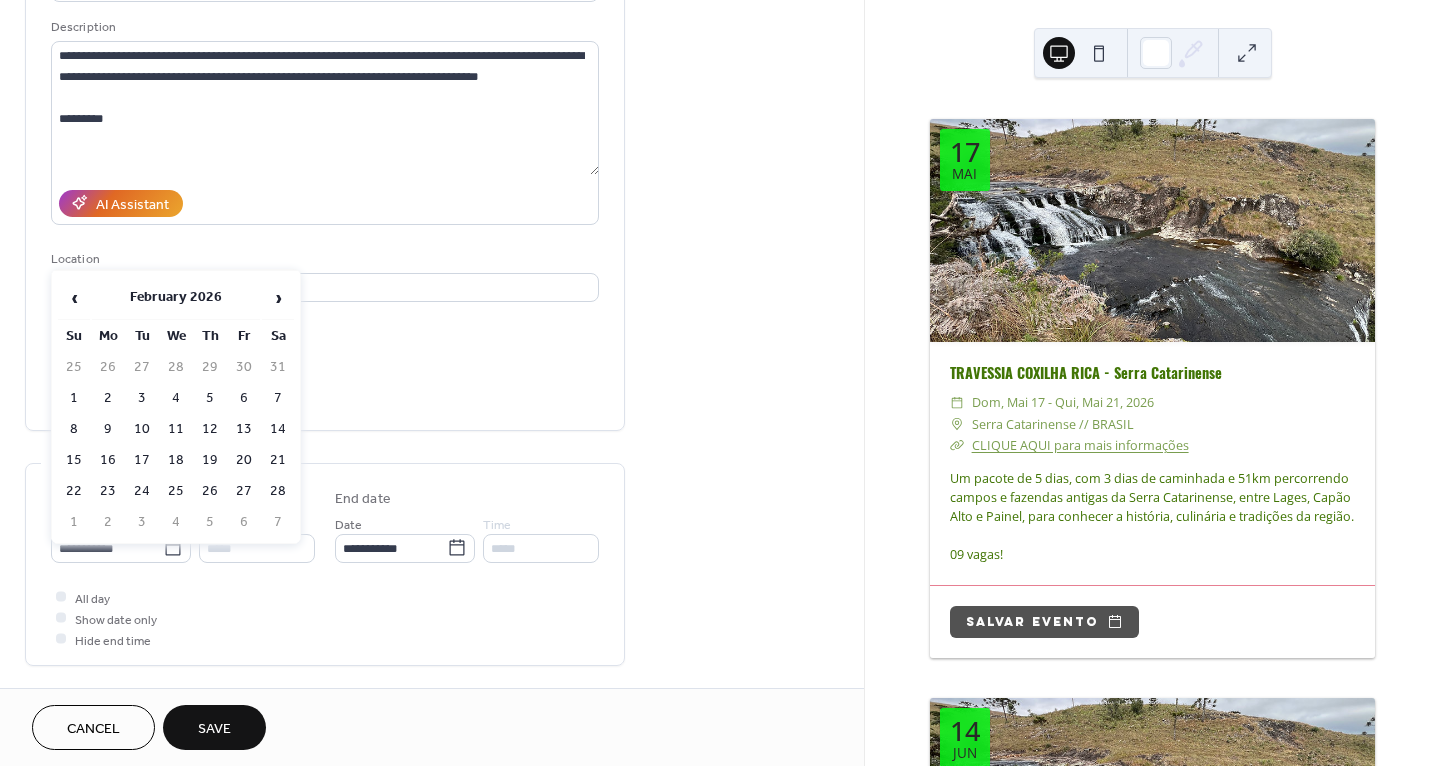 click on "28" at bounding box center (278, 491) 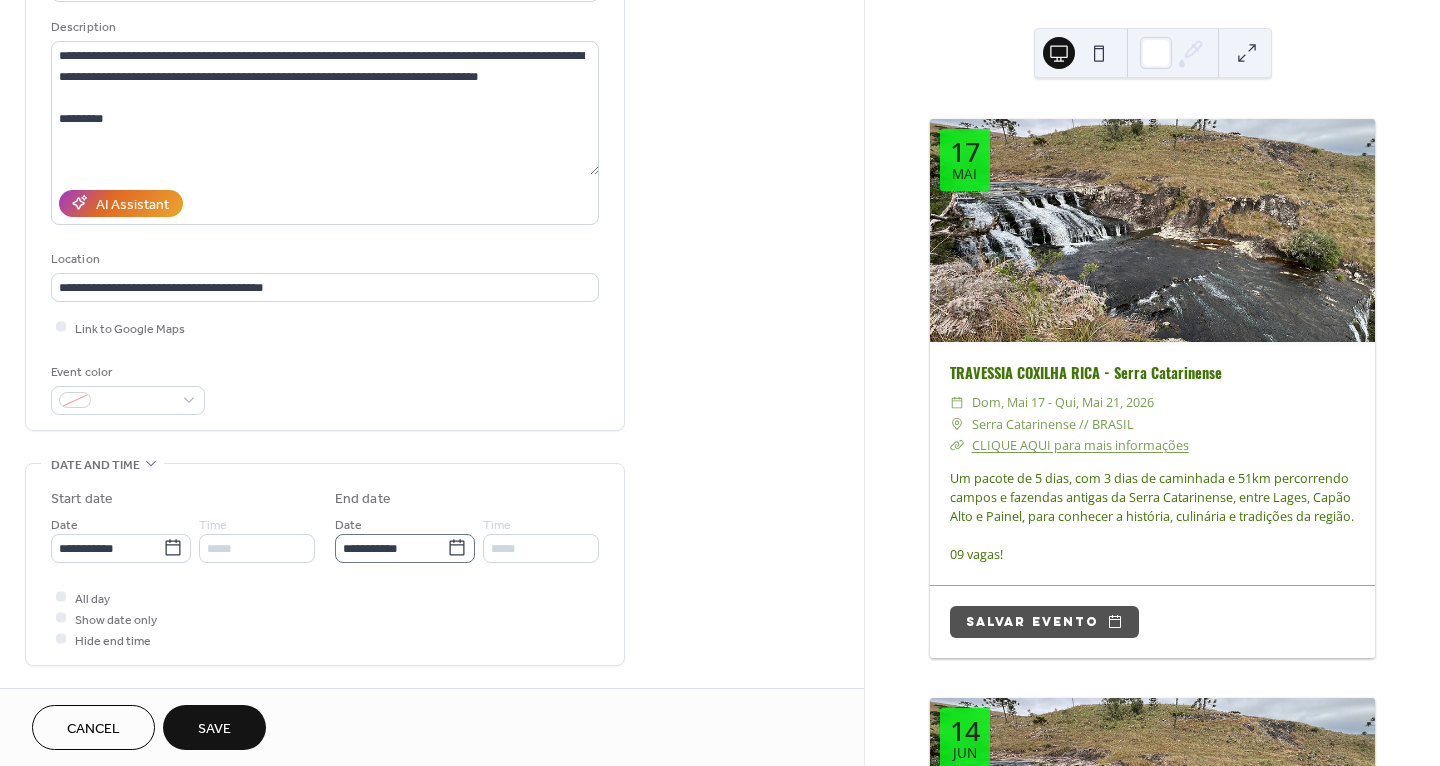 click 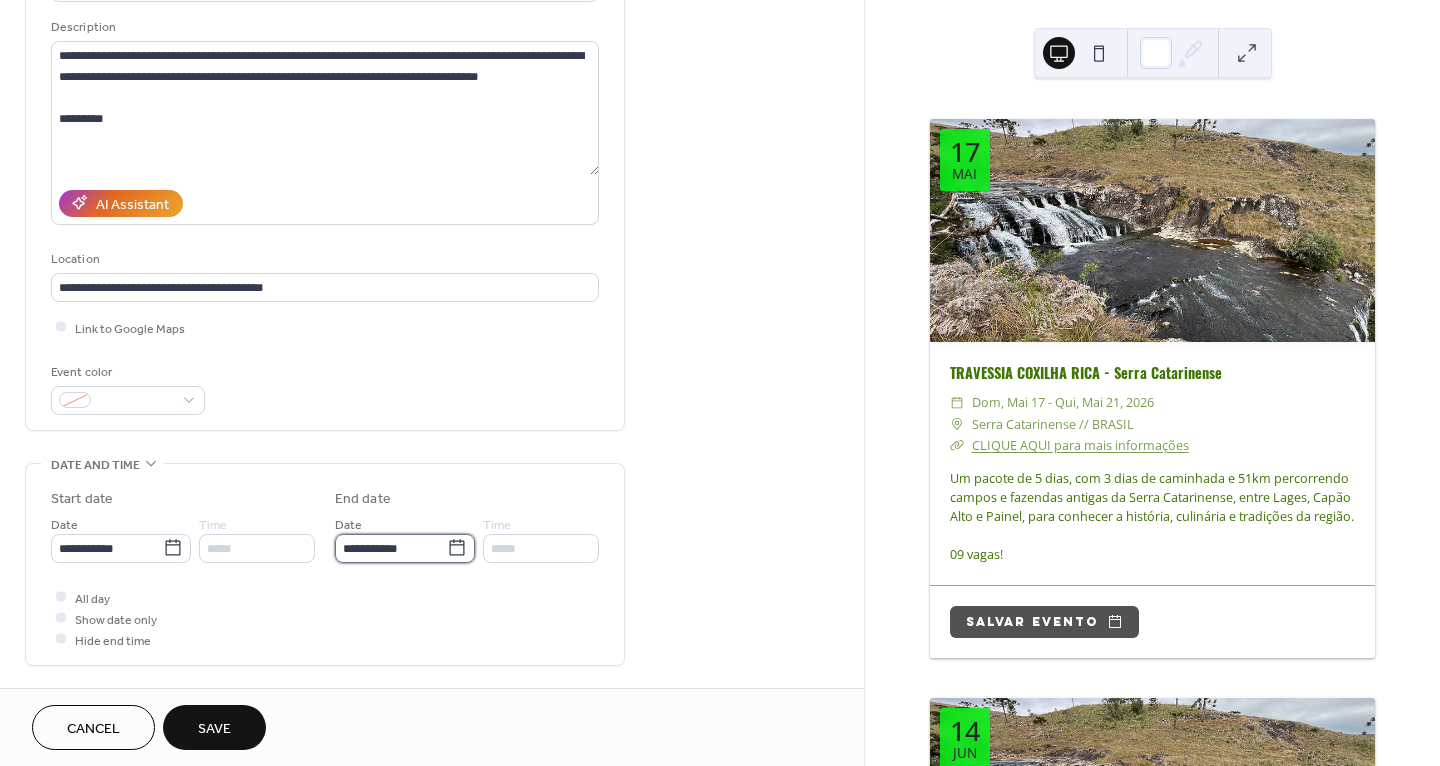 click on "**********" at bounding box center [391, 548] 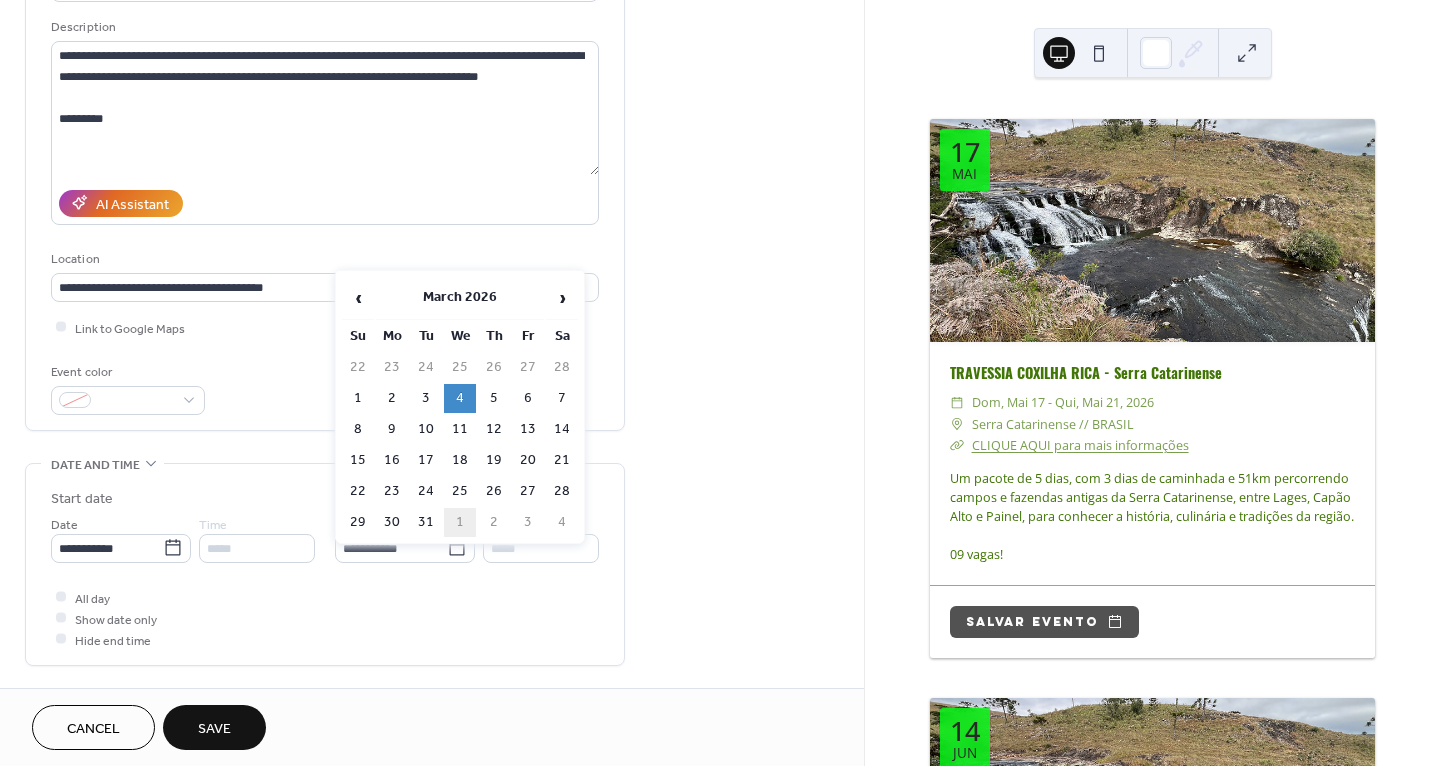 click on "1" at bounding box center [460, 522] 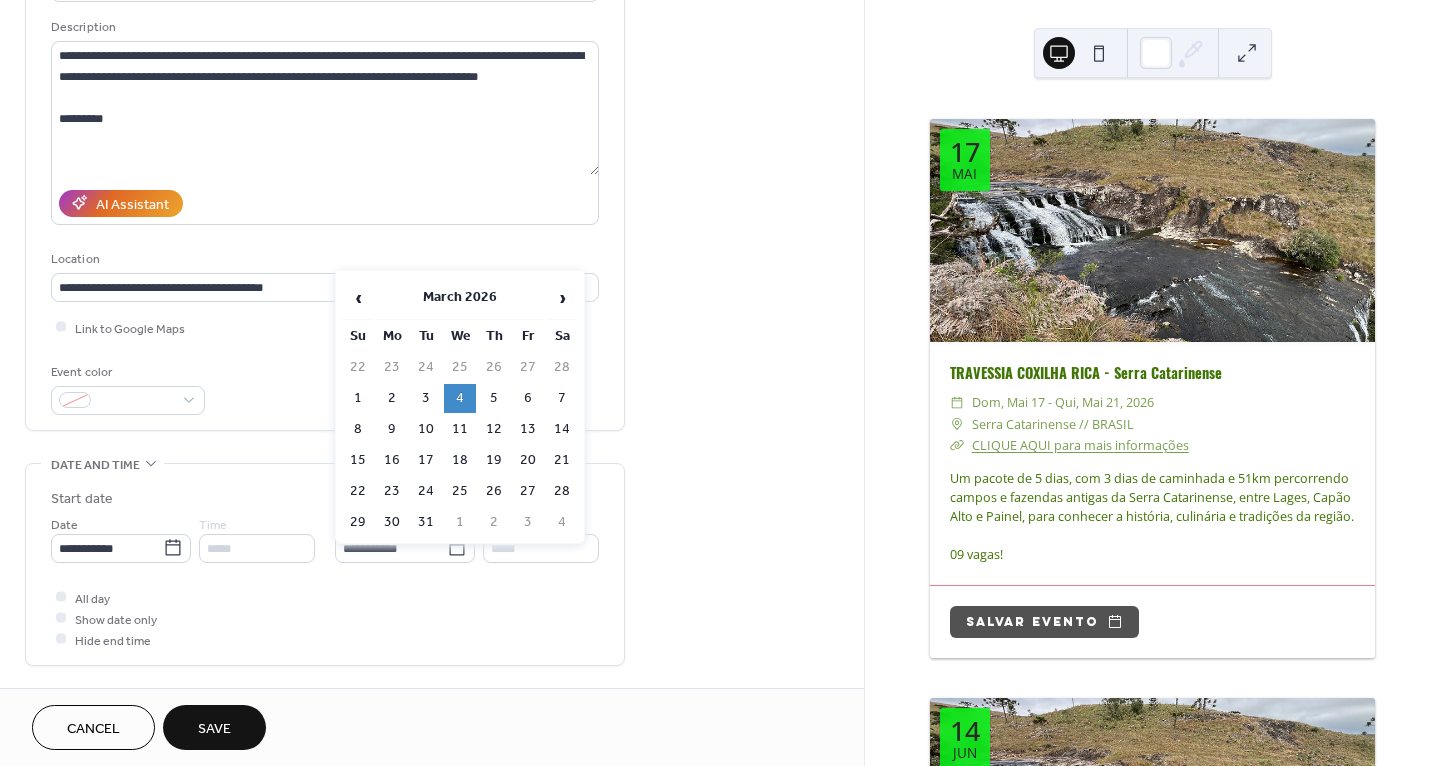 type on "**********" 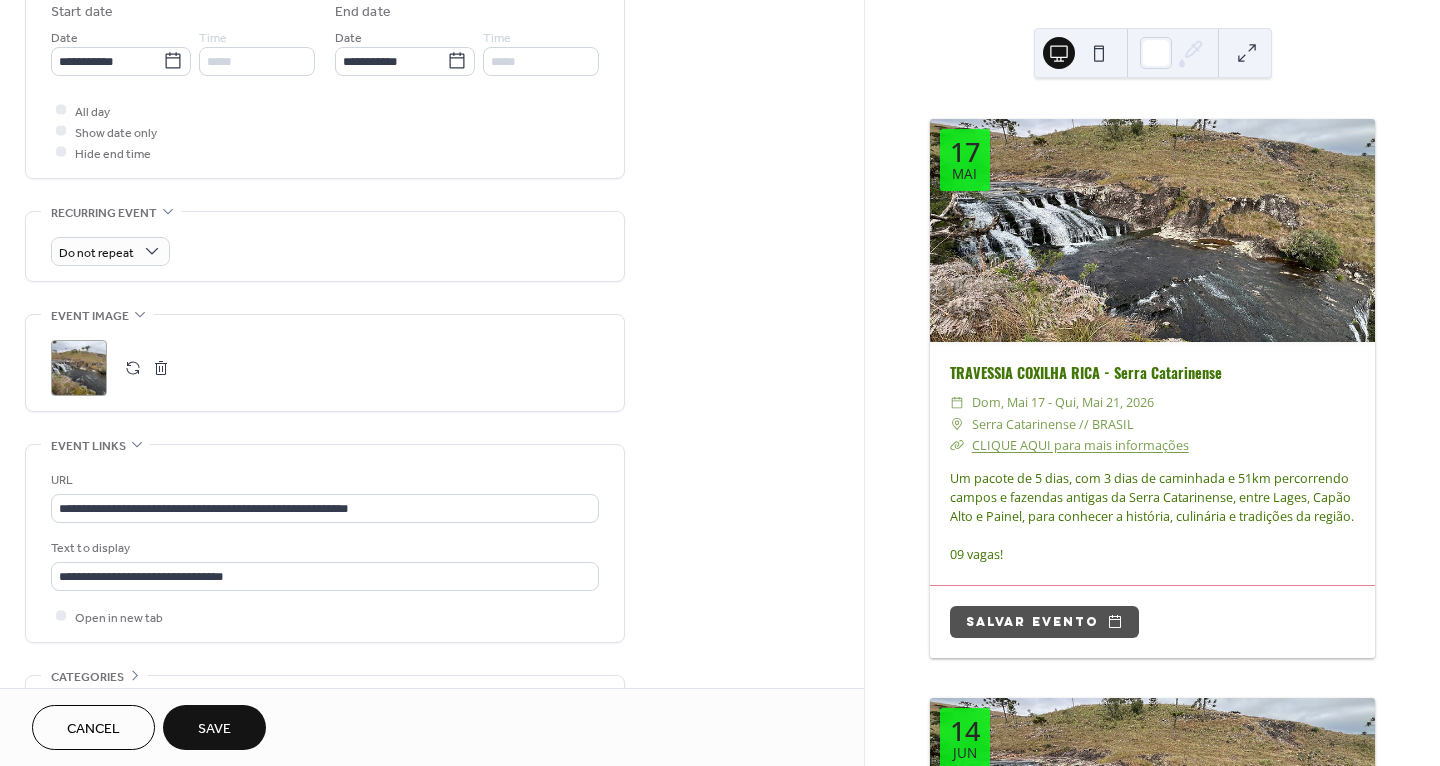 scroll, scrollTop: 680, scrollLeft: 0, axis: vertical 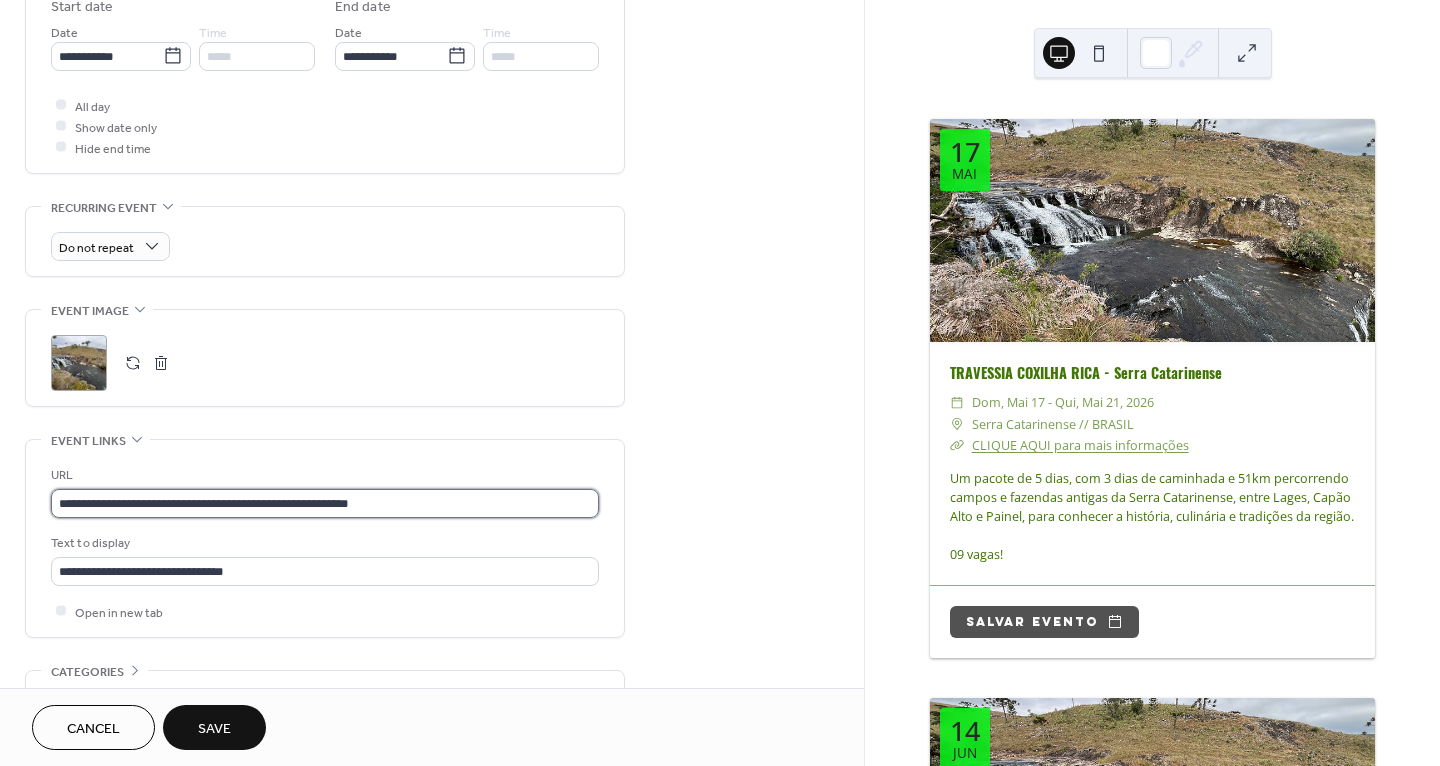 click on "**********" at bounding box center (325, 503) 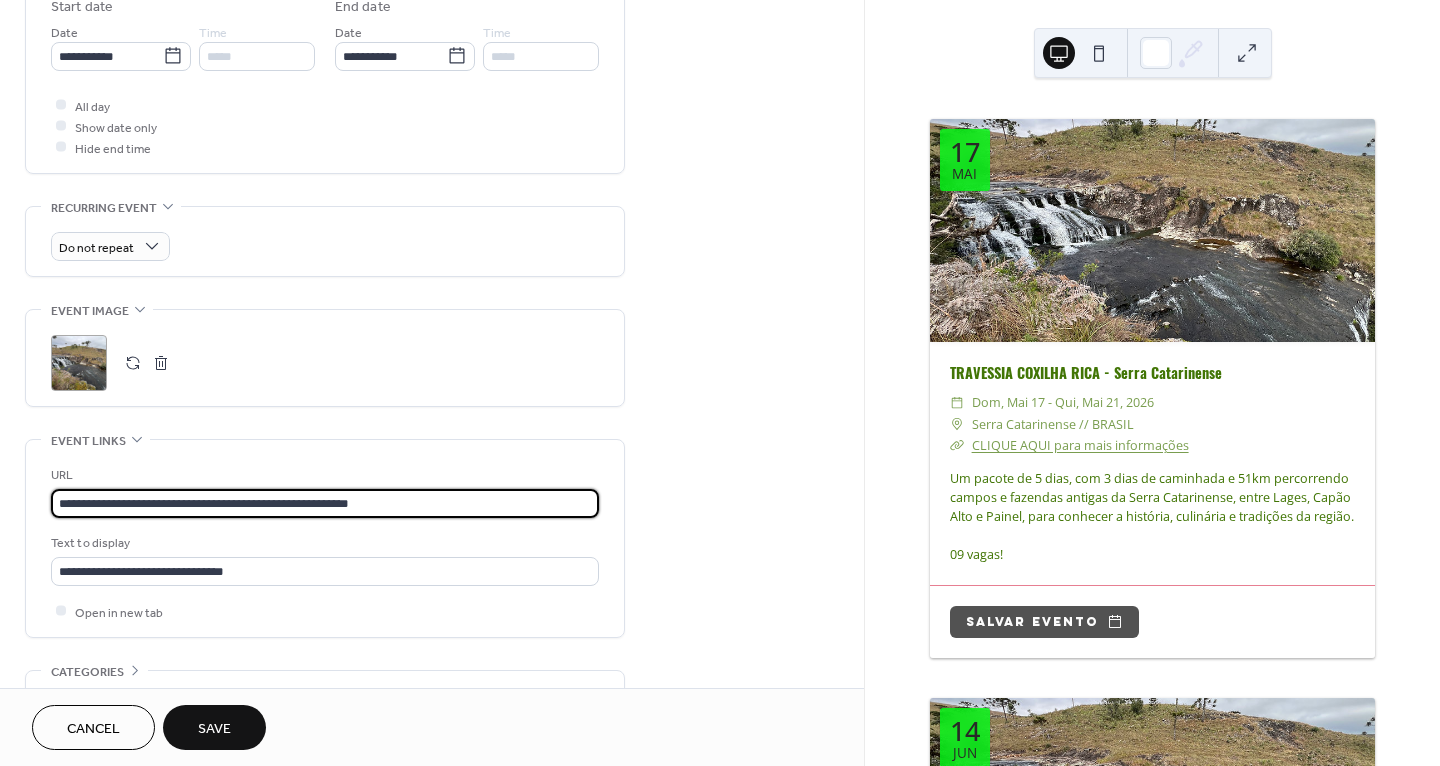 click on "**********" at bounding box center [325, 503] 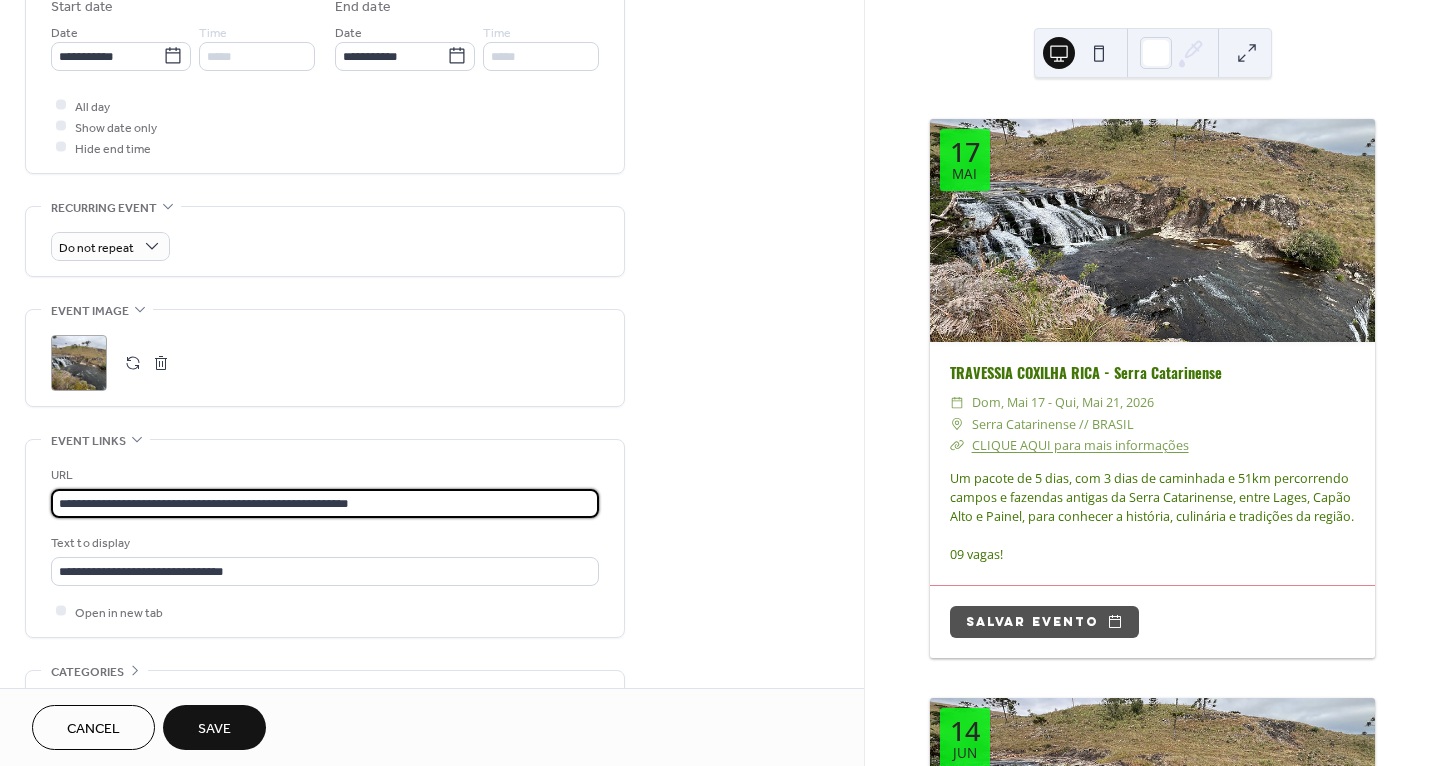 paste on "********" 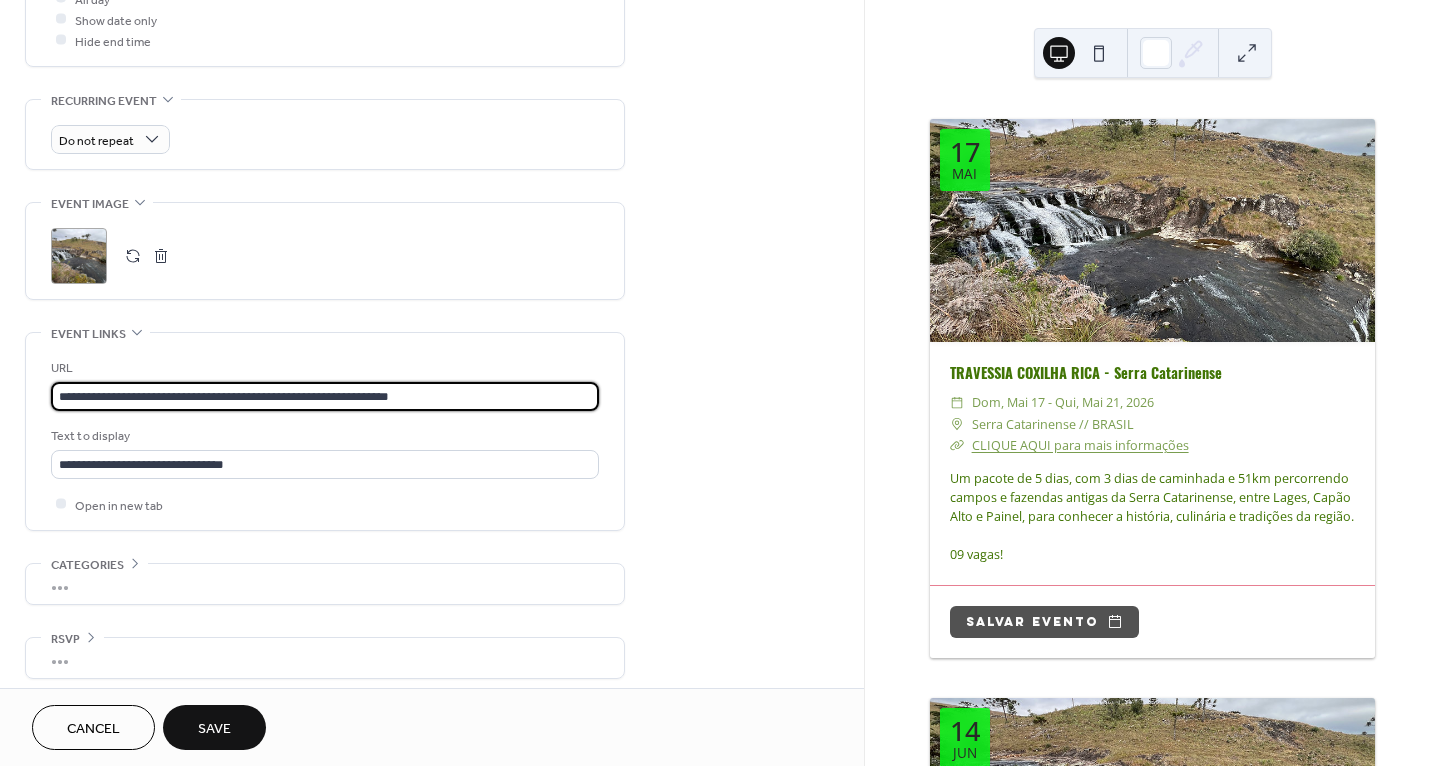 scroll, scrollTop: 798, scrollLeft: 0, axis: vertical 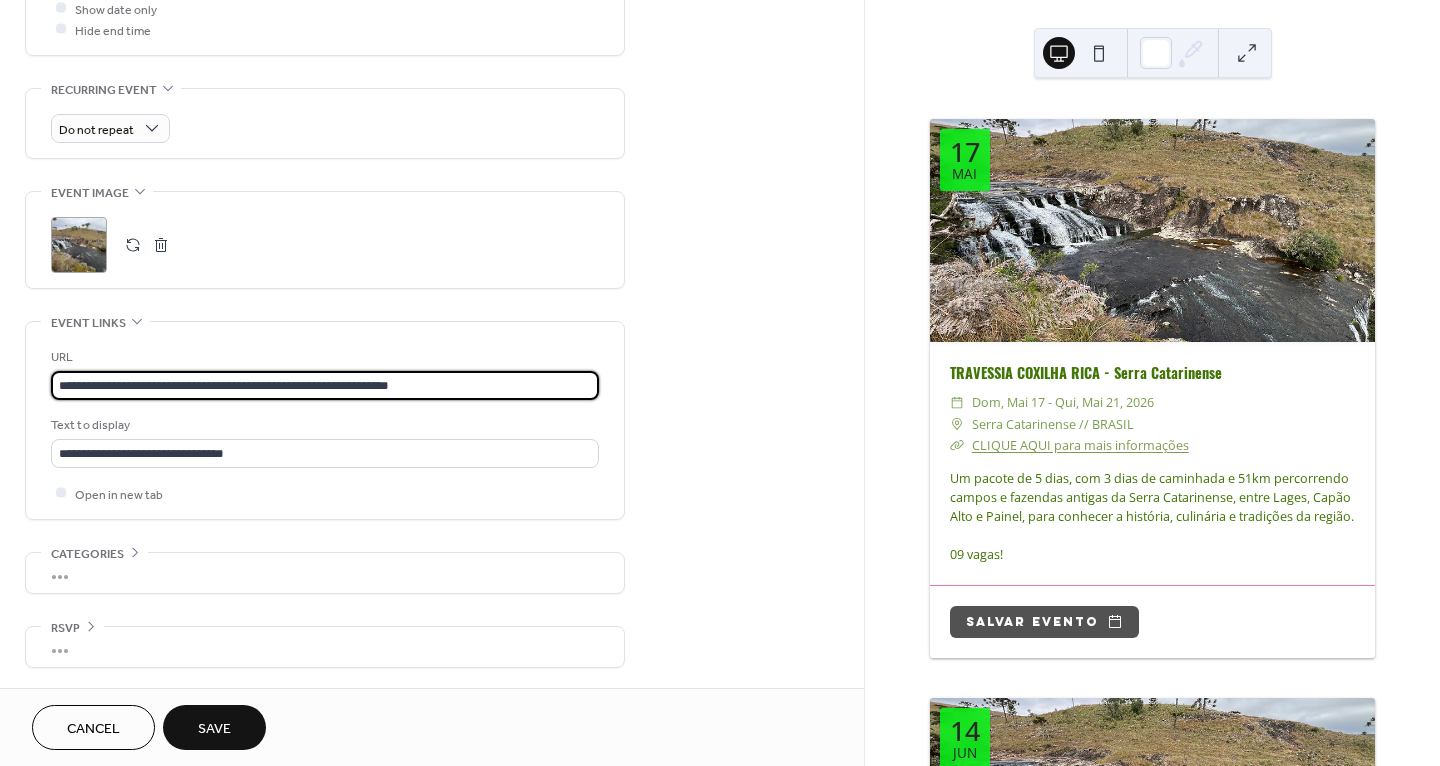type on "**********" 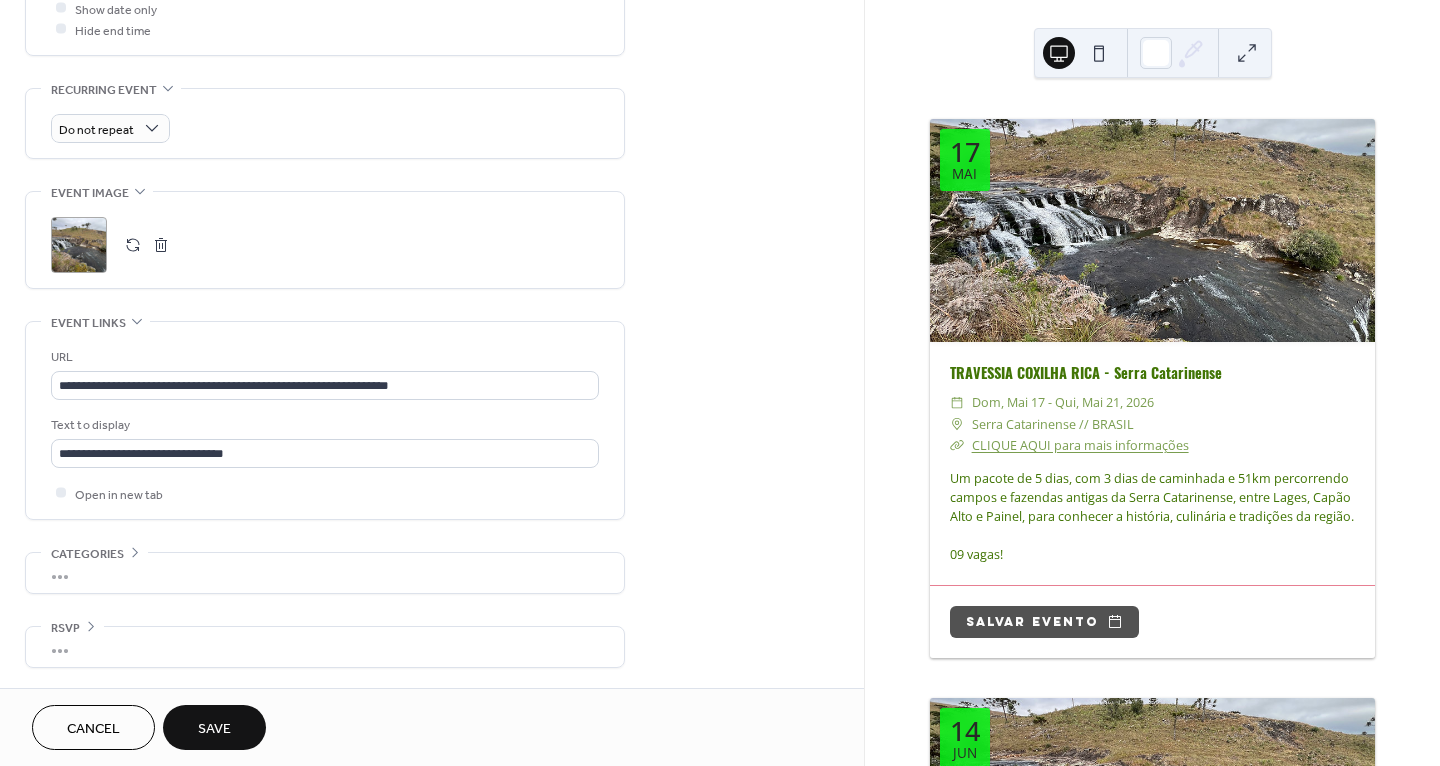 click at bounding box center [133, 245] 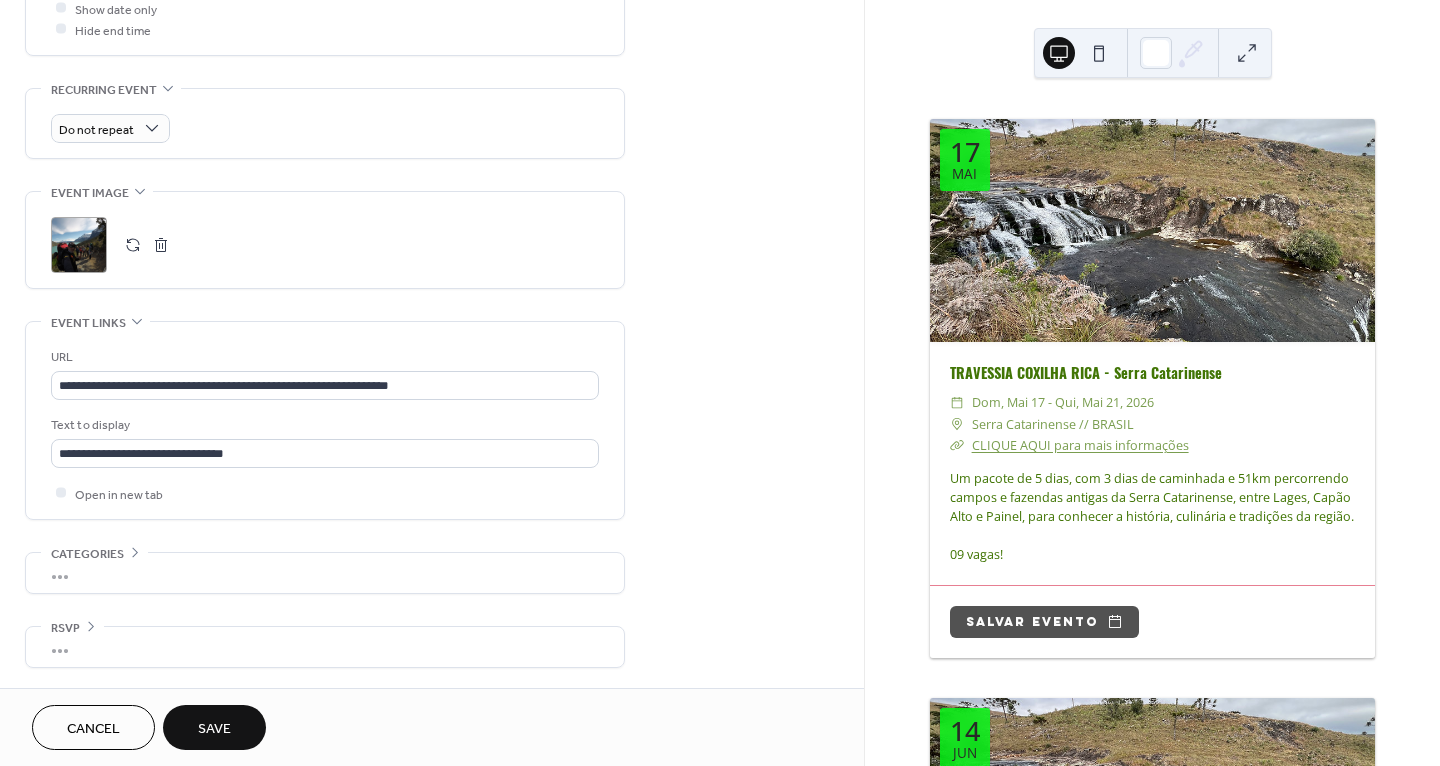 click on "Save" at bounding box center [214, 729] 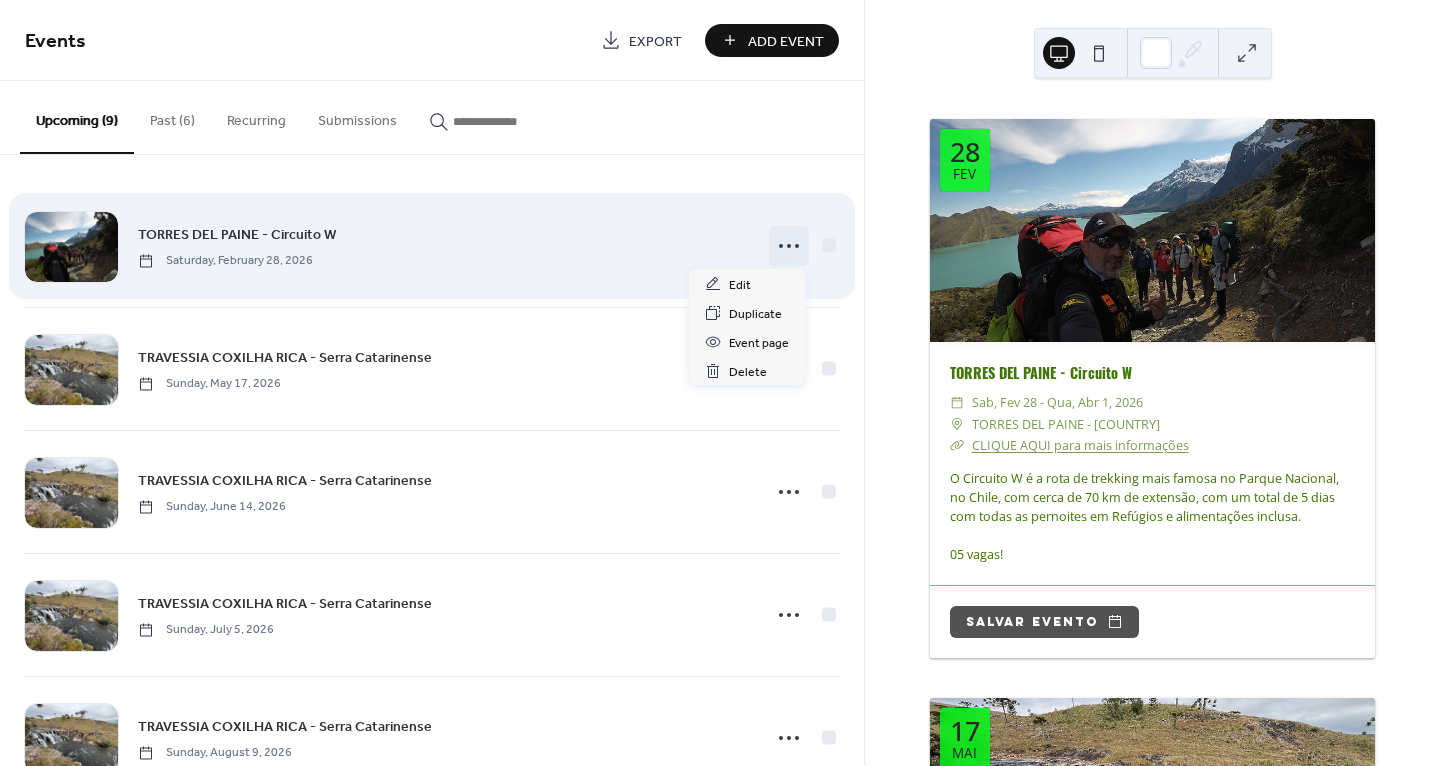 click 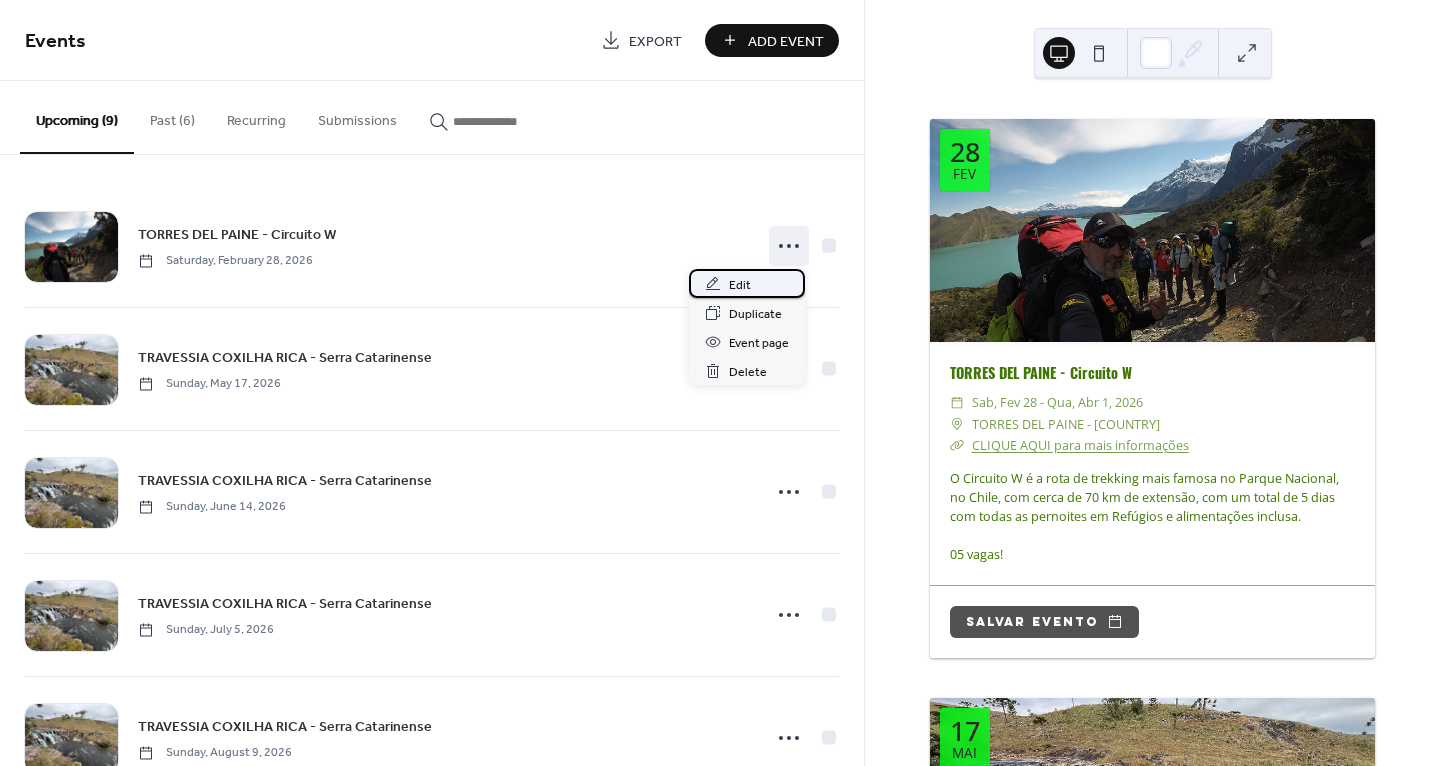 click on "Edit" at bounding box center (740, 285) 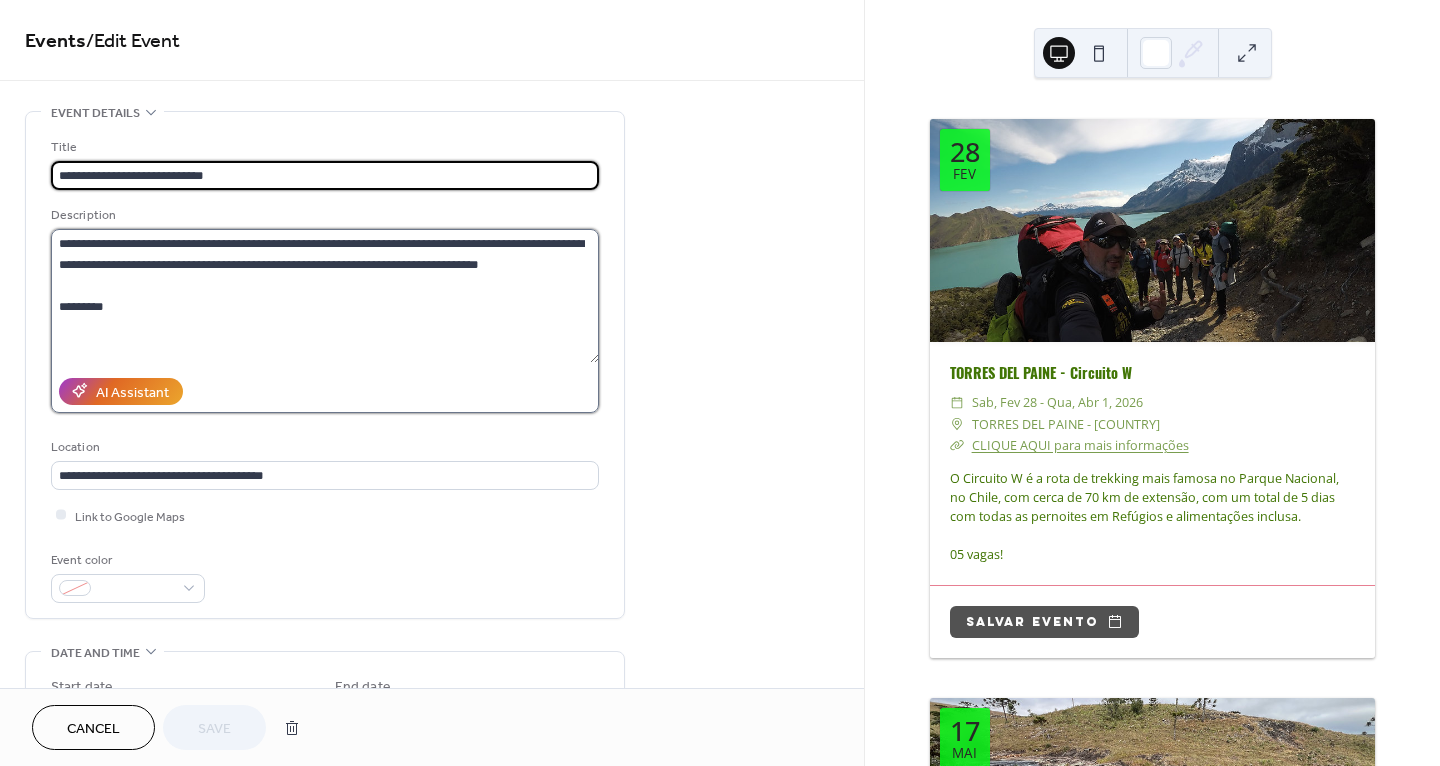 click on "**********" at bounding box center [325, 296] 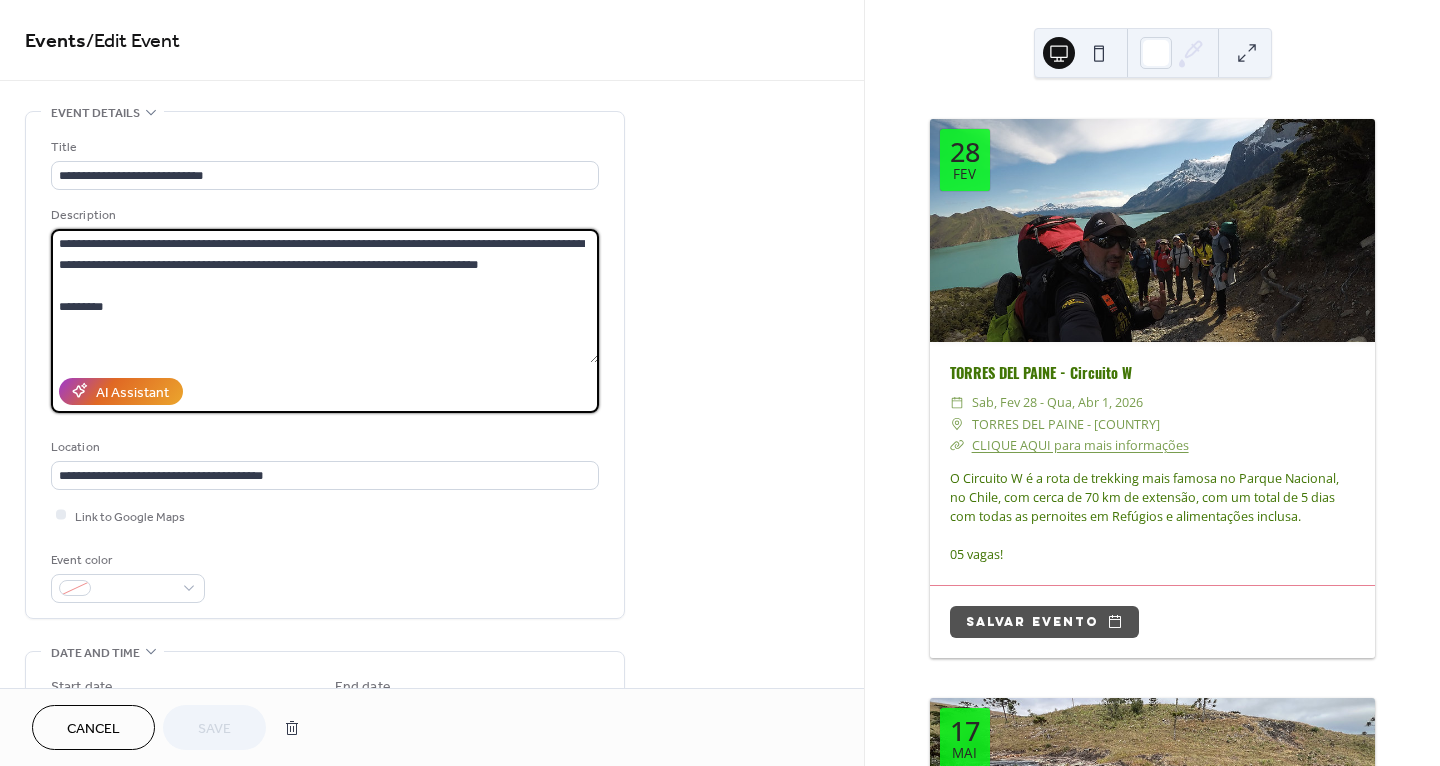 click on "**********" at bounding box center (325, 296) 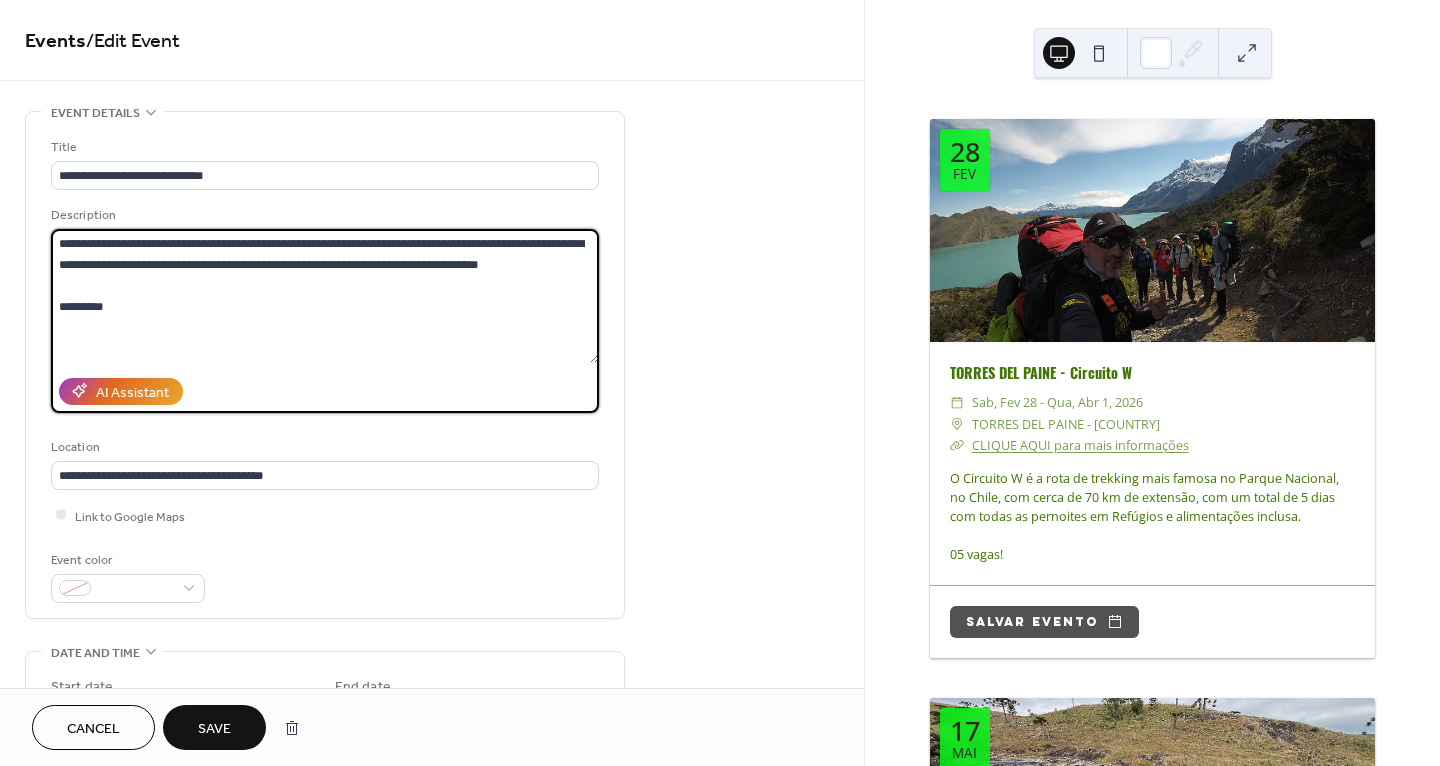 click on "**********" at bounding box center [325, 296] 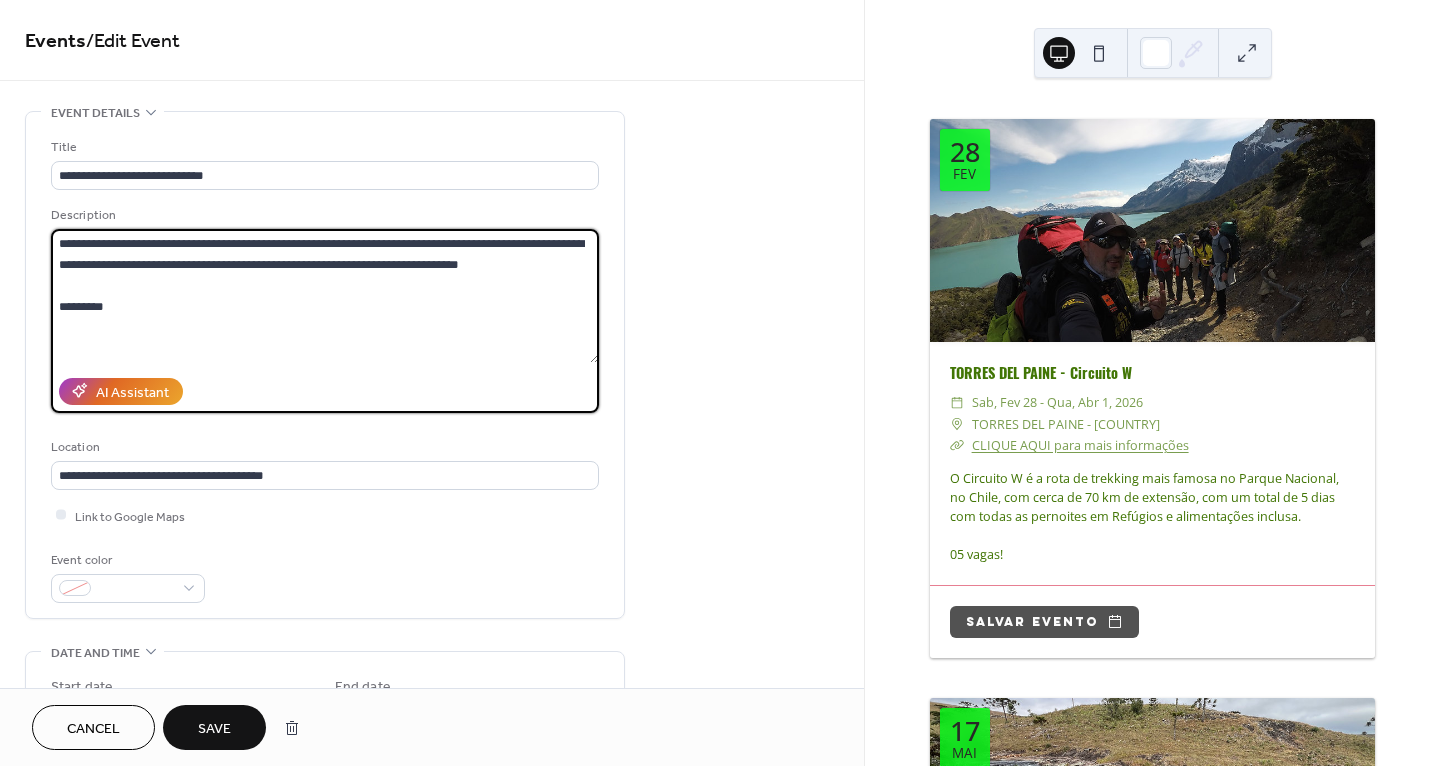 click on "**********" at bounding box center (325, 296) 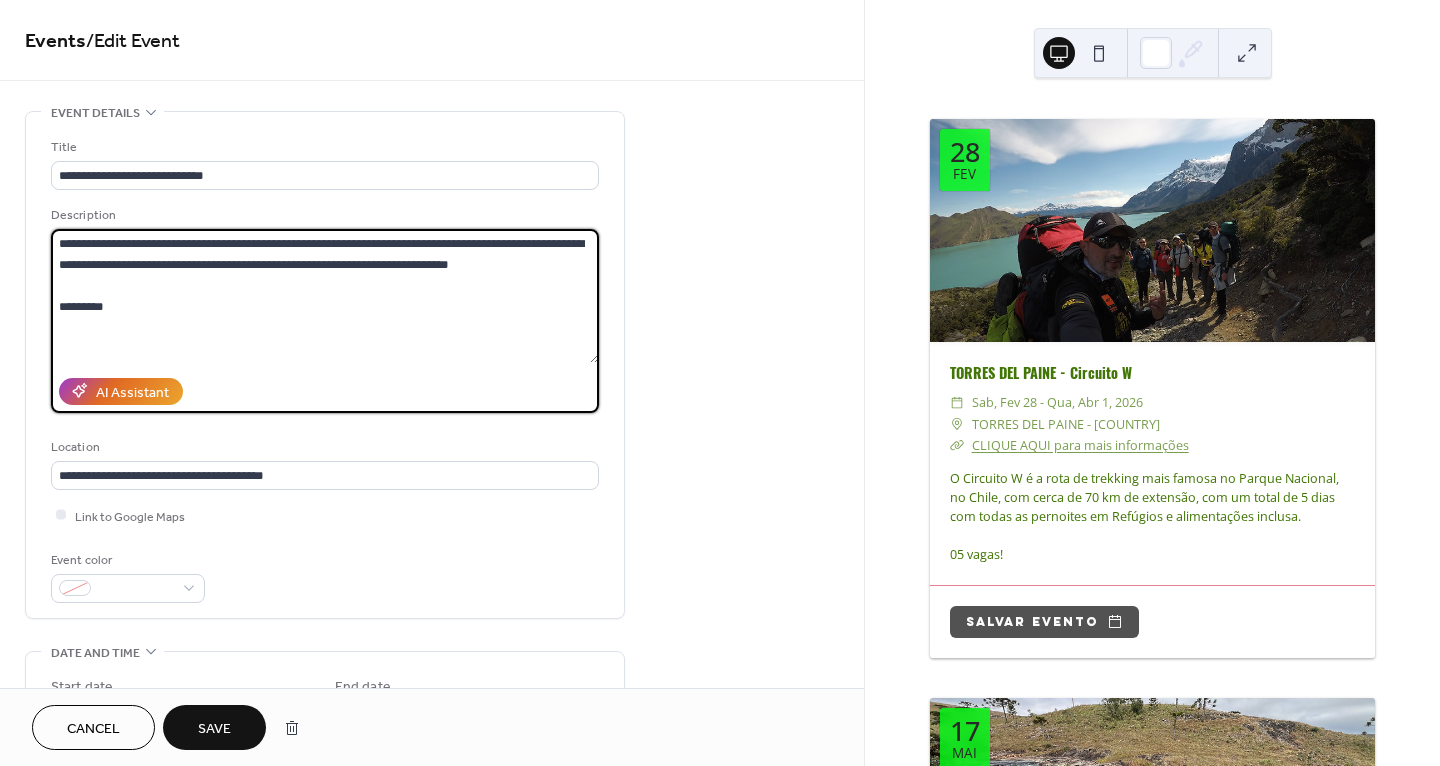 click on "**********" at bounding box center (325, 296) 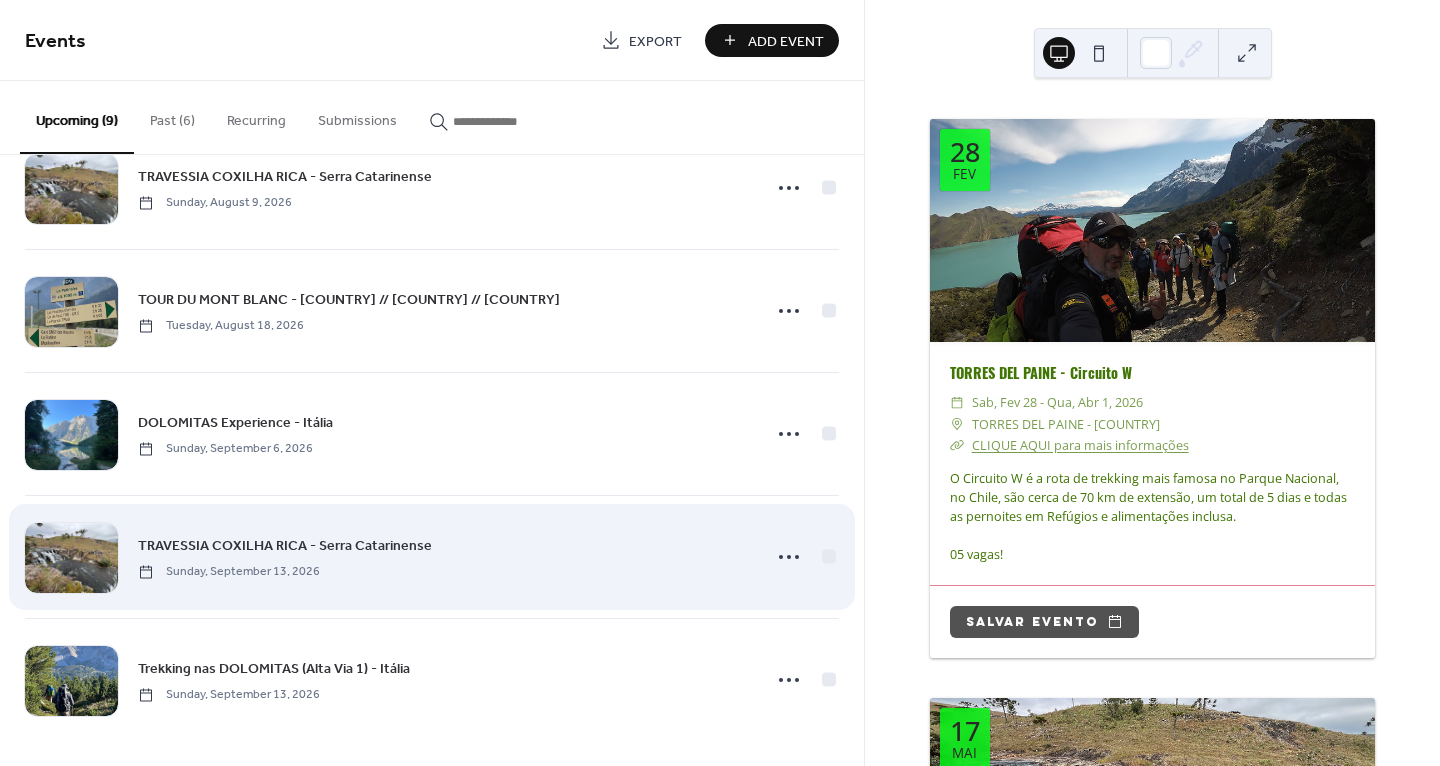 scroll, scrollTop: 554, scrollLeft: 0, axis: vertical 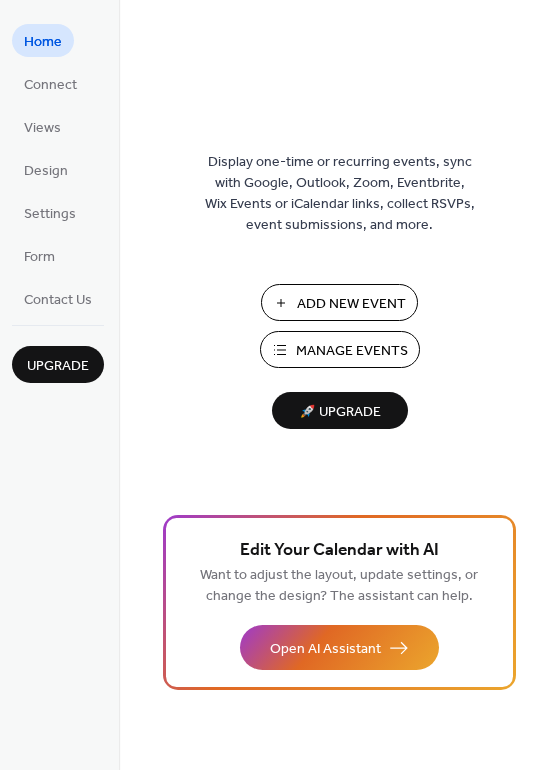 click on "Manage Events" at bounding box center (352, 351) 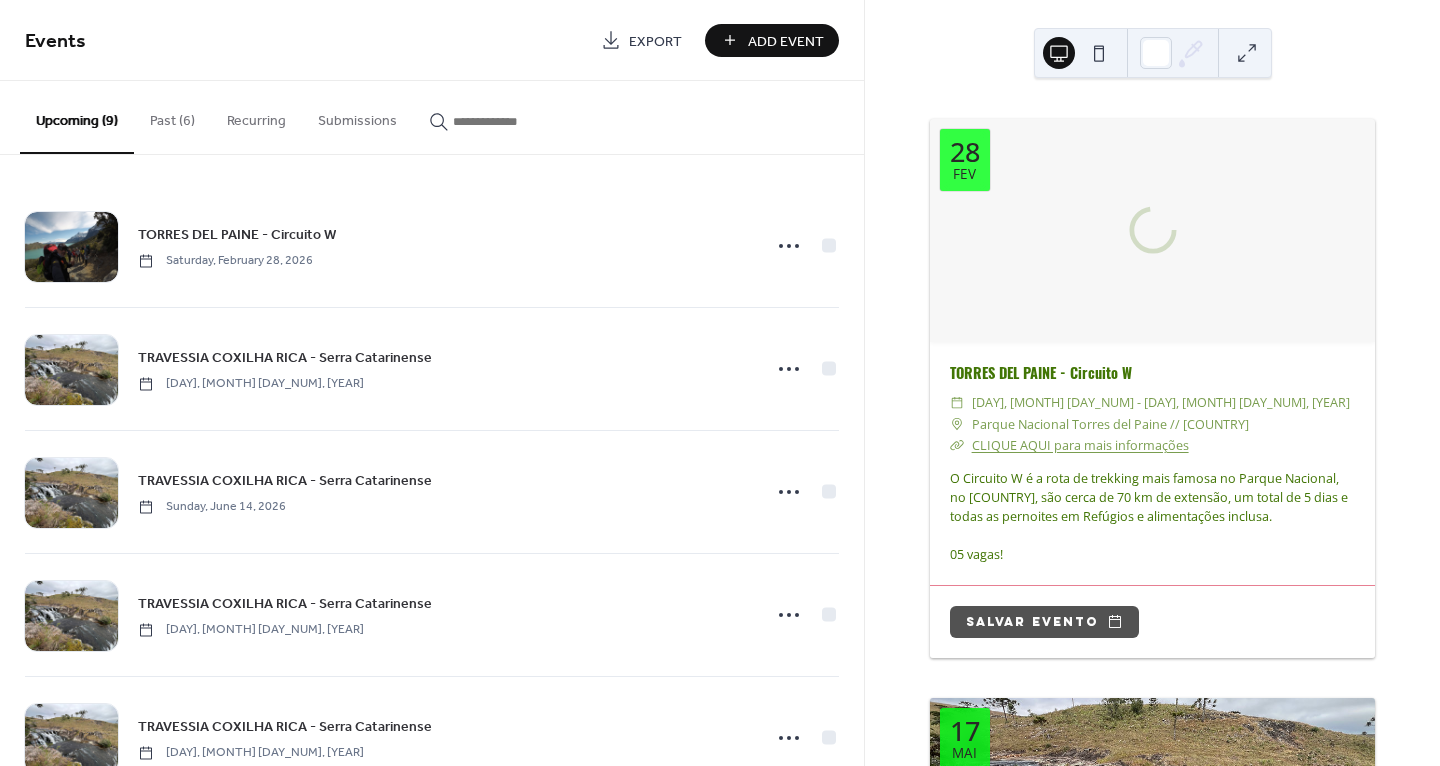 scroll, scrollTop: 0, scrollLeft: 0, axis: both 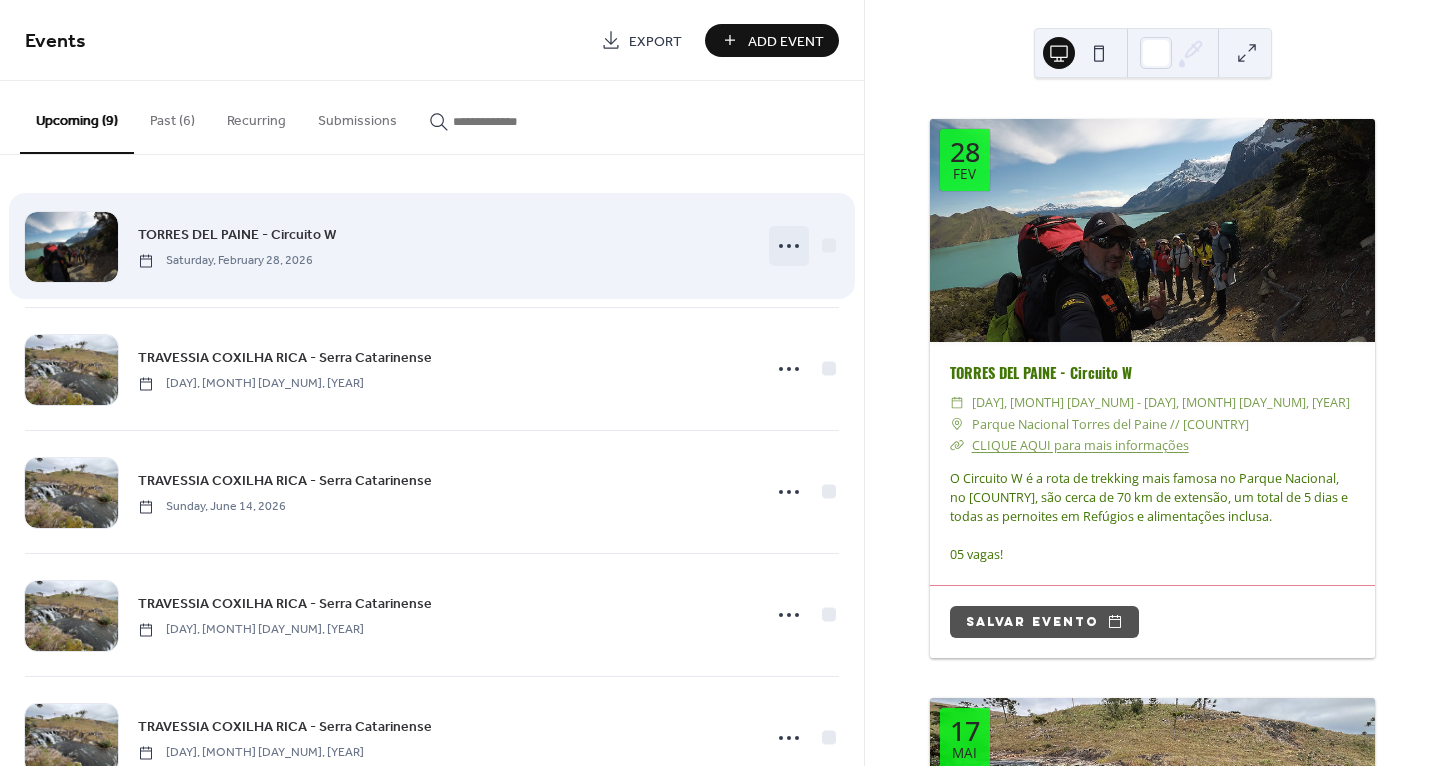 click 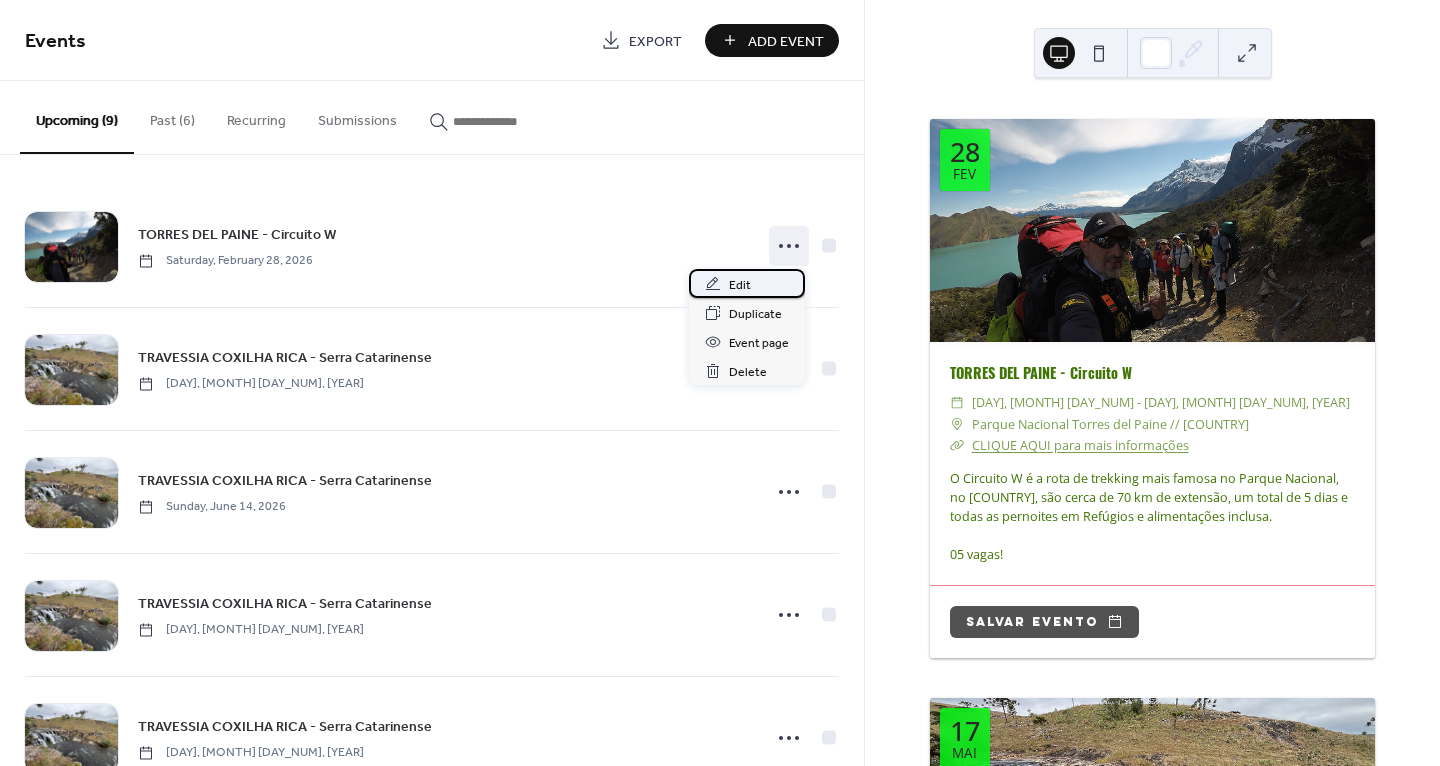click on "Edit" at bounding box center (747, 283) 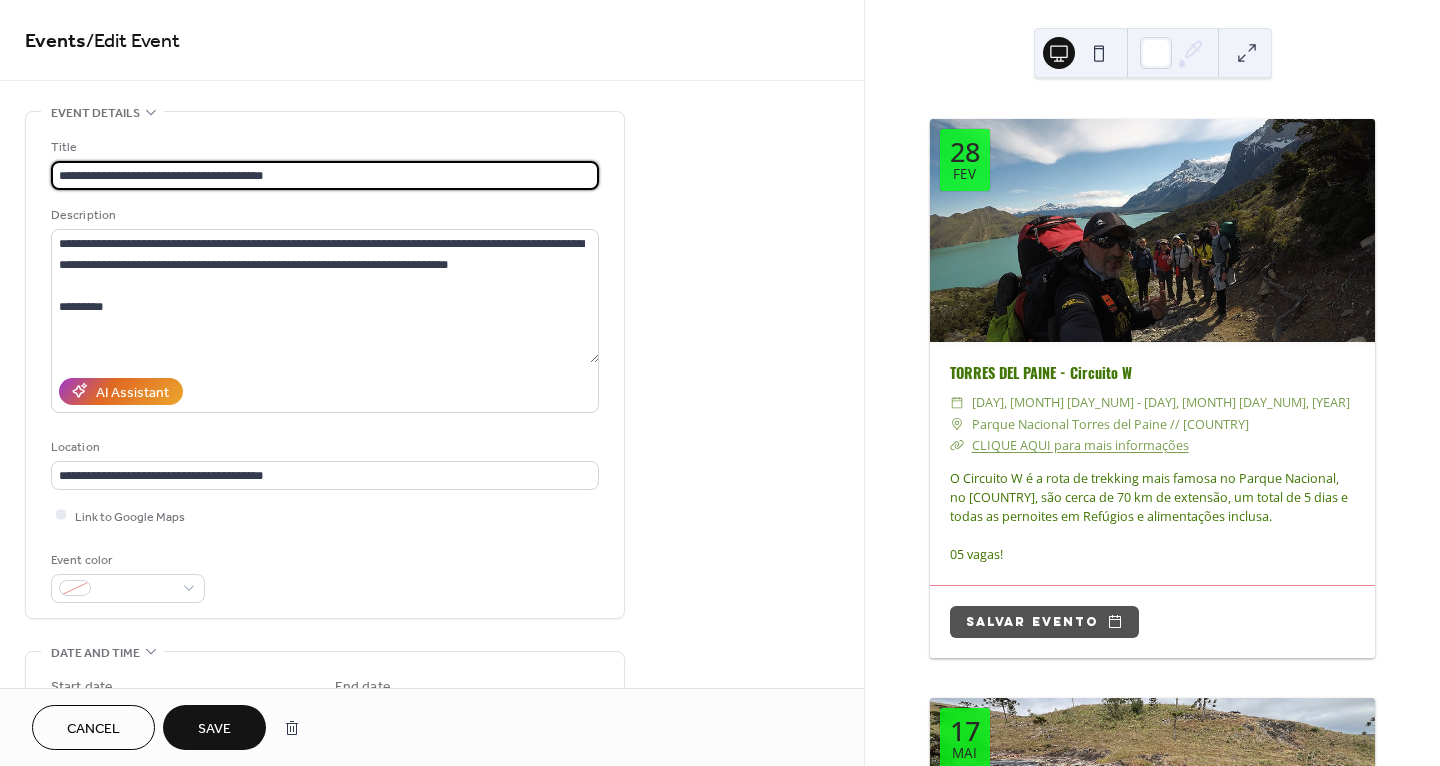 type on "**********" 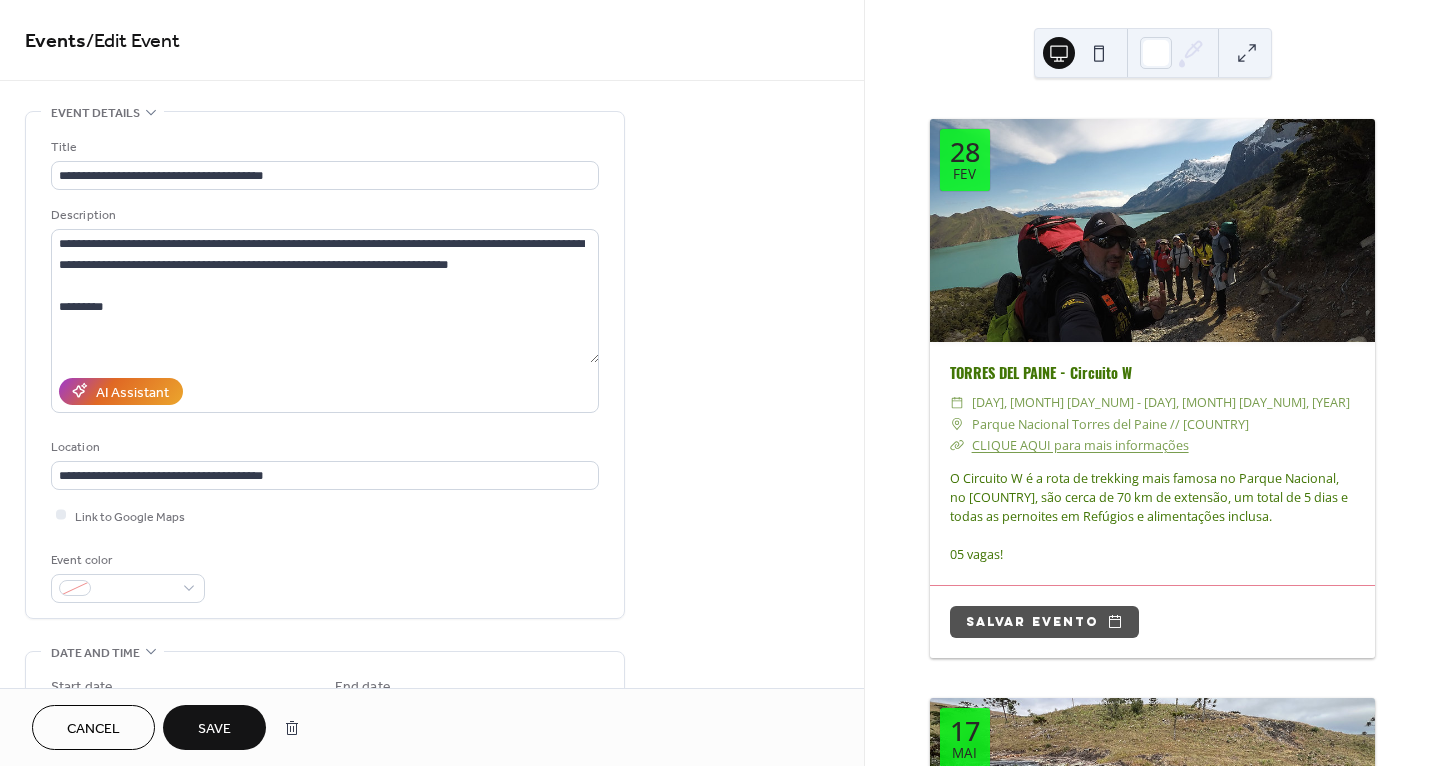 click on "Save" at bounding box center (214, 727) 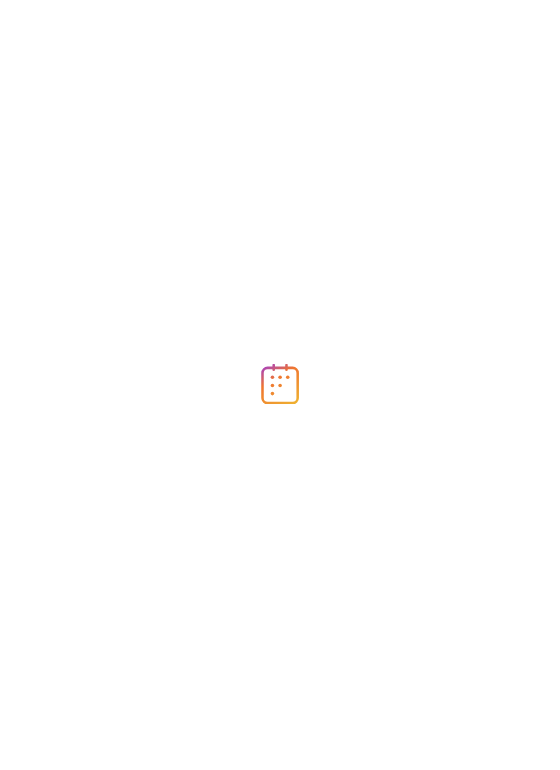 scroll, scrollTop: 0, scrollLeft: 0, axis: both 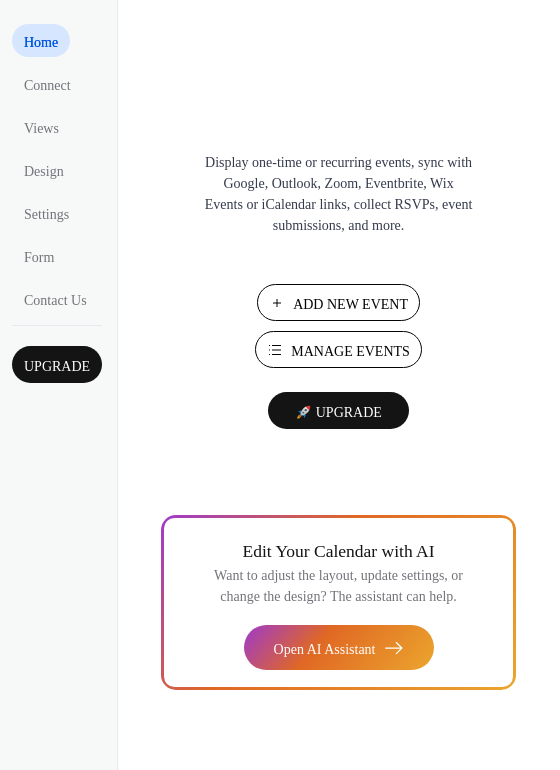 click on "Manage Events" at bounding box center [350, 351] 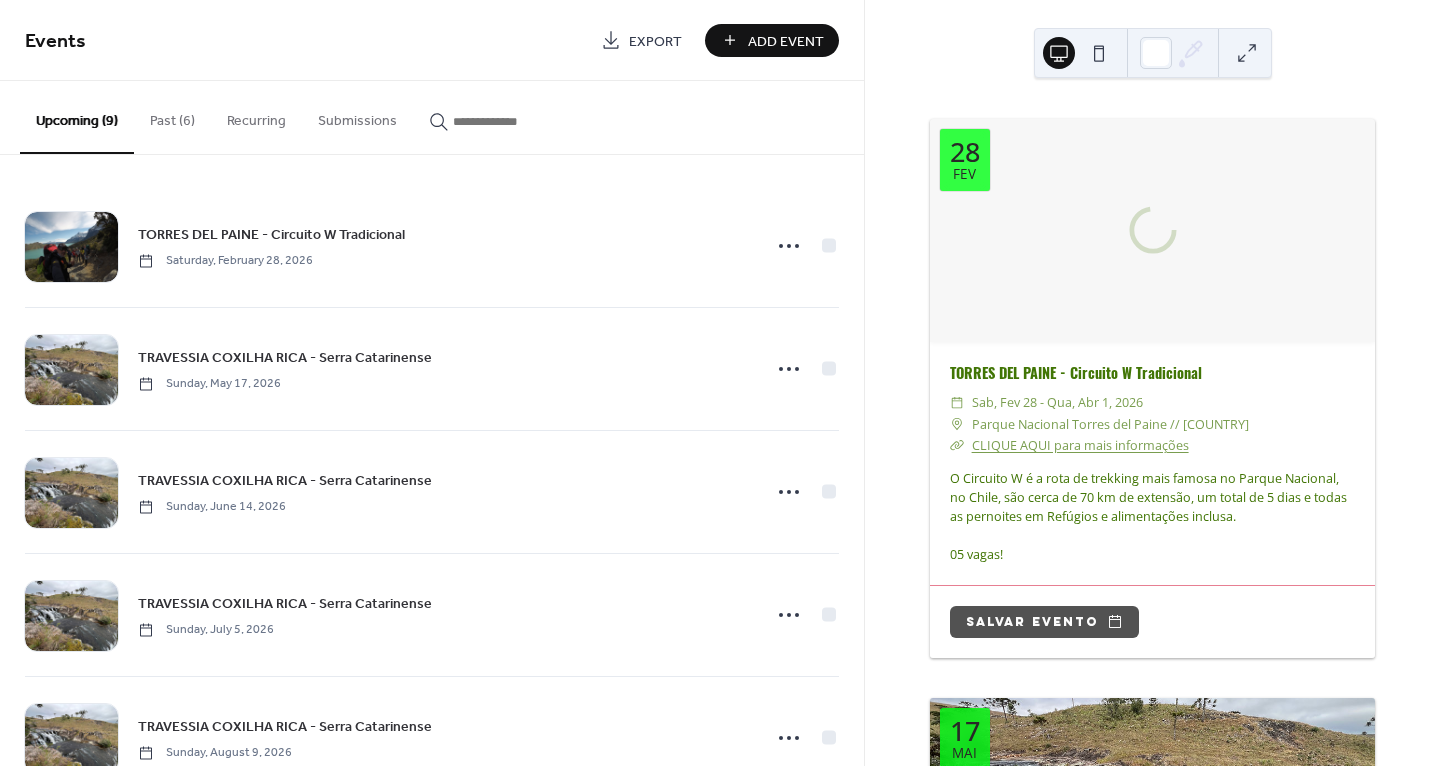 scroll, scrollTop: 0, scrollLeft: 0, axis: both 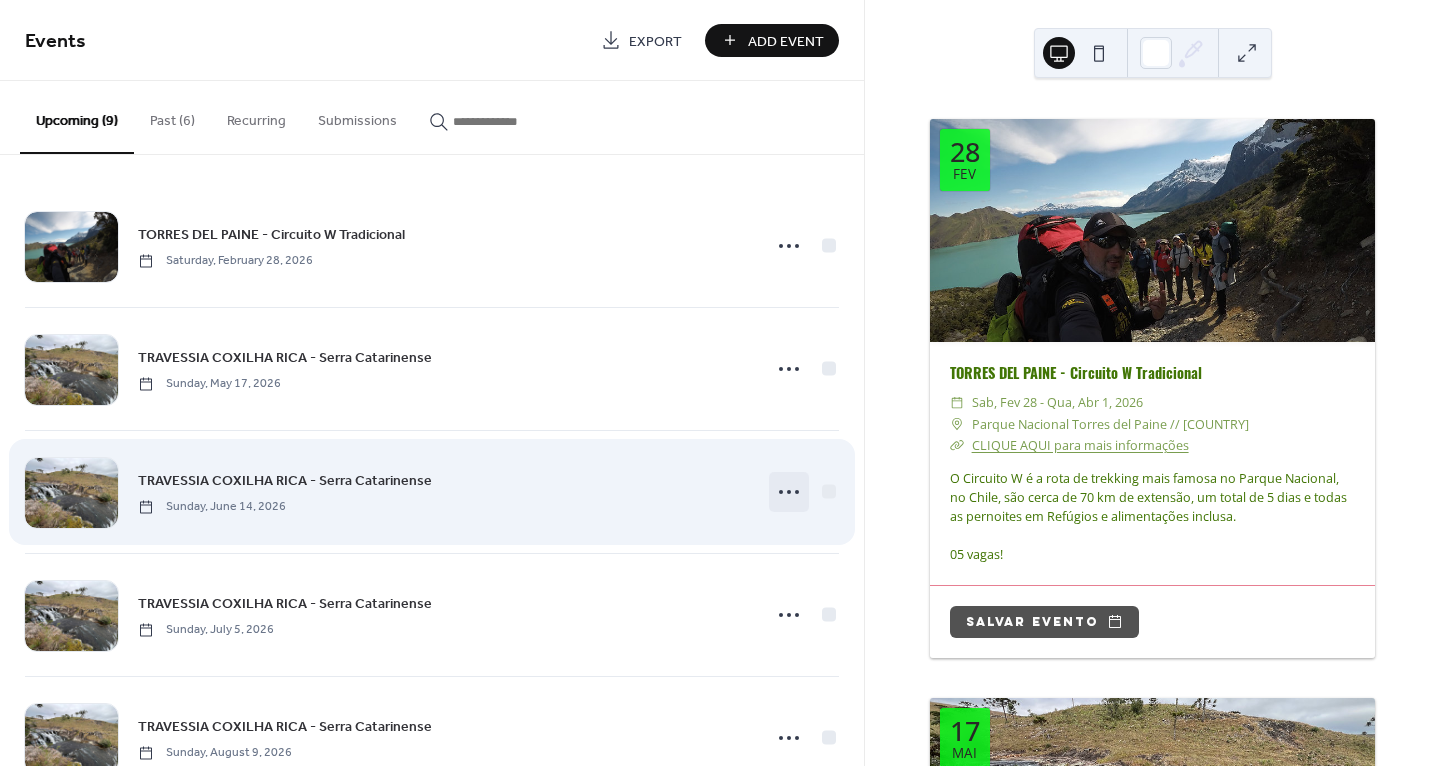 click 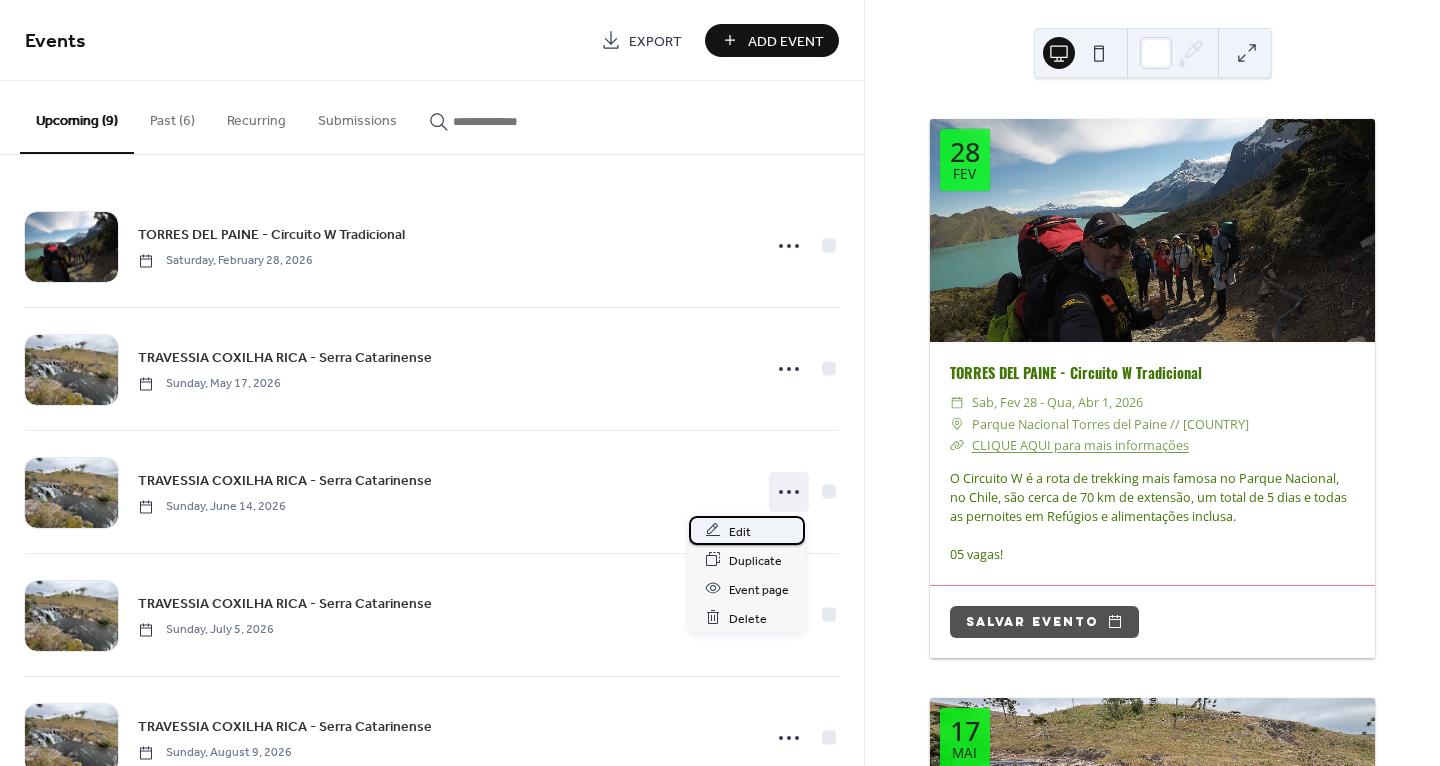 click on "Edit" at bounding box center (740, 531) 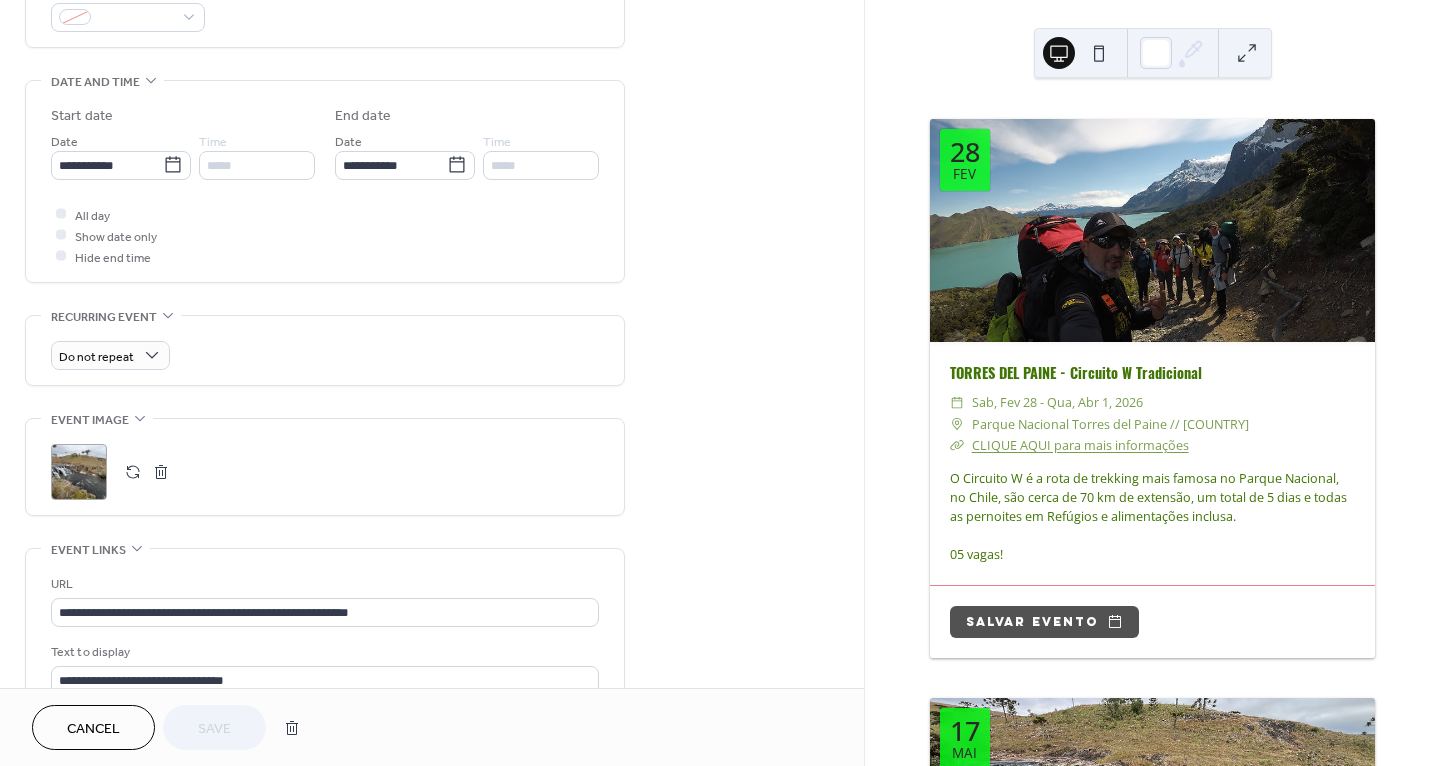 scroll, scrollTop: 588, scrollLeft: 0, axis: vertical 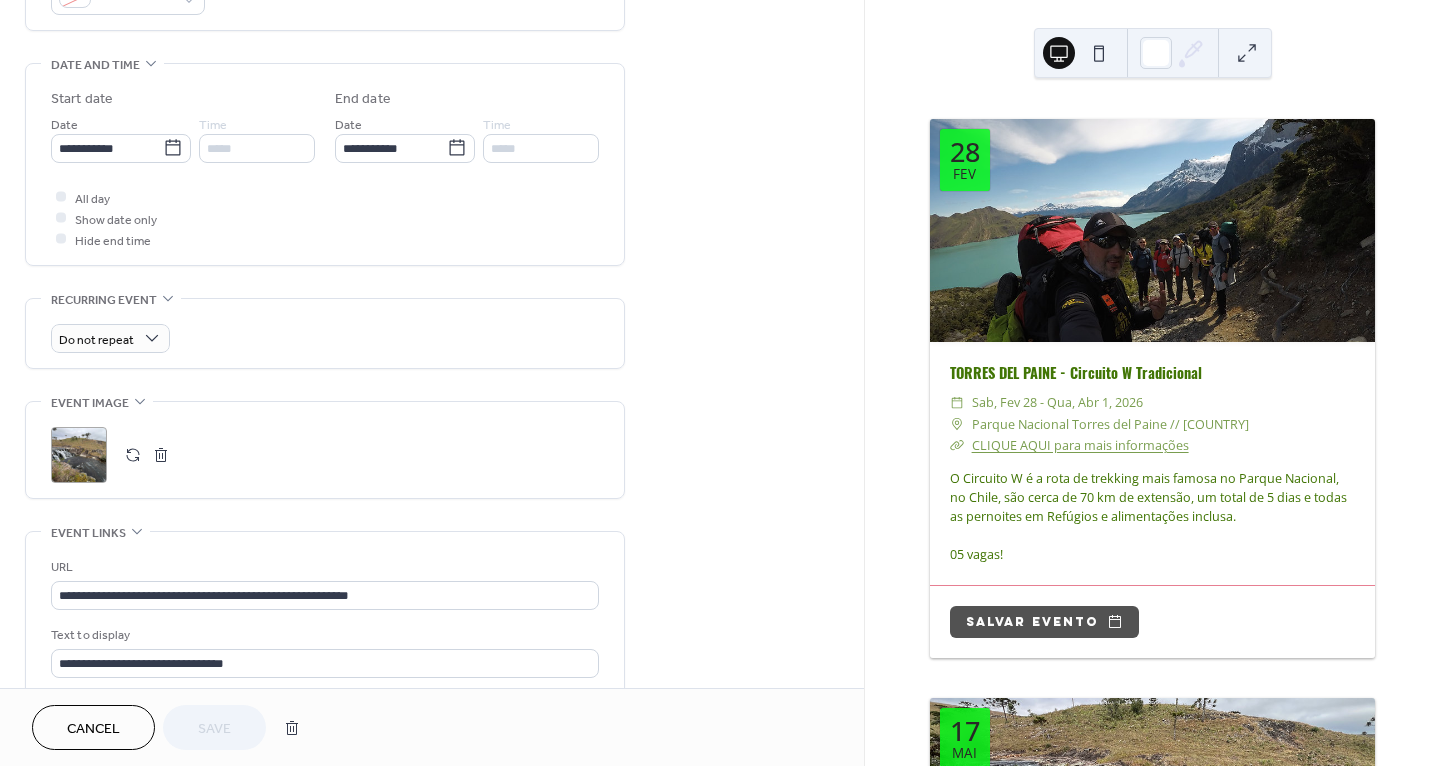 click at bounding box center (133, 455) 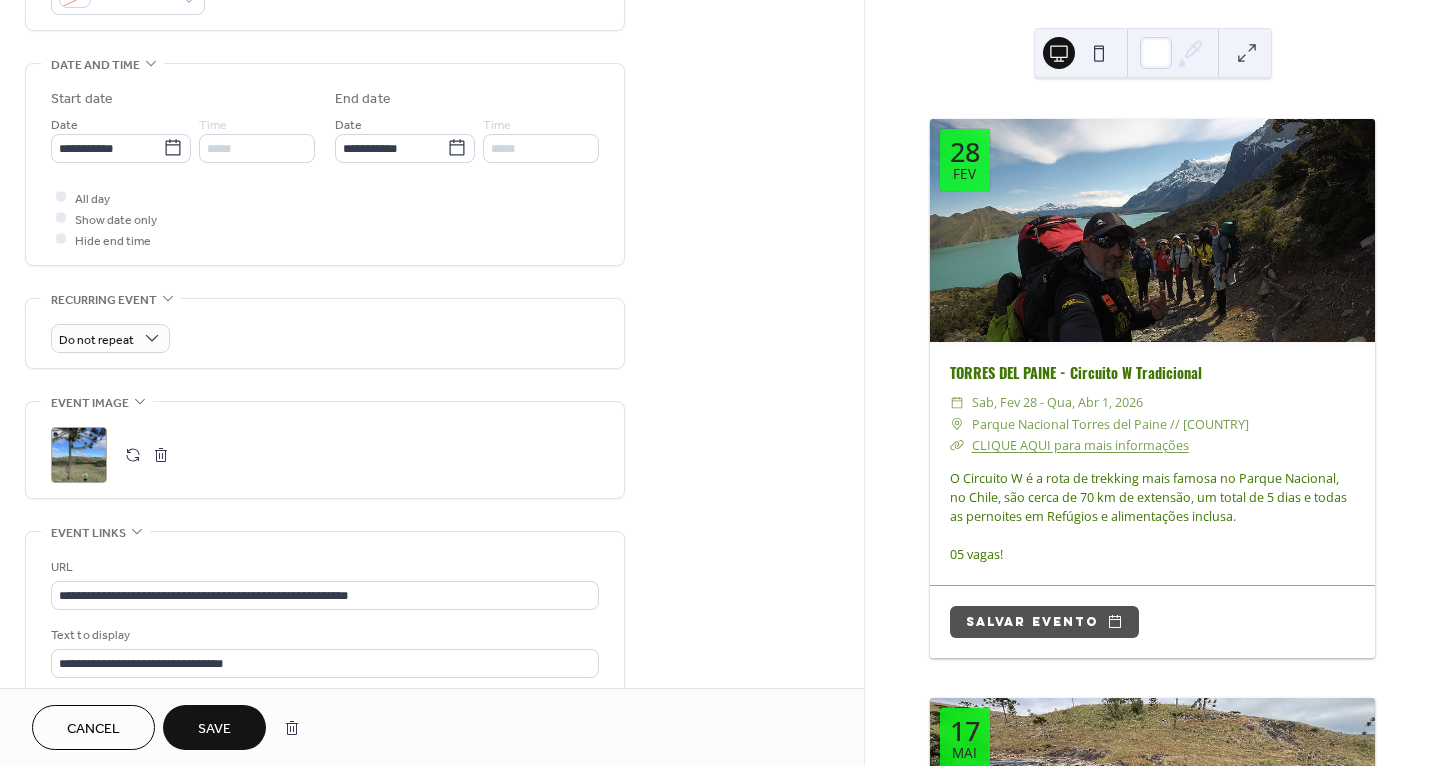 click on "Save" at bounding box center (214, 729) 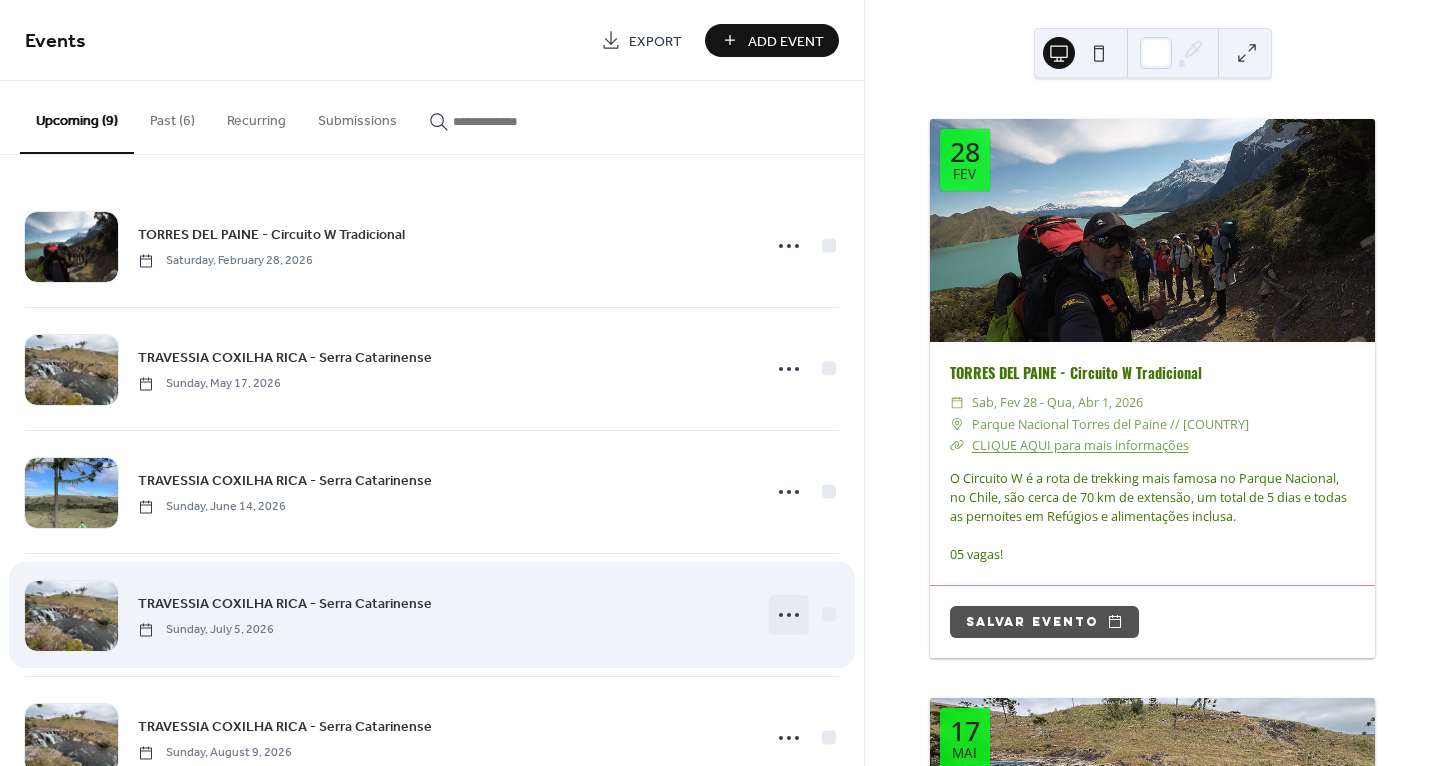 click 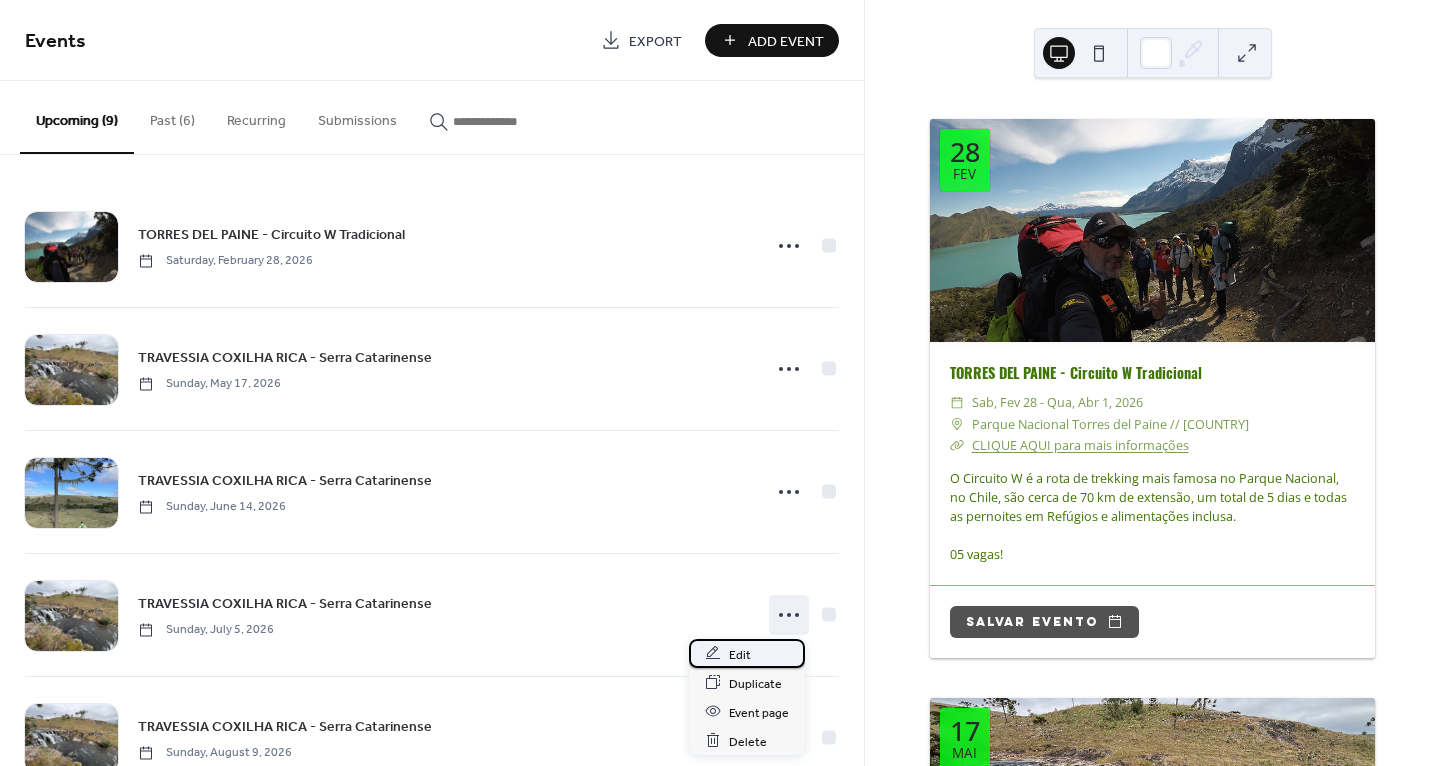 click on "Edit" at bounding box center [747, 653] 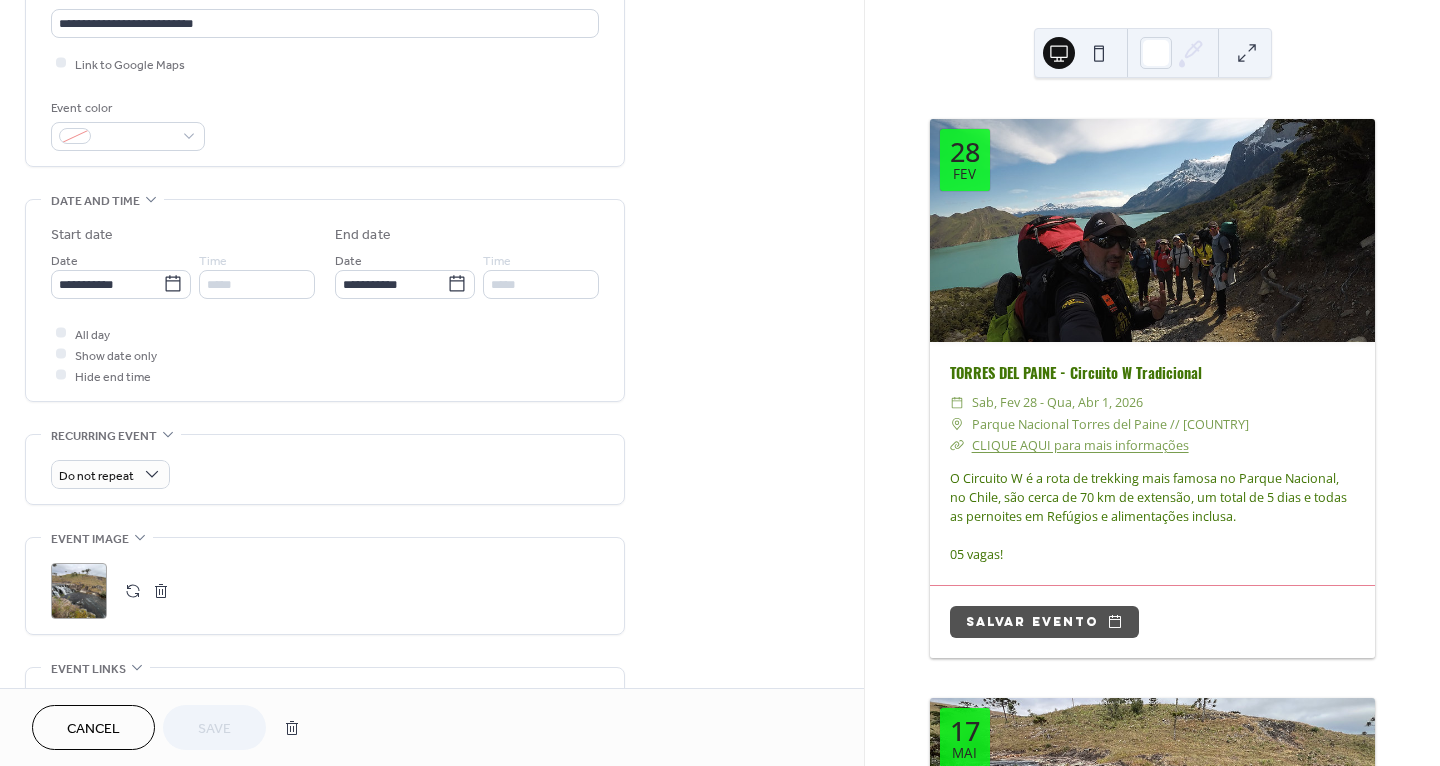 scroll, scrollTop: 576, scrollLeft: 0, axis: vertical 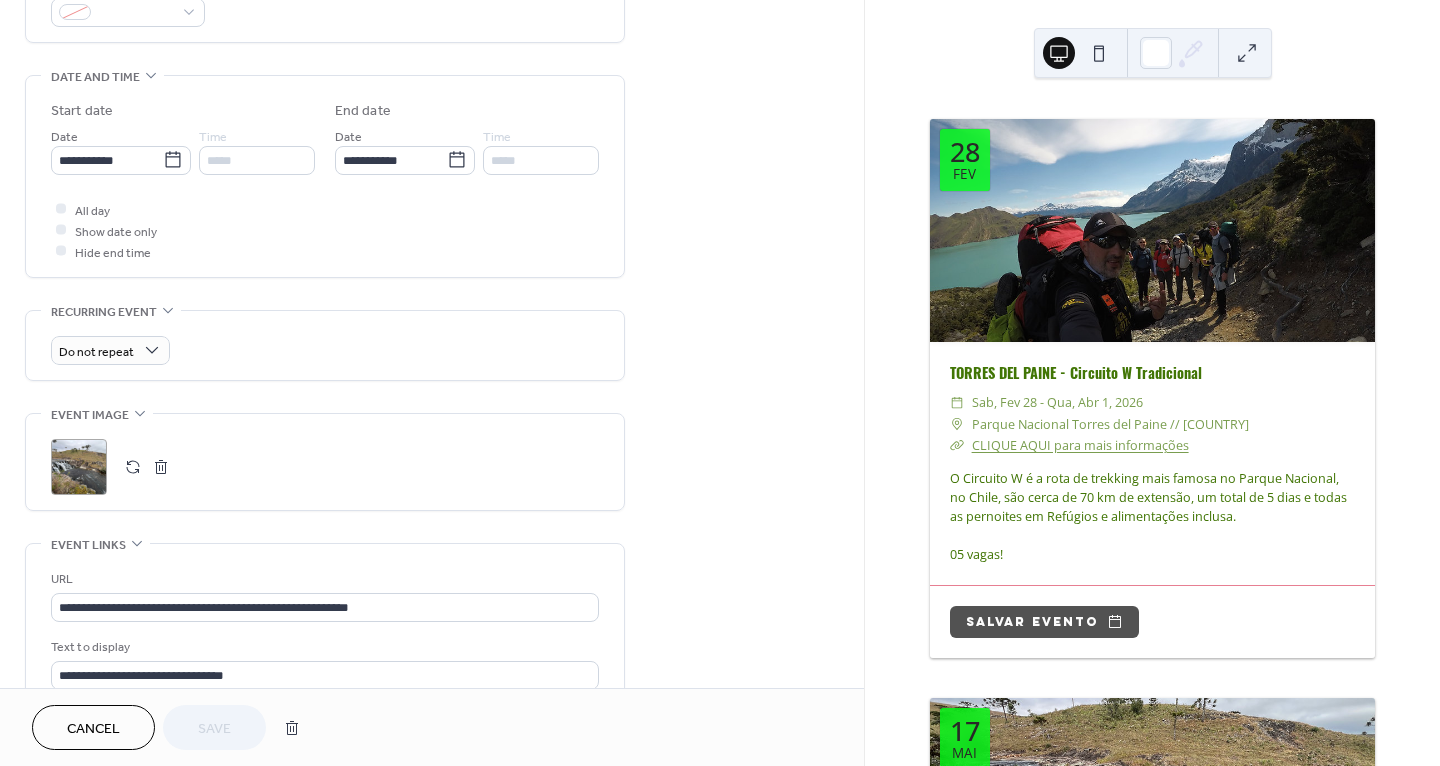 click at bounding box center (133, 467) 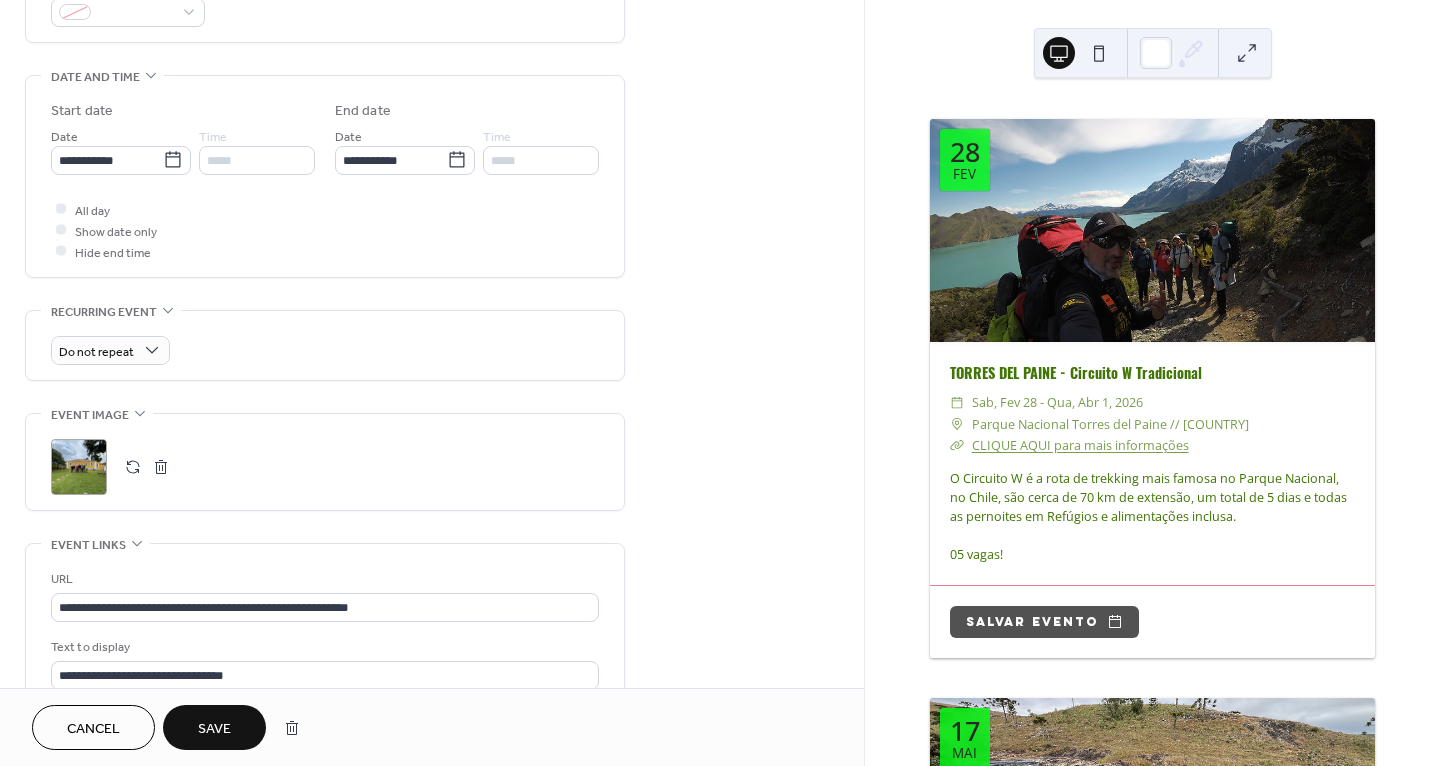 click on "Save" at bounding box center (214, 729) 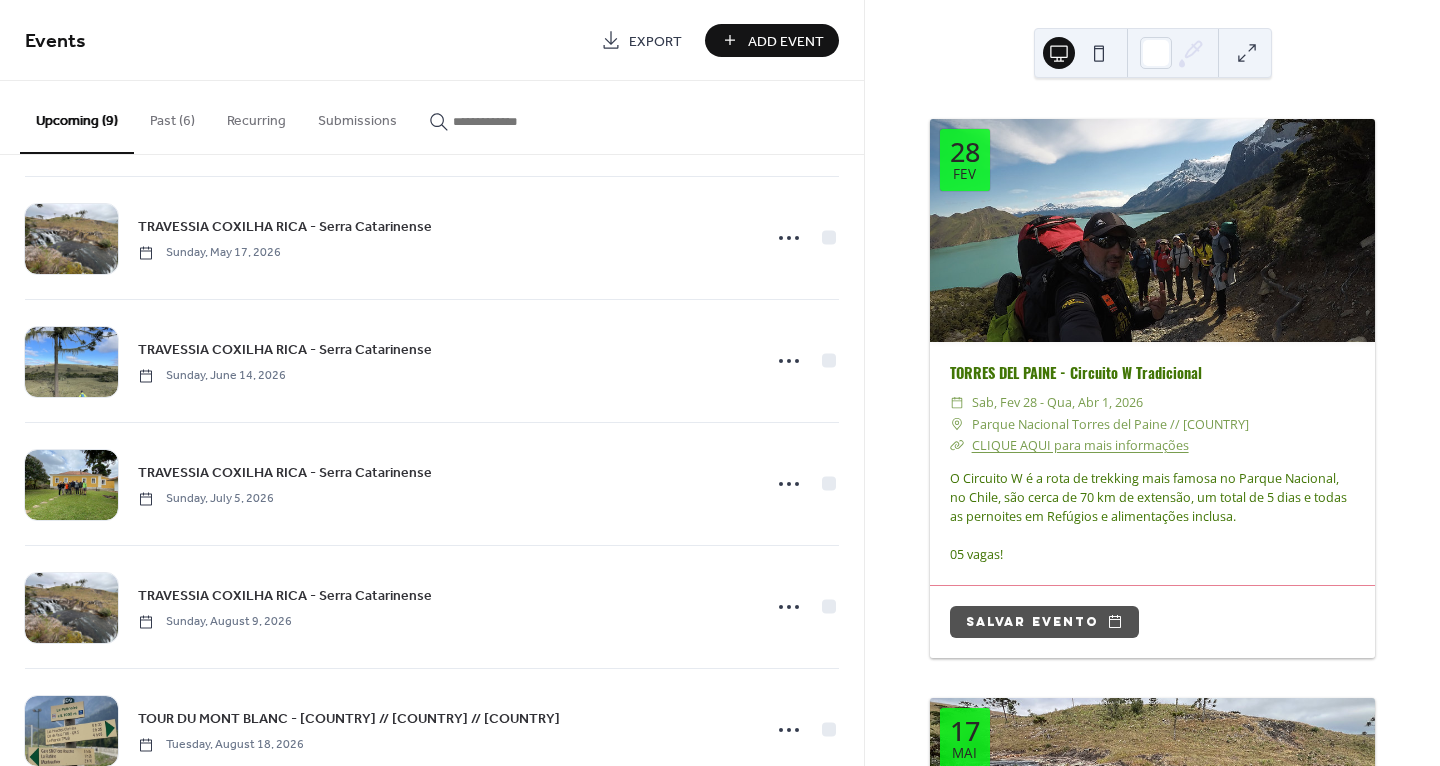 scroll, scrollTop: 317, scrollLeft: 0, axis: vertical 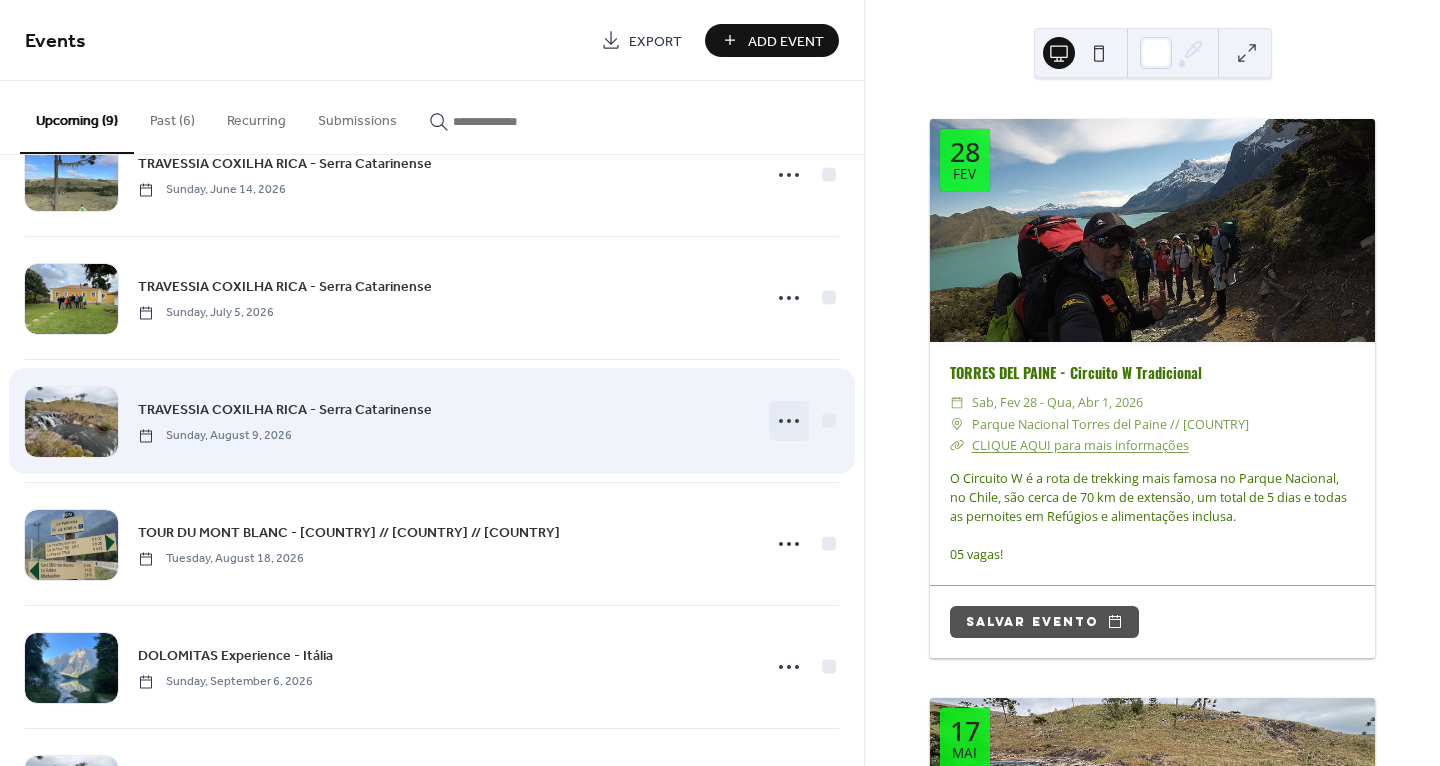 click 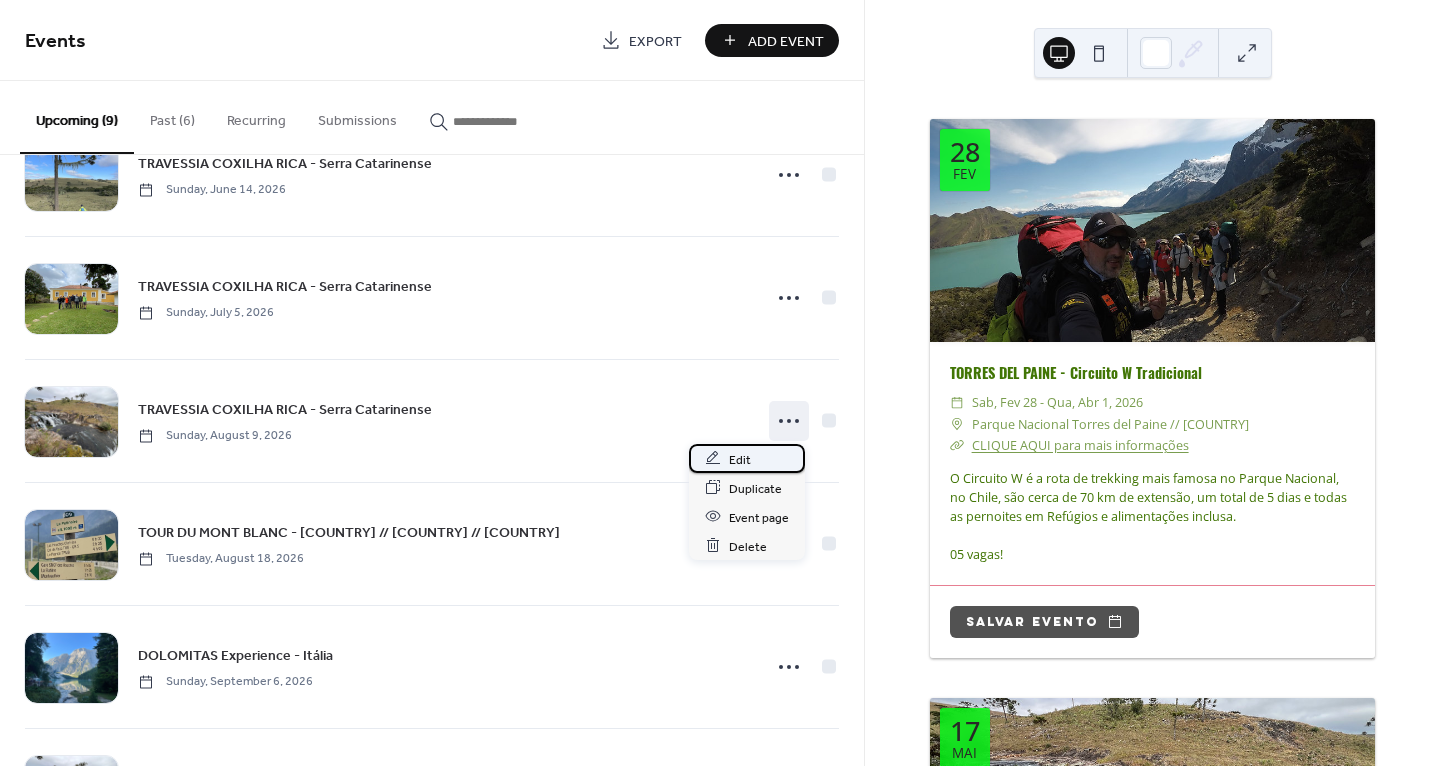 click on "Edit" at bounding box center [740, 459] 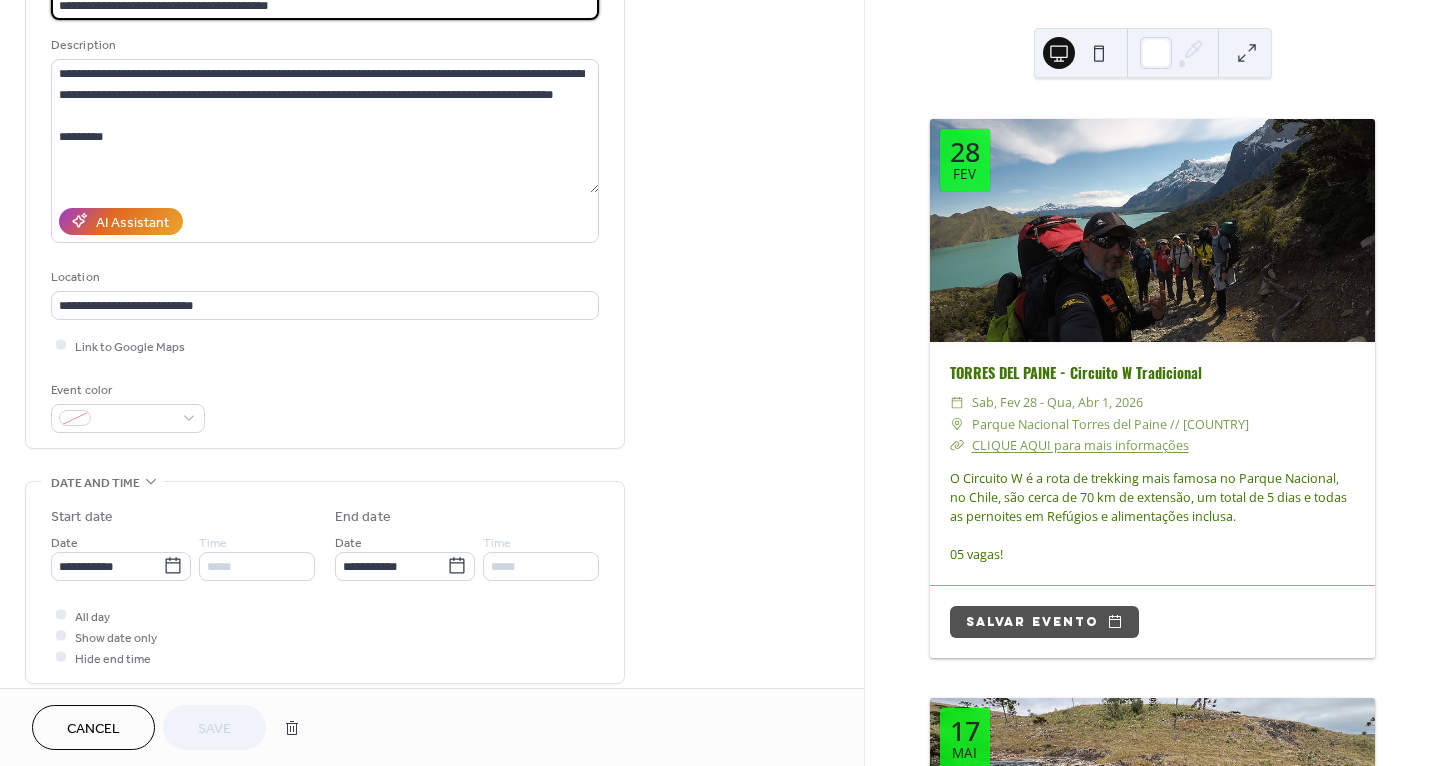 scroll, scrollTop: 467, scrollLeft: 0, axis: vertical 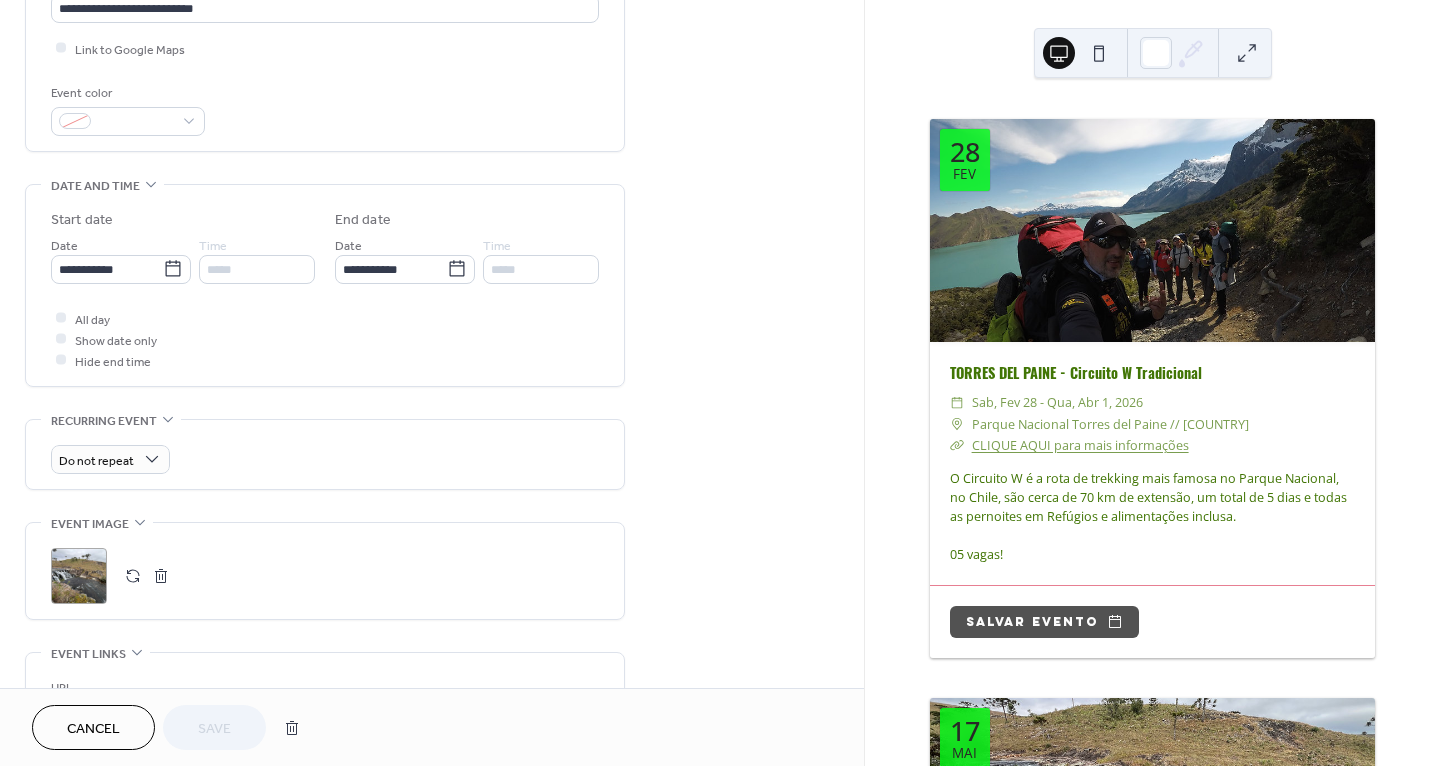 click at bounding box center (133, 576) 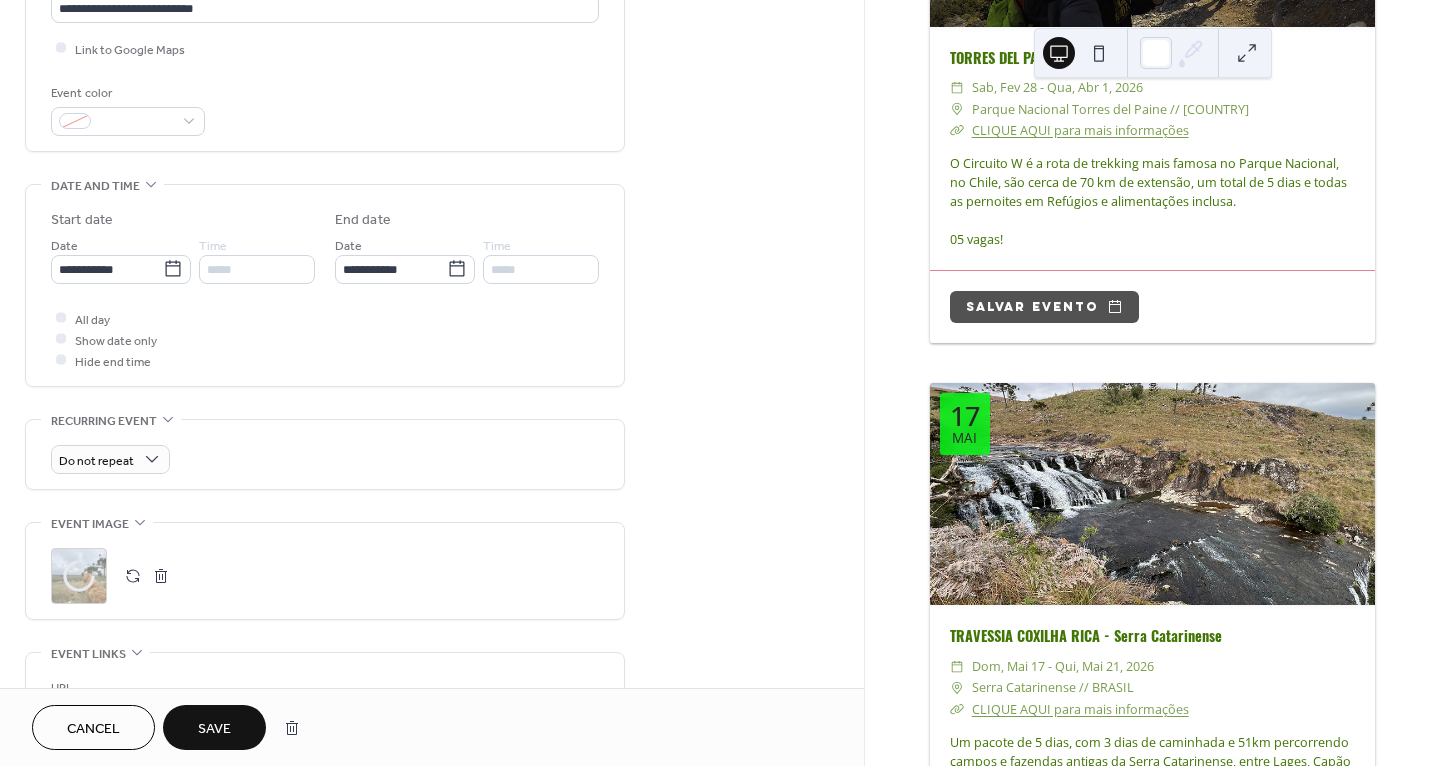 scroll, scrollTop: 323, scrollLeft: 0, axis: vertical 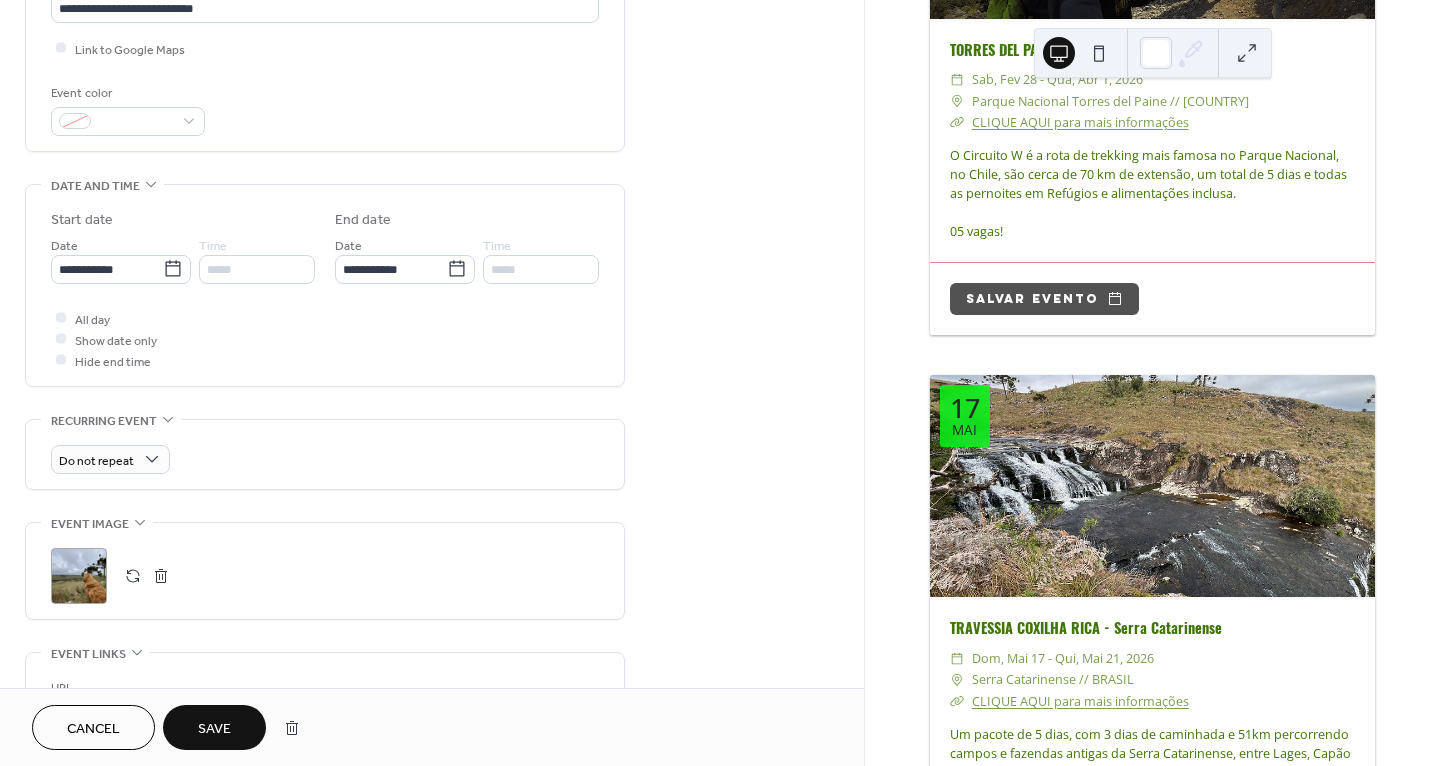 click on "Save" at bounding box center [214, 729] 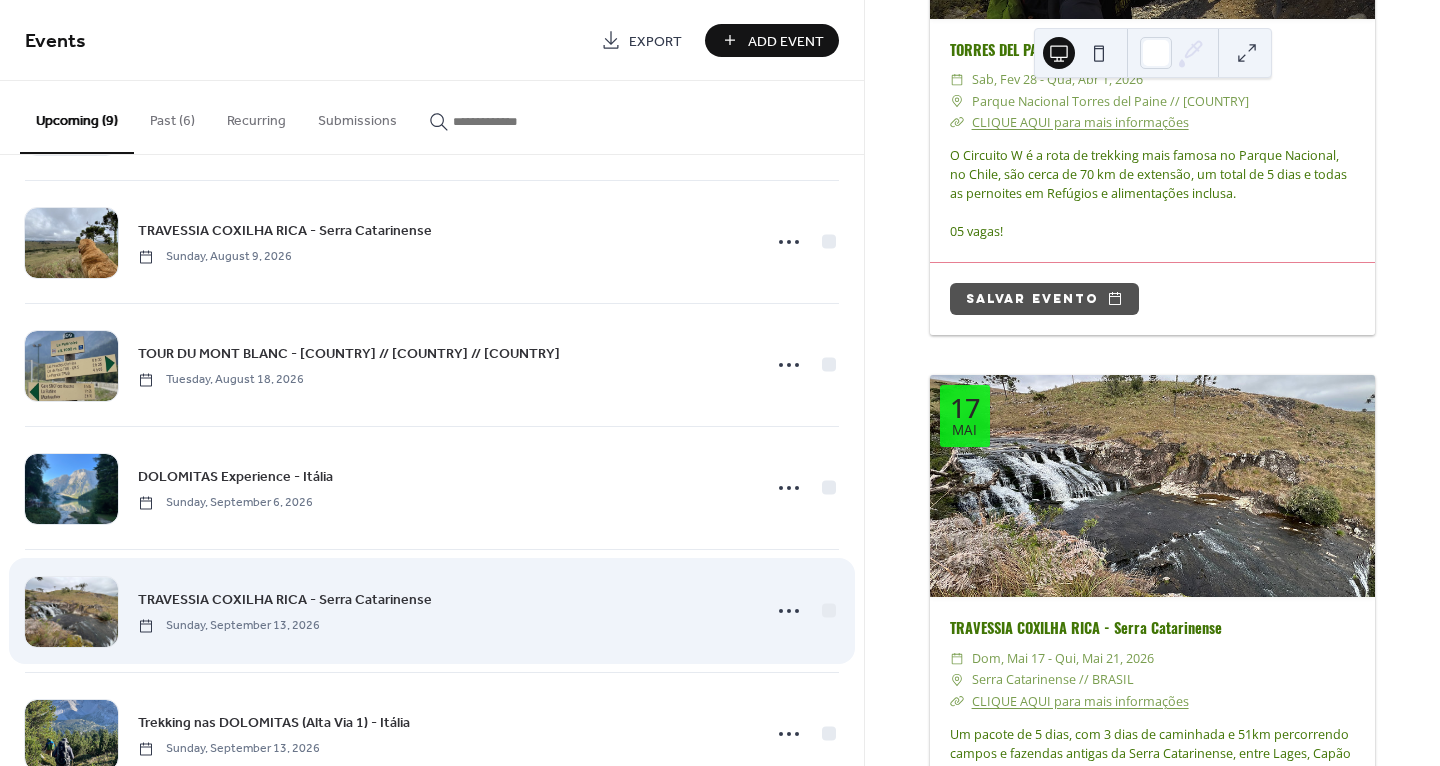 scroll, scrollTop: 530, scrollLeft: 0, axis: vertical 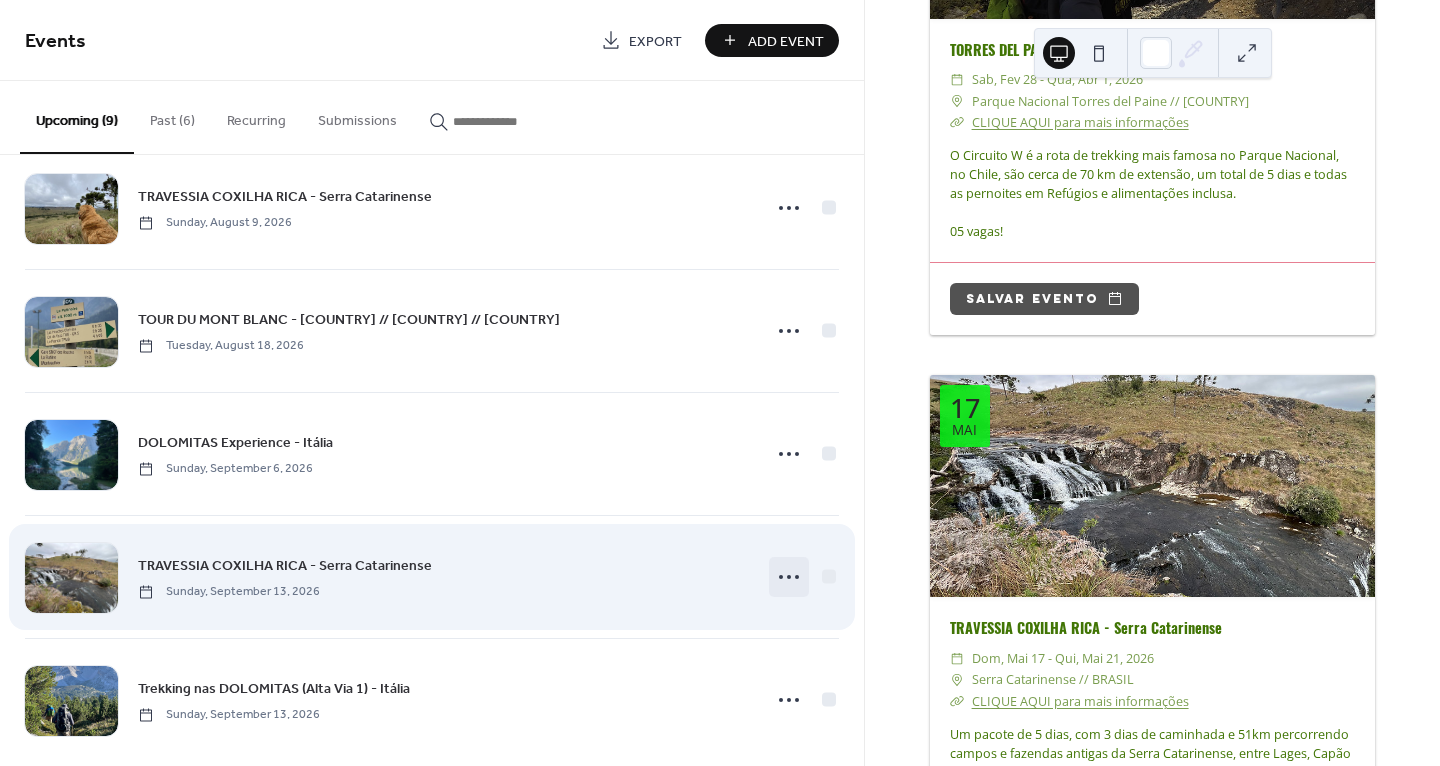 click 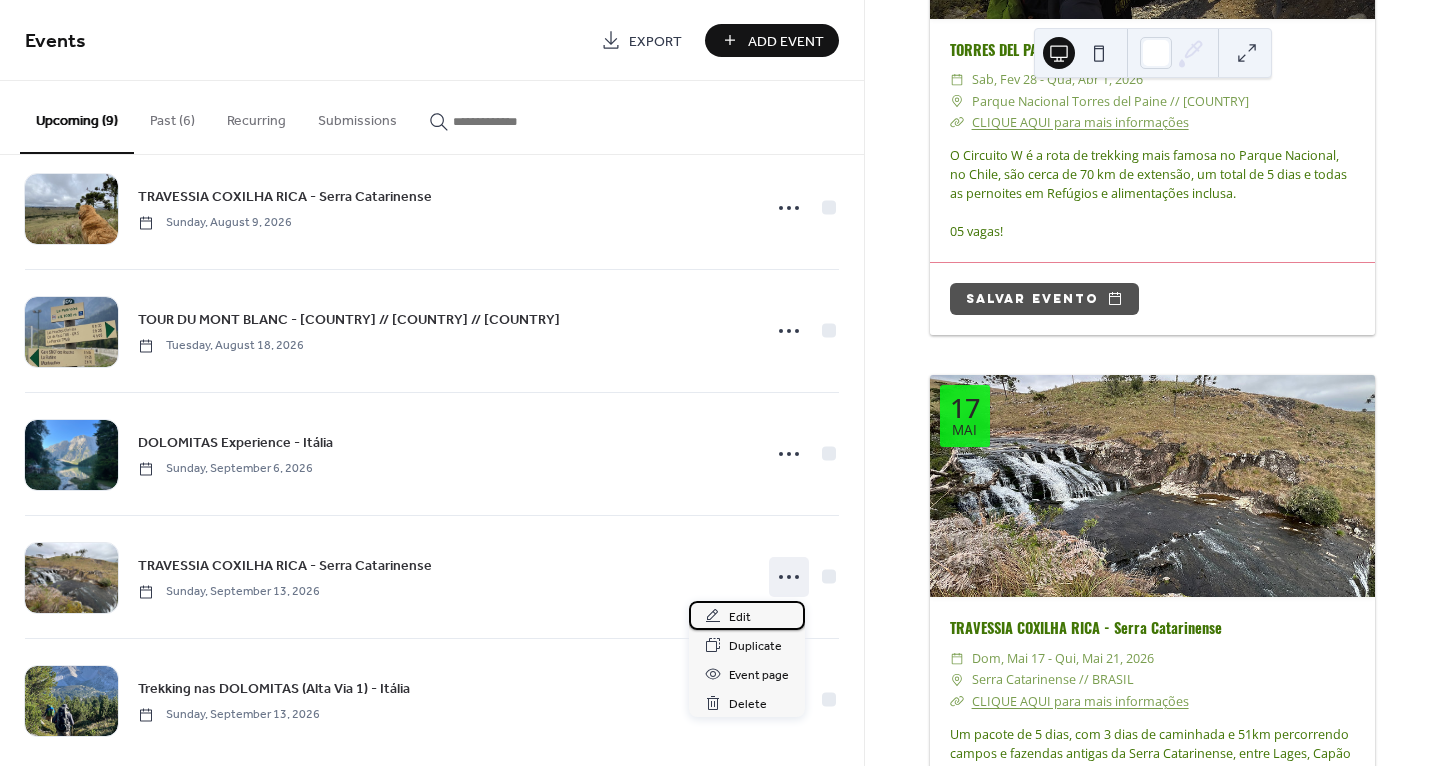 click on "Edit" at bounding box center [747, 615] 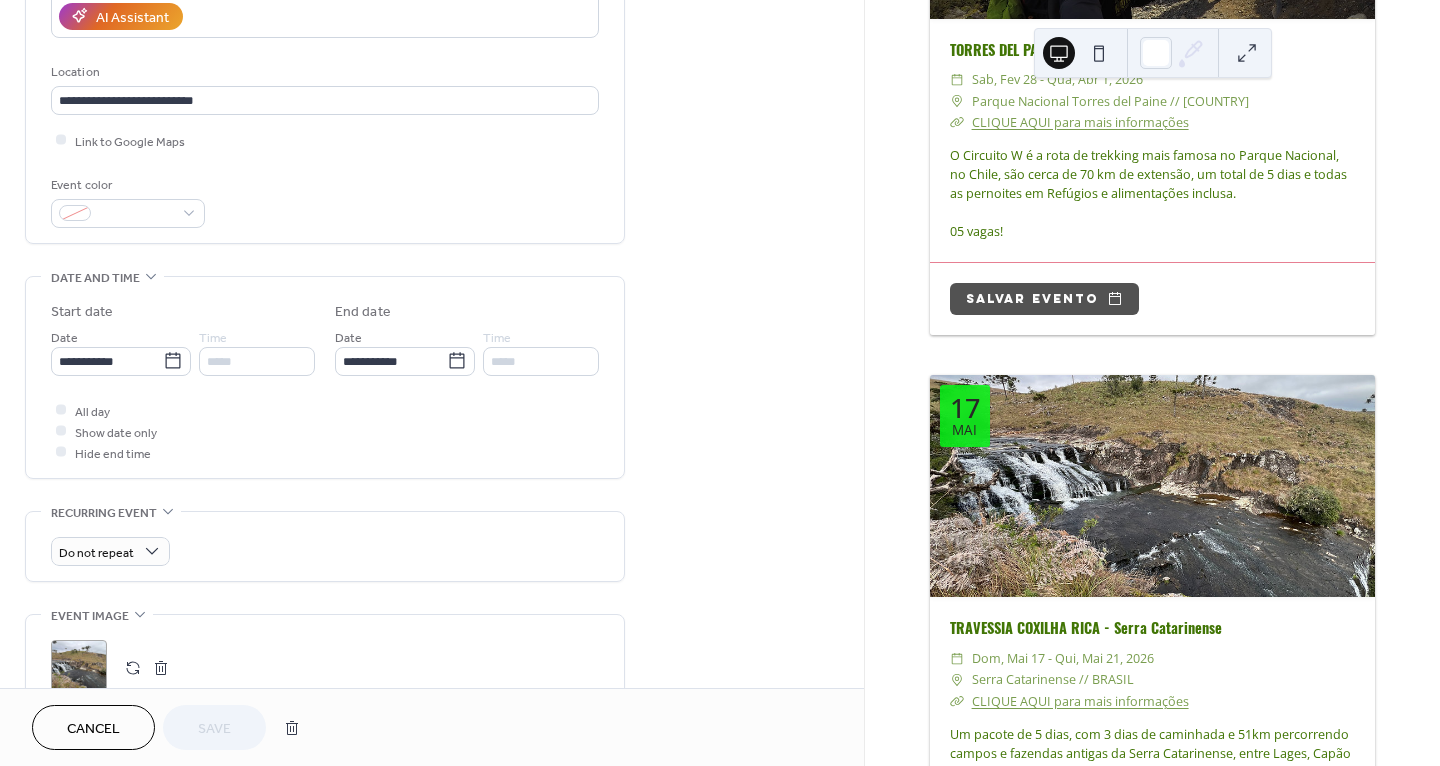 scroll, scrollTop: 798, scrollLeft: 0, axis: vertical 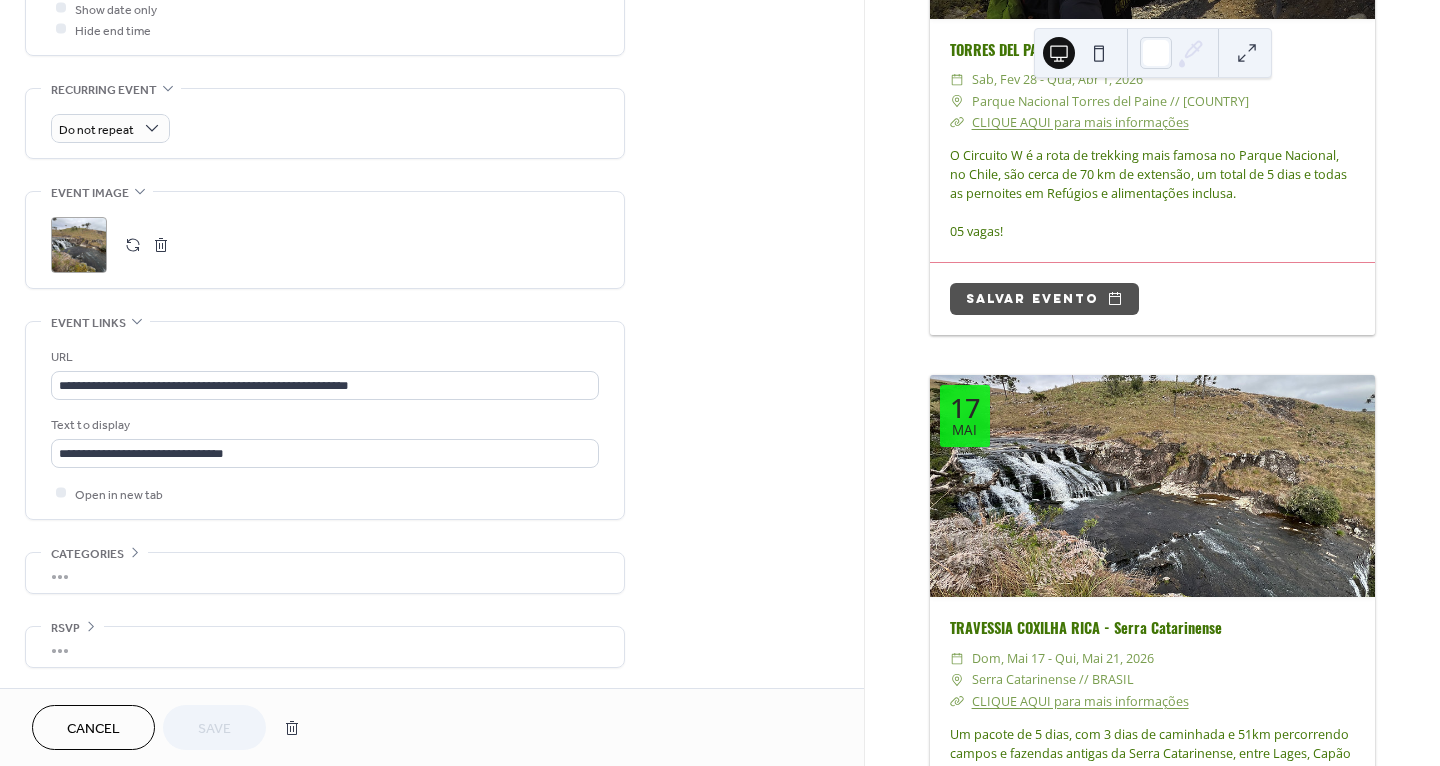 click at bounding box center (133, 245) 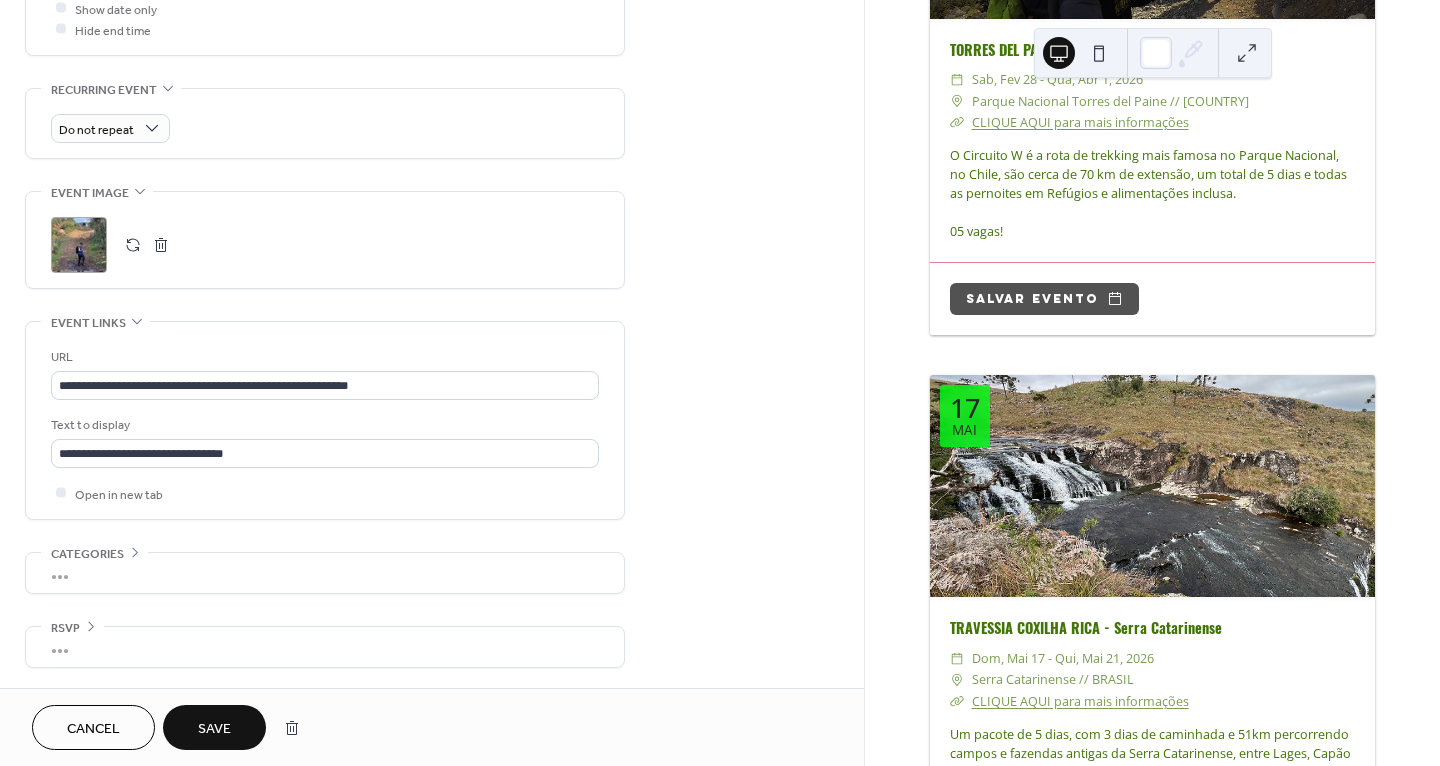 click on "Save" at bounding box center (214, 729) 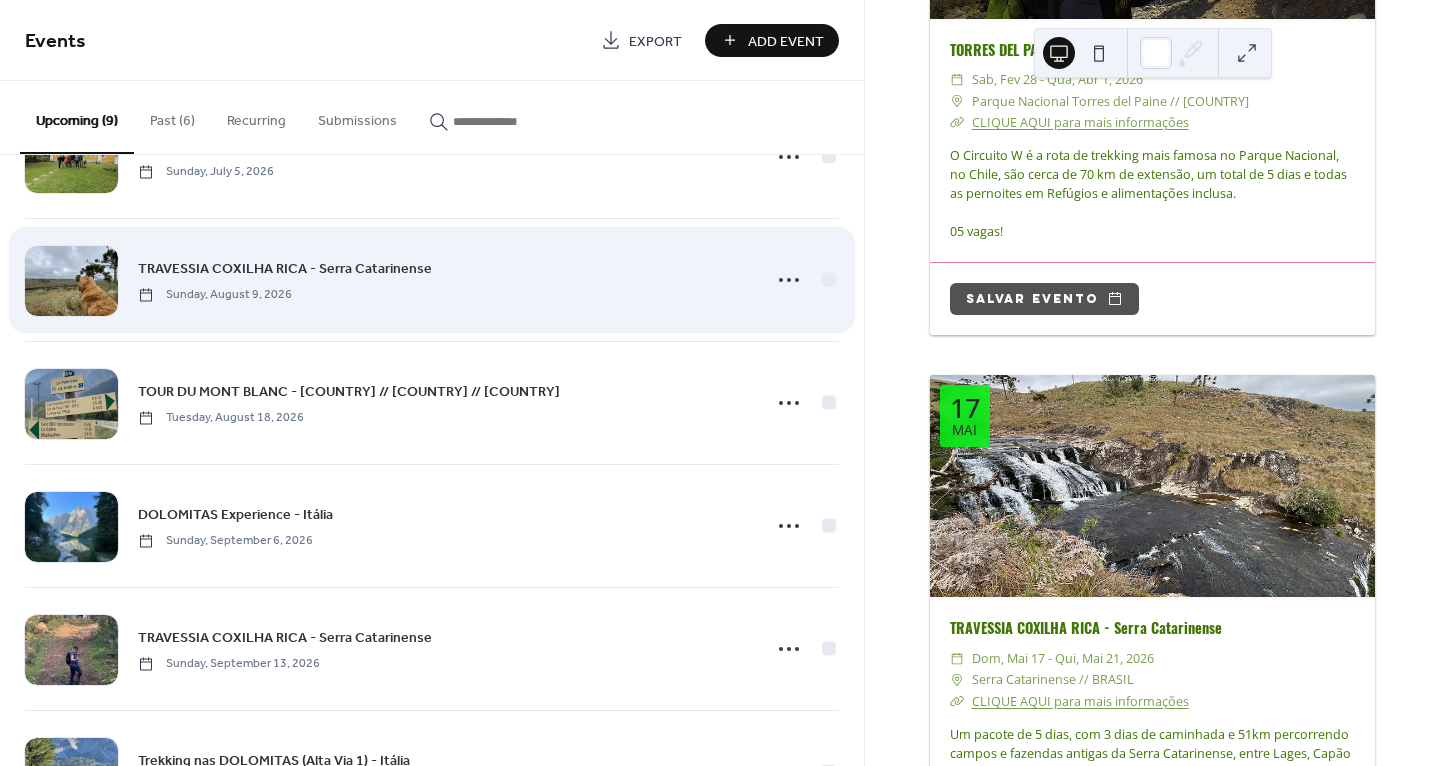scroll, scrollTop: 554, scrollLeft: 0, axis: vertical 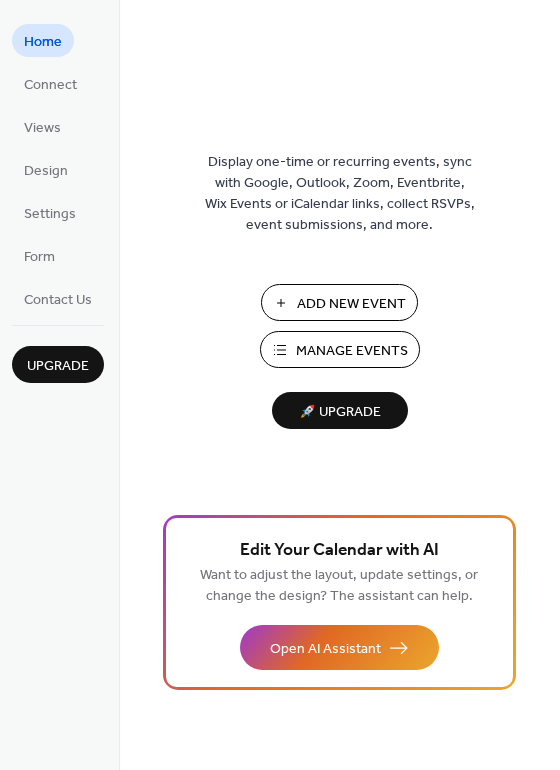 click on "Manage Events" at bounding box center [340, 349] 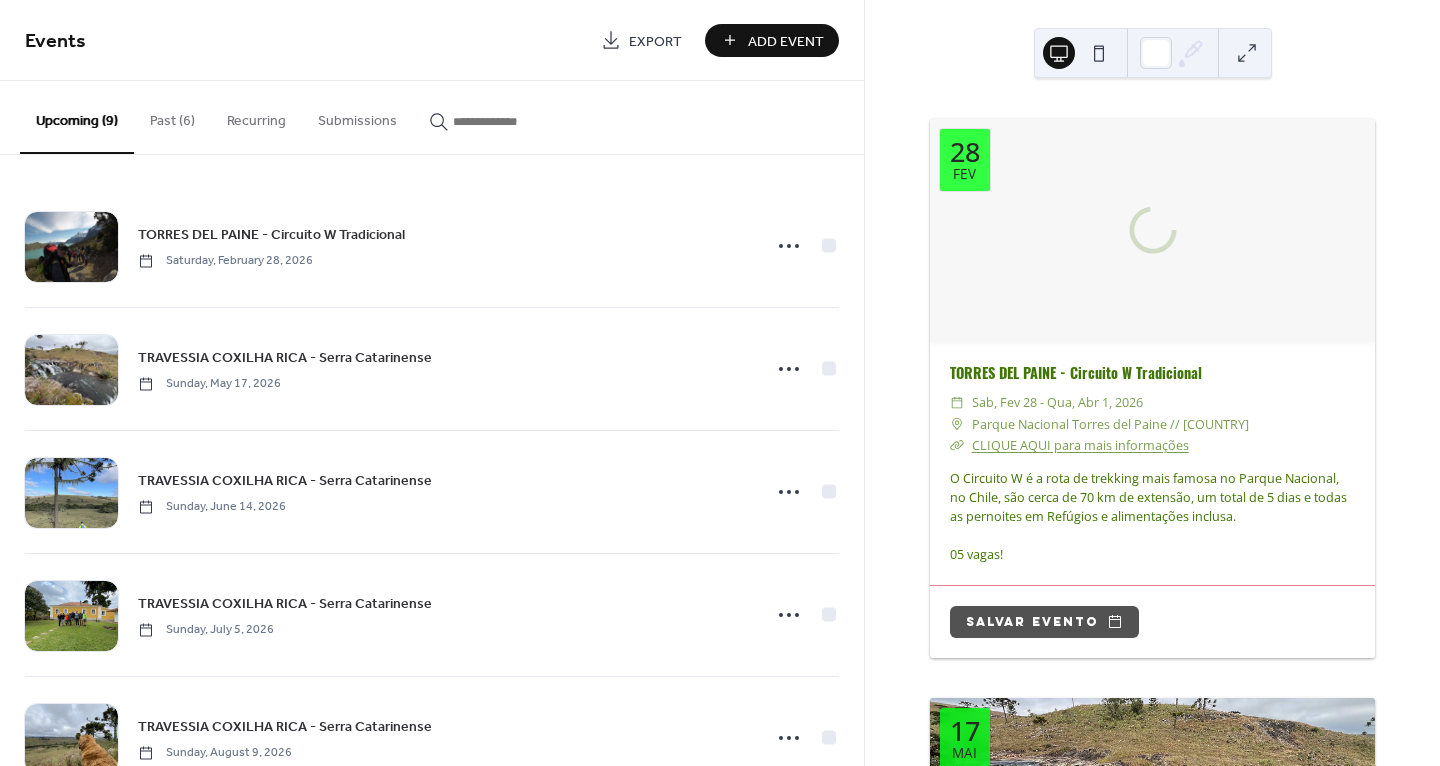 scroll, scrollTop: 0, scrollLeft: 0, axis: both 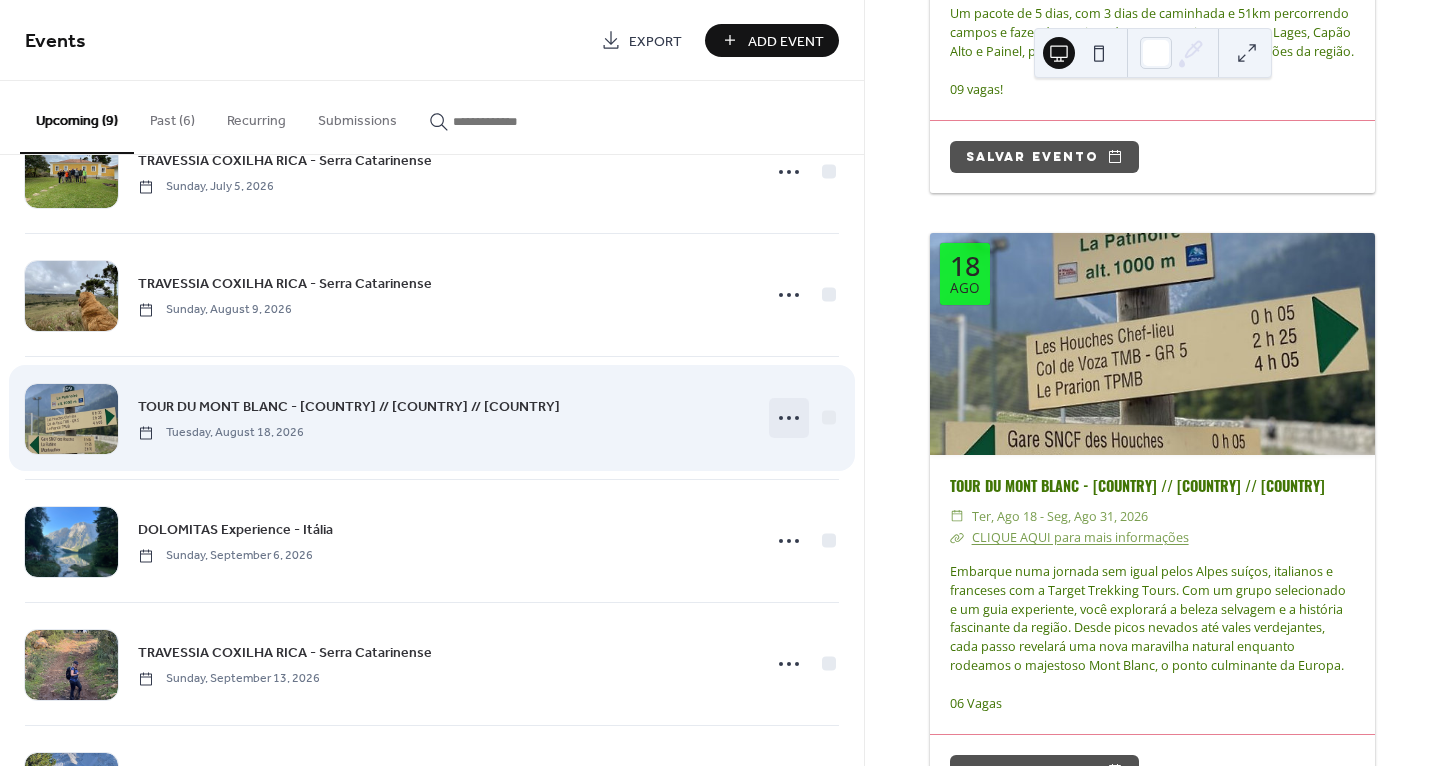 click 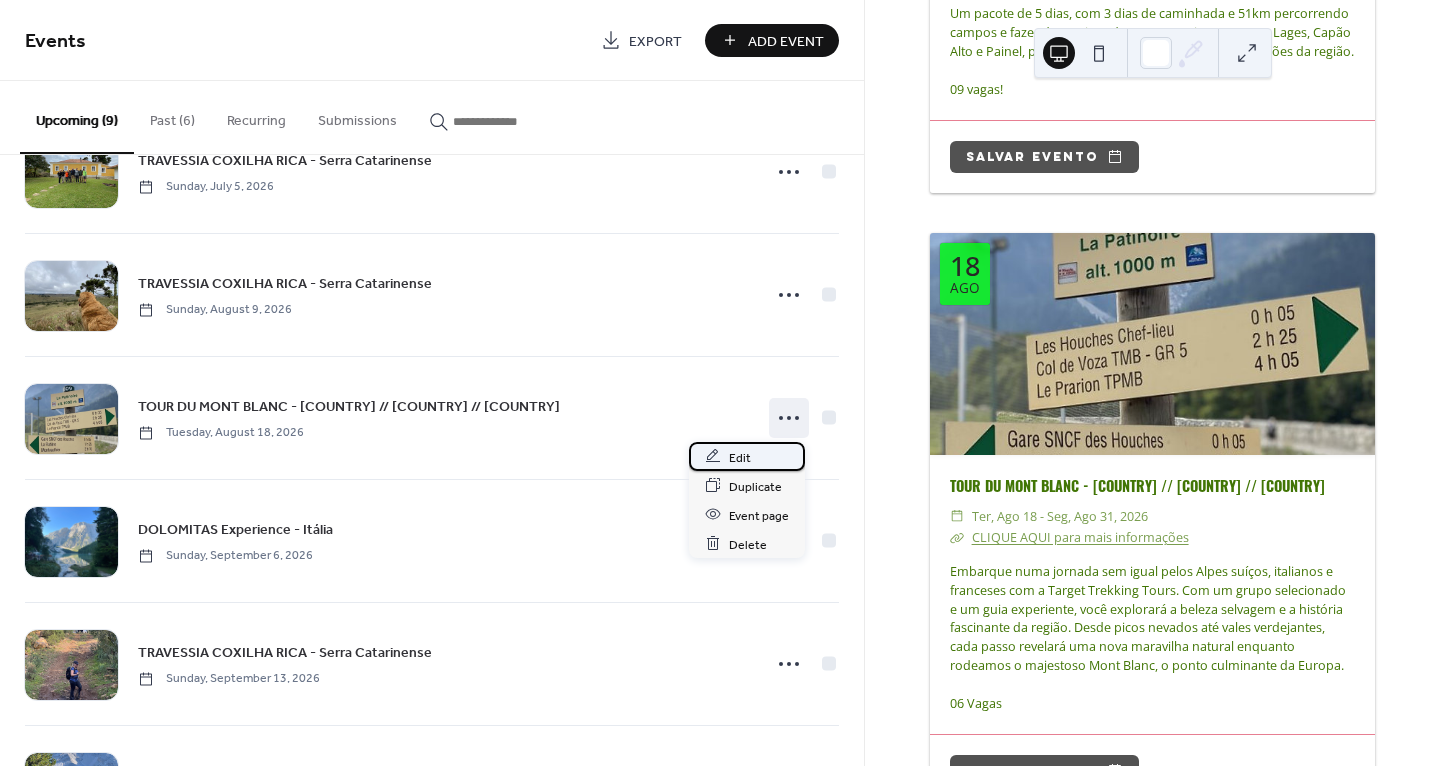 click on "Edit" at bounding box center (740, 457) 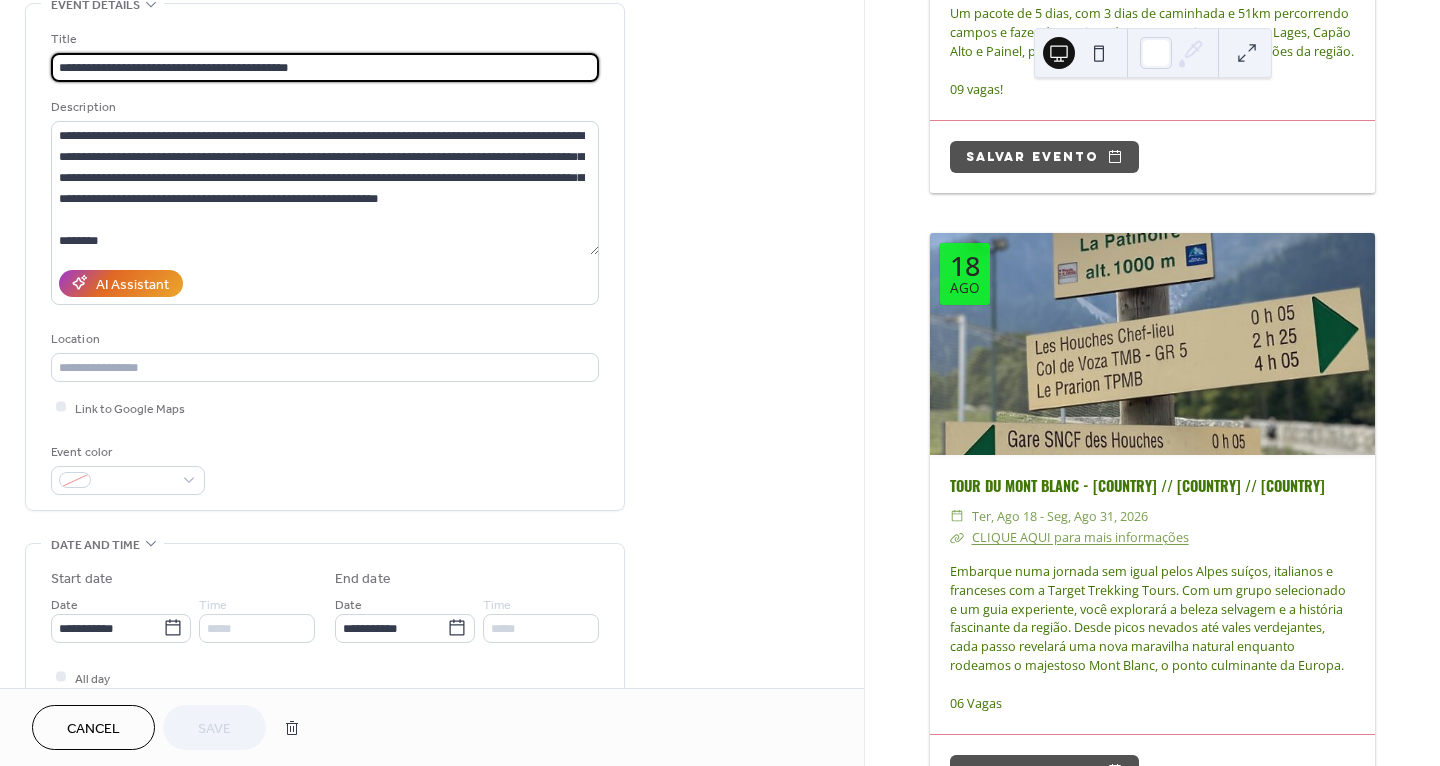 scroll, scrollTop: 264, scrollLeft: 0, axis: vertical 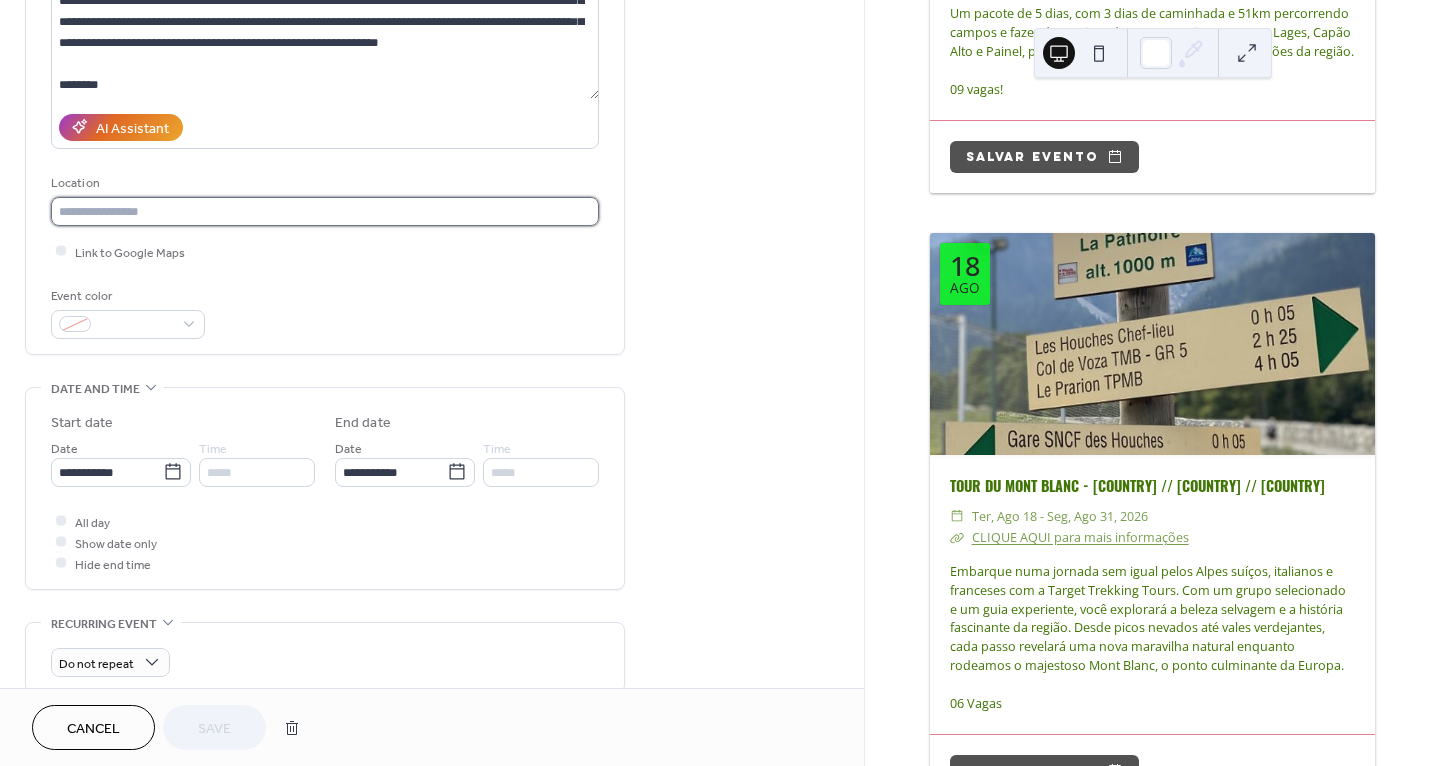 click at bounding box center (325, 211) 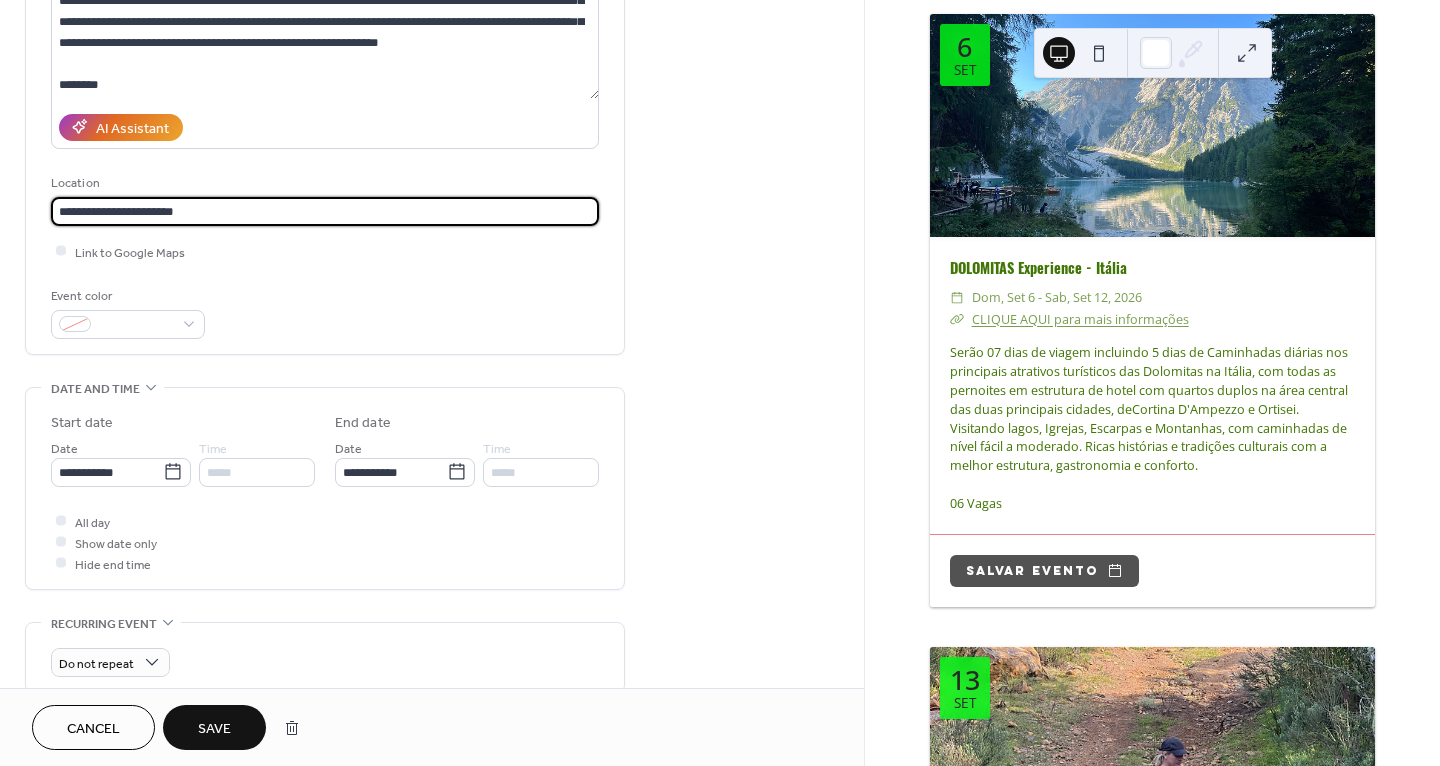 scroll, scrollTop: 3621, scrollLeft: 0, axis: vertical 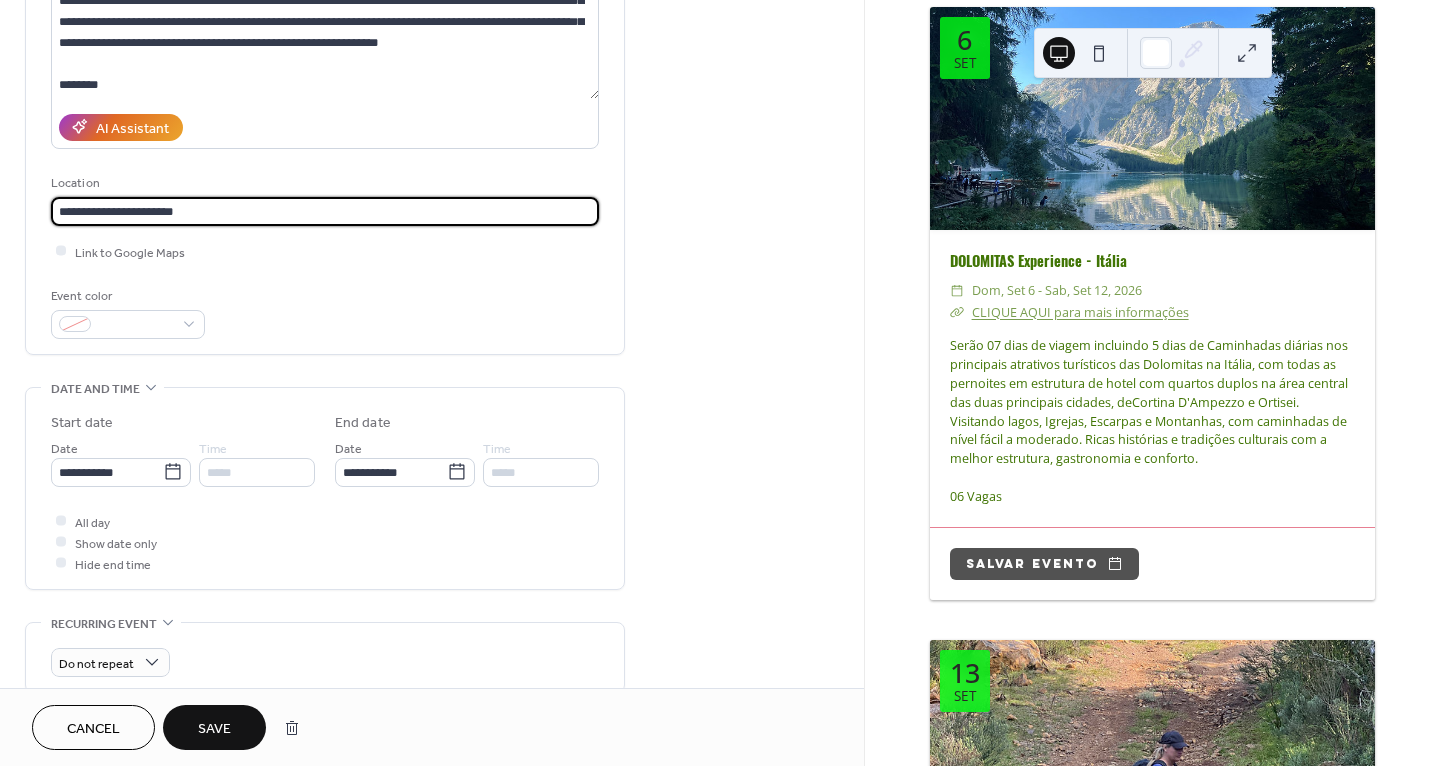 type on "**********" 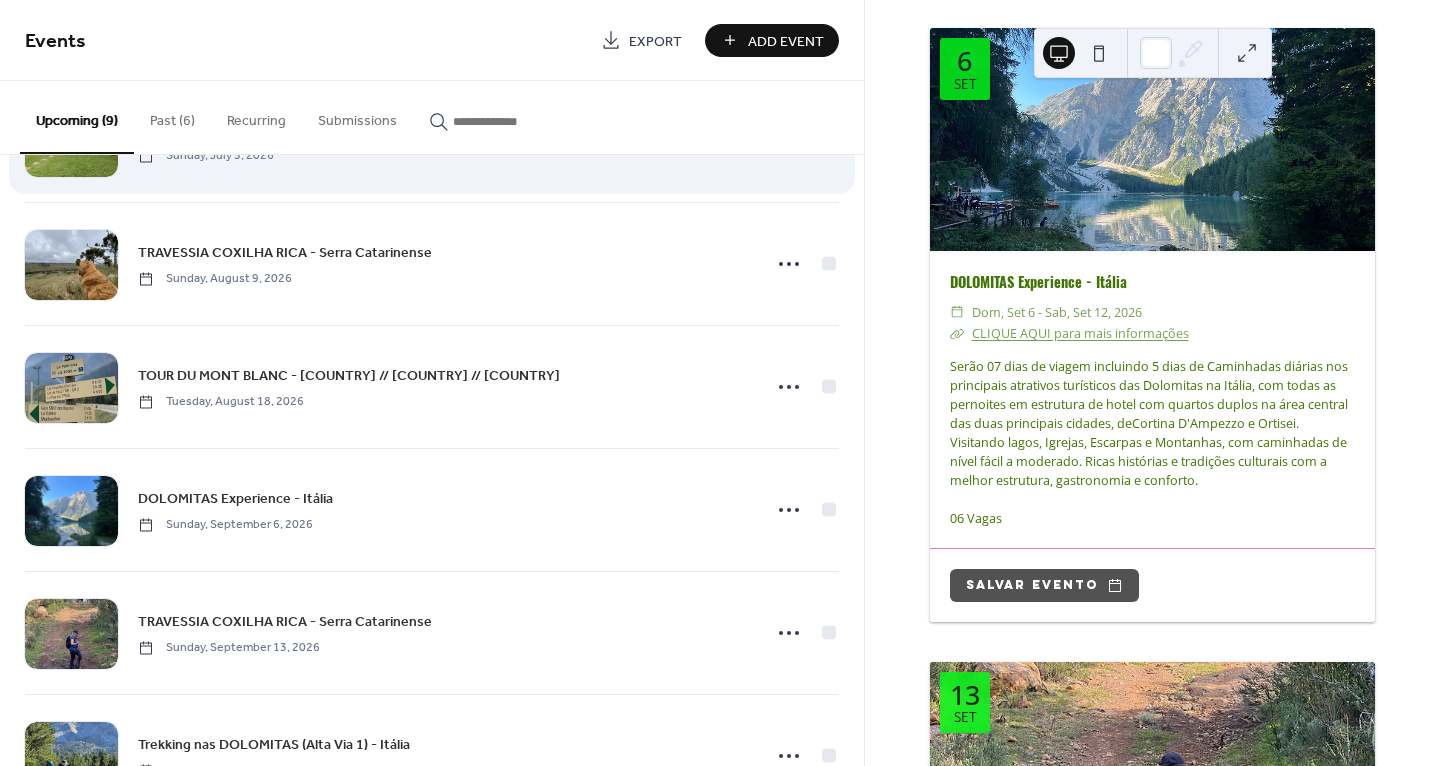 scroll, scrollTop: 538, scrollLeft: 0, axis: vertical 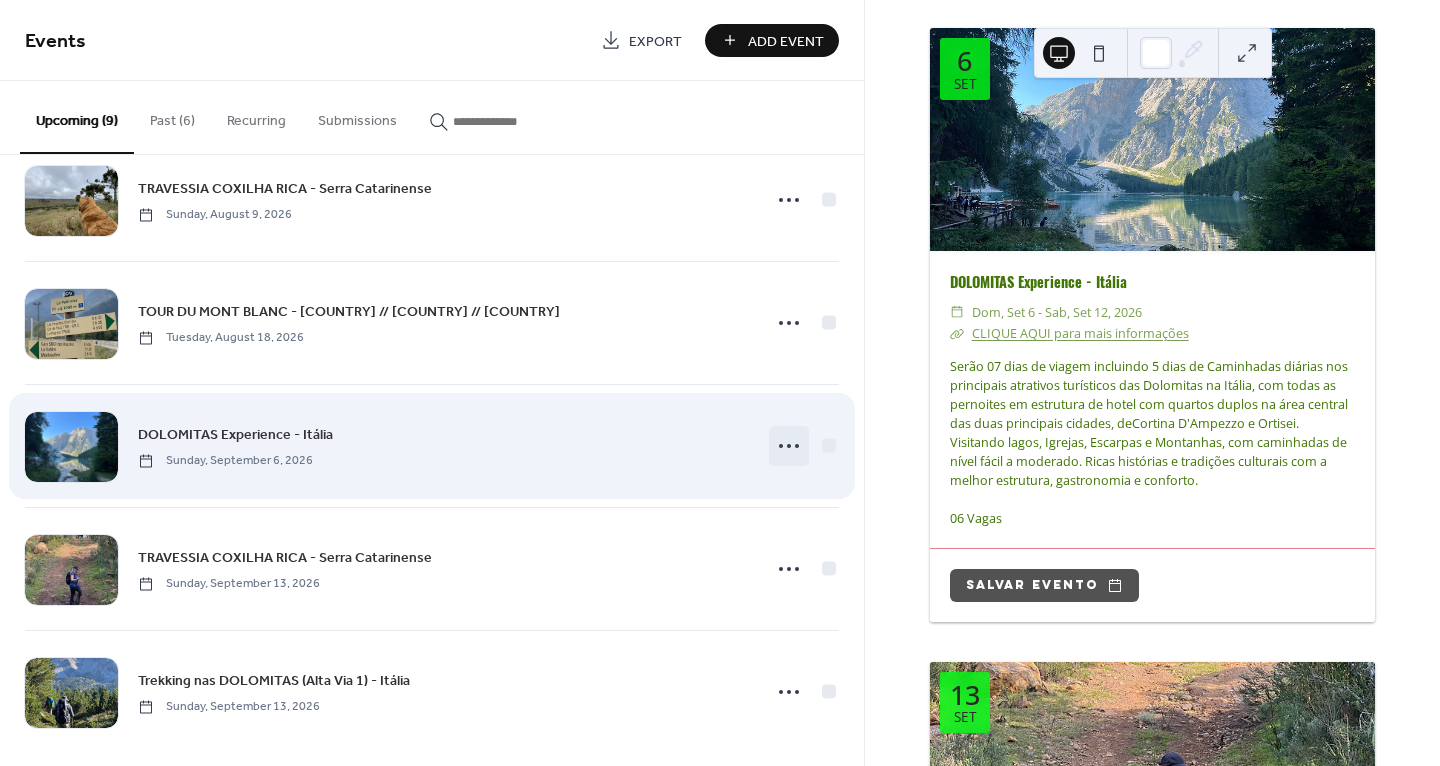 click 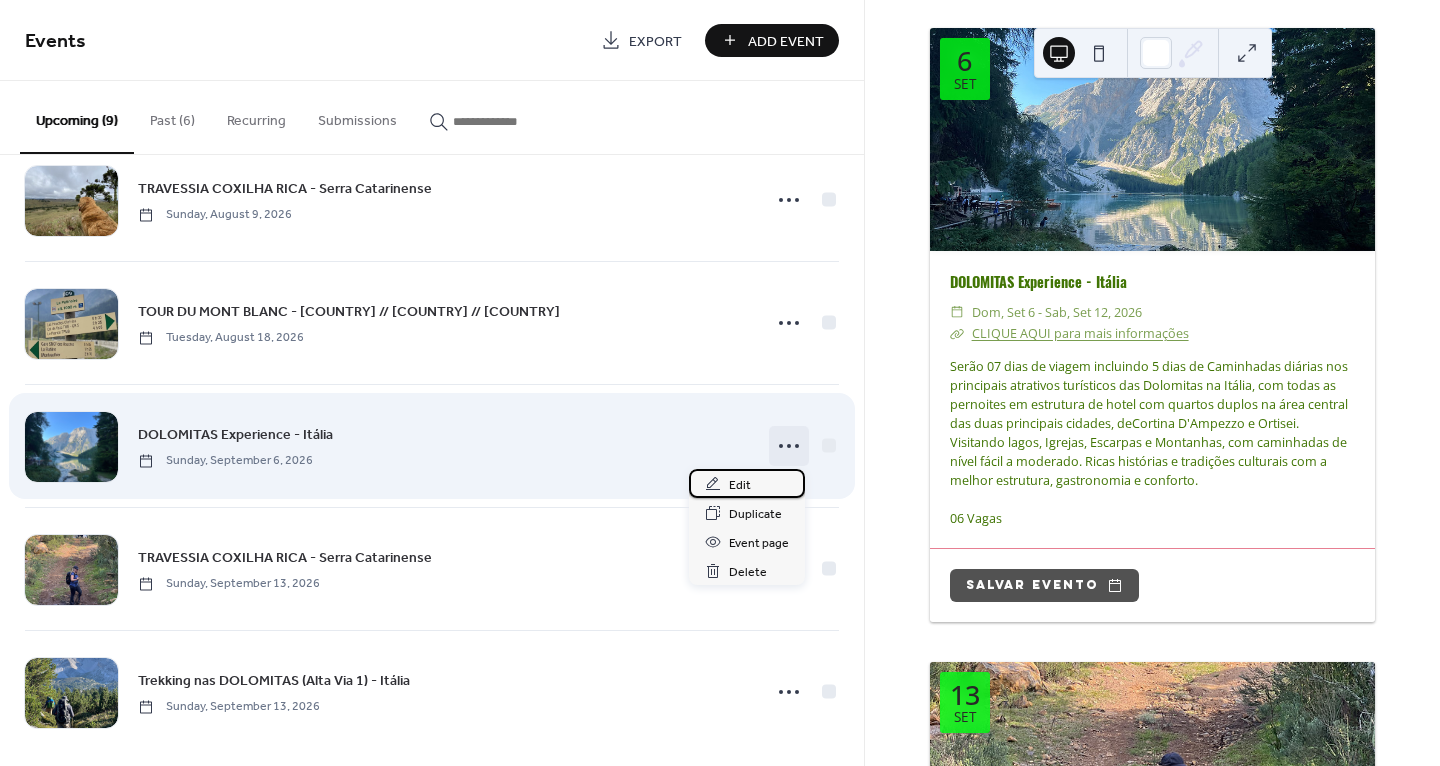 click on "Edit" at bounding box center (740, 485) 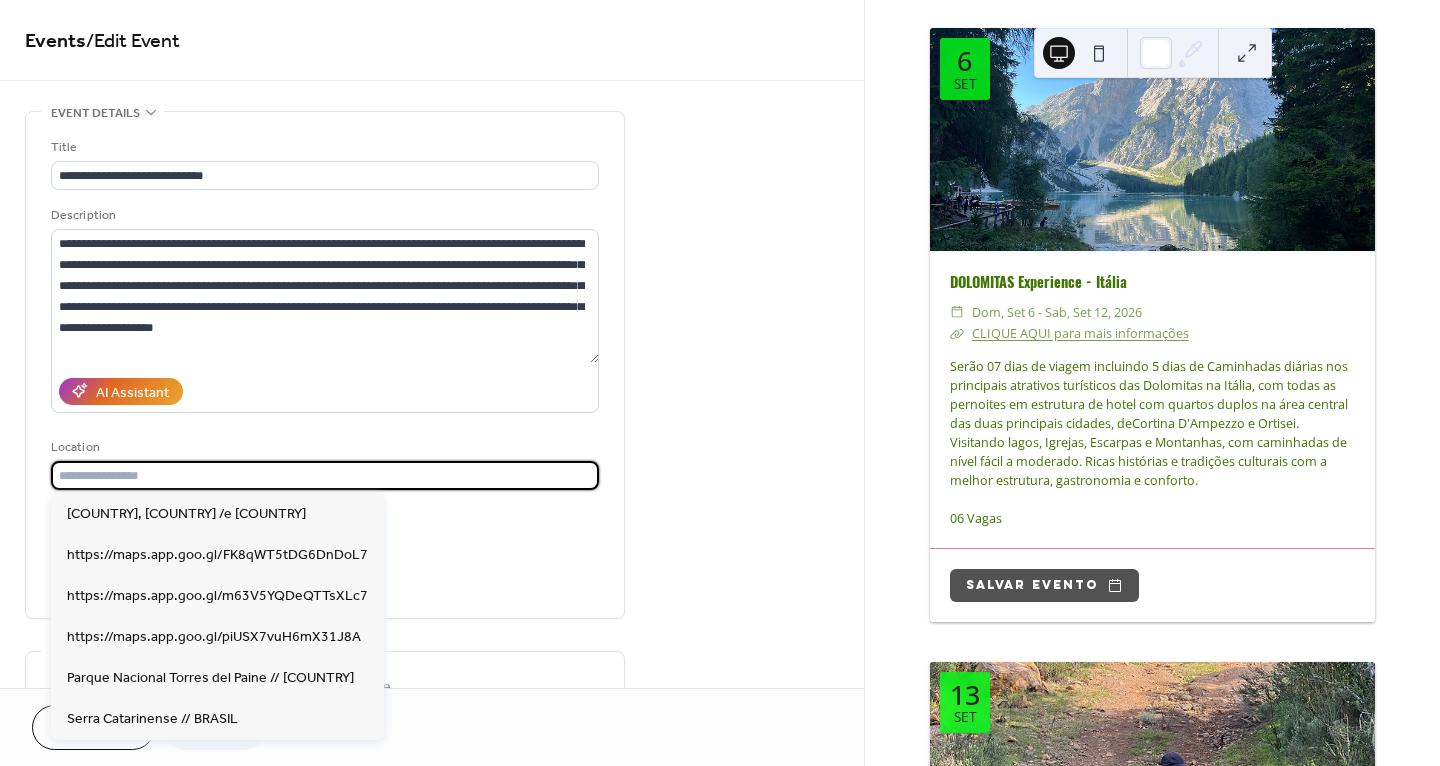 click at bounding box center (325, 475) 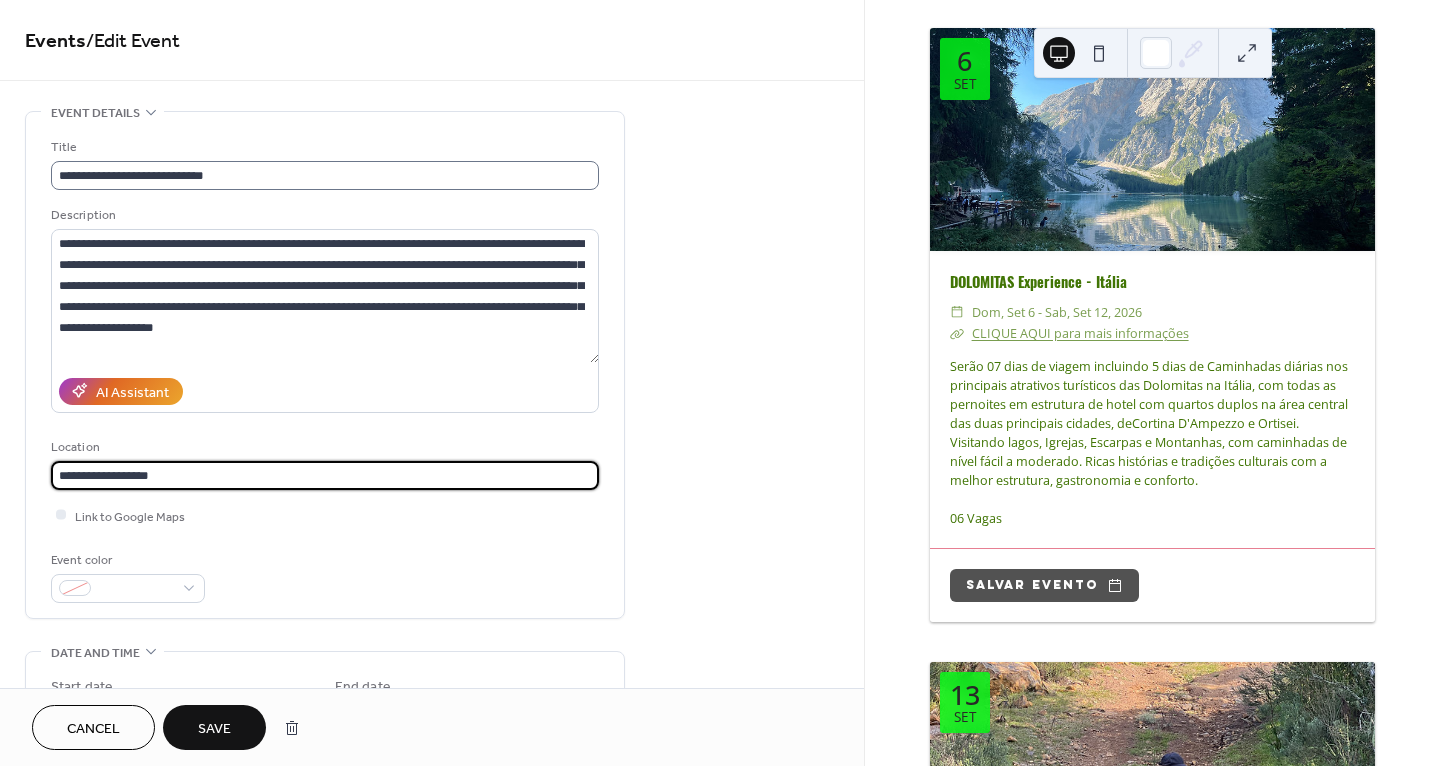 type on "**********" 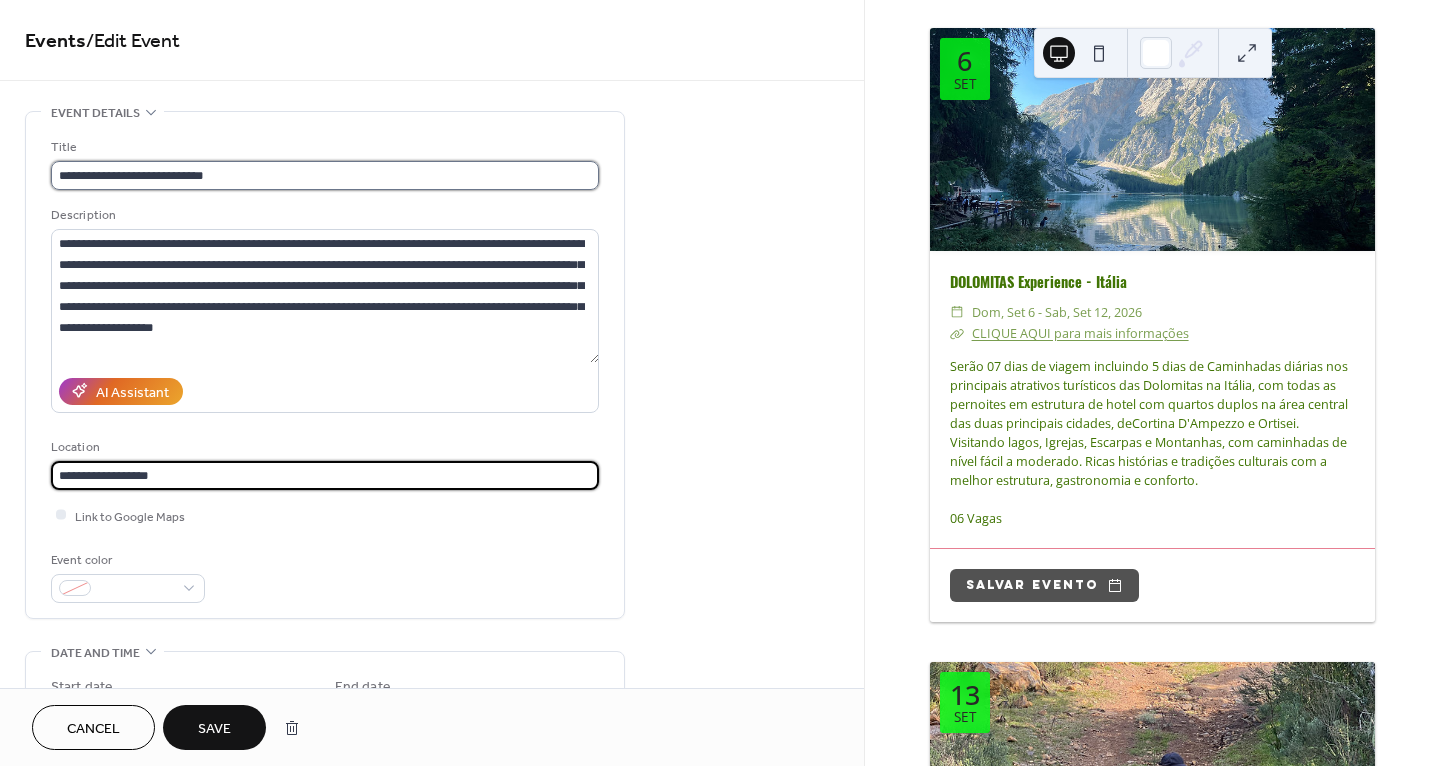 click on "**********" at bounding box center [325, 175] 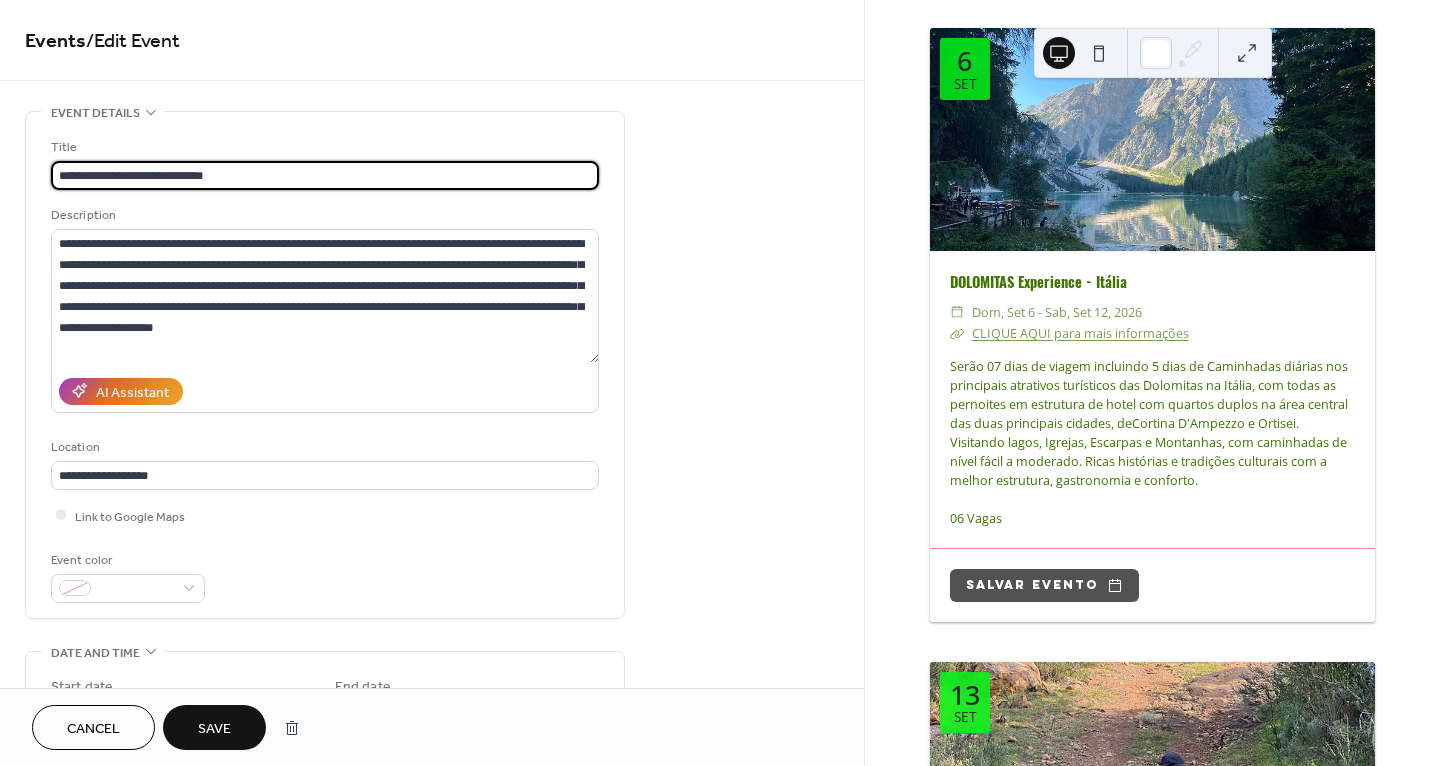 click on "**********" at bounding box center [325, 175] 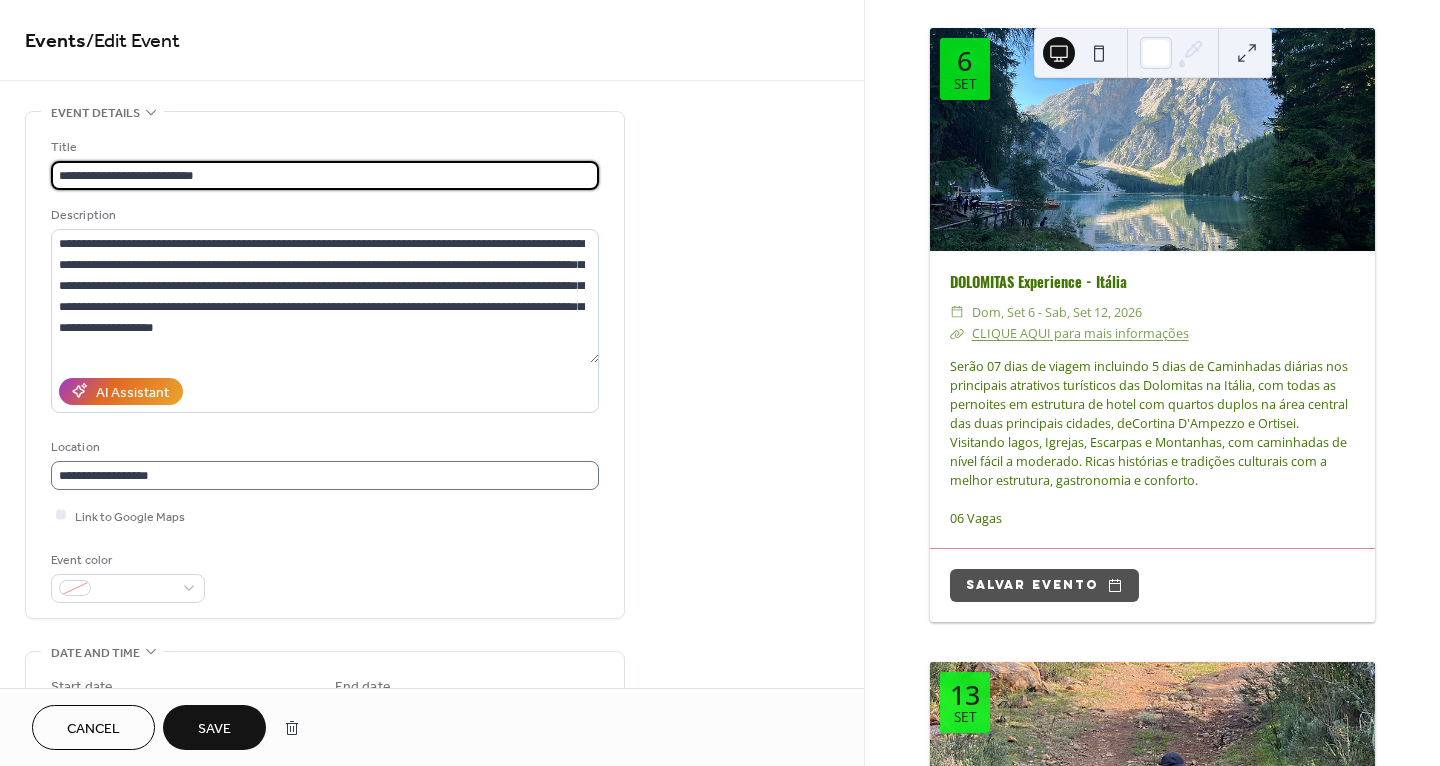 type on "**********" 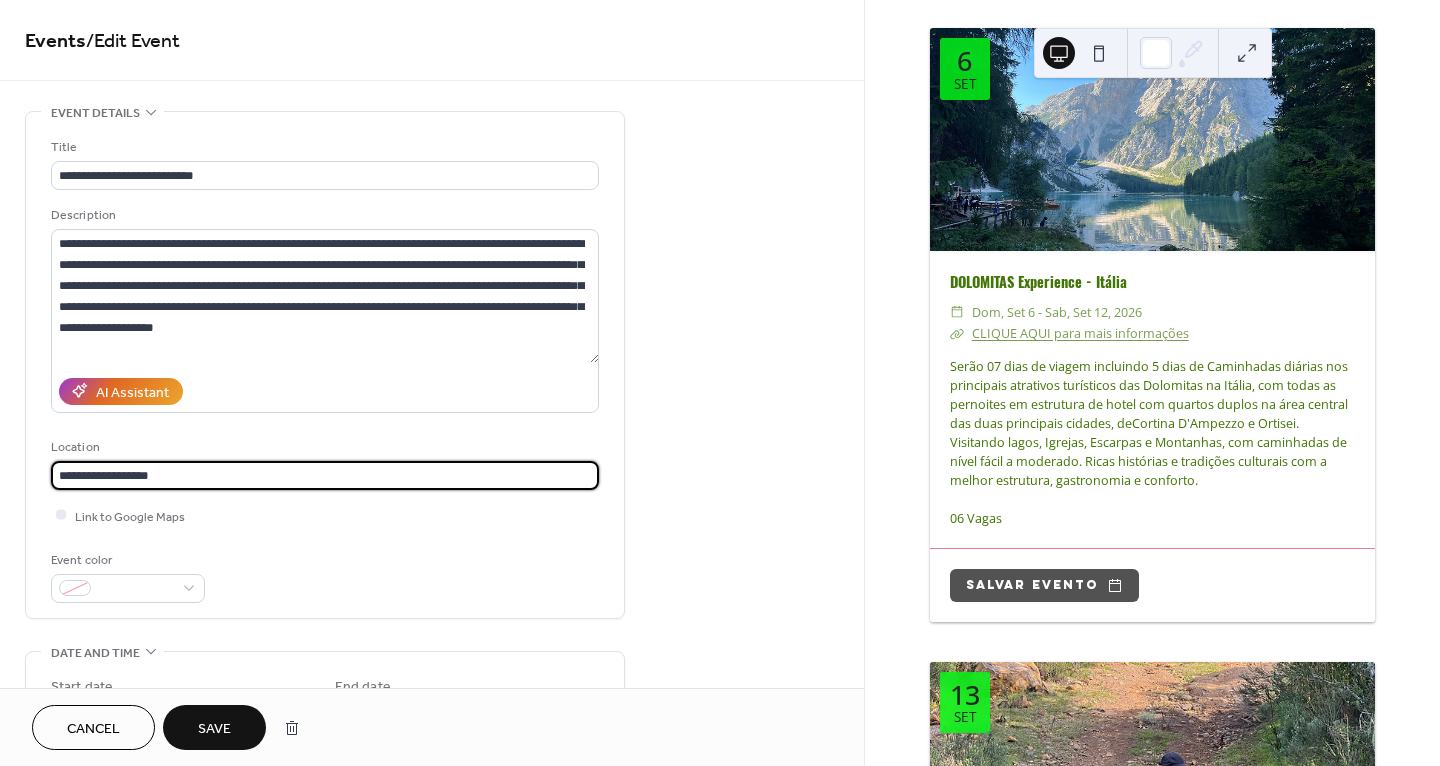 click on "**********" at bounding box center (325, 475) 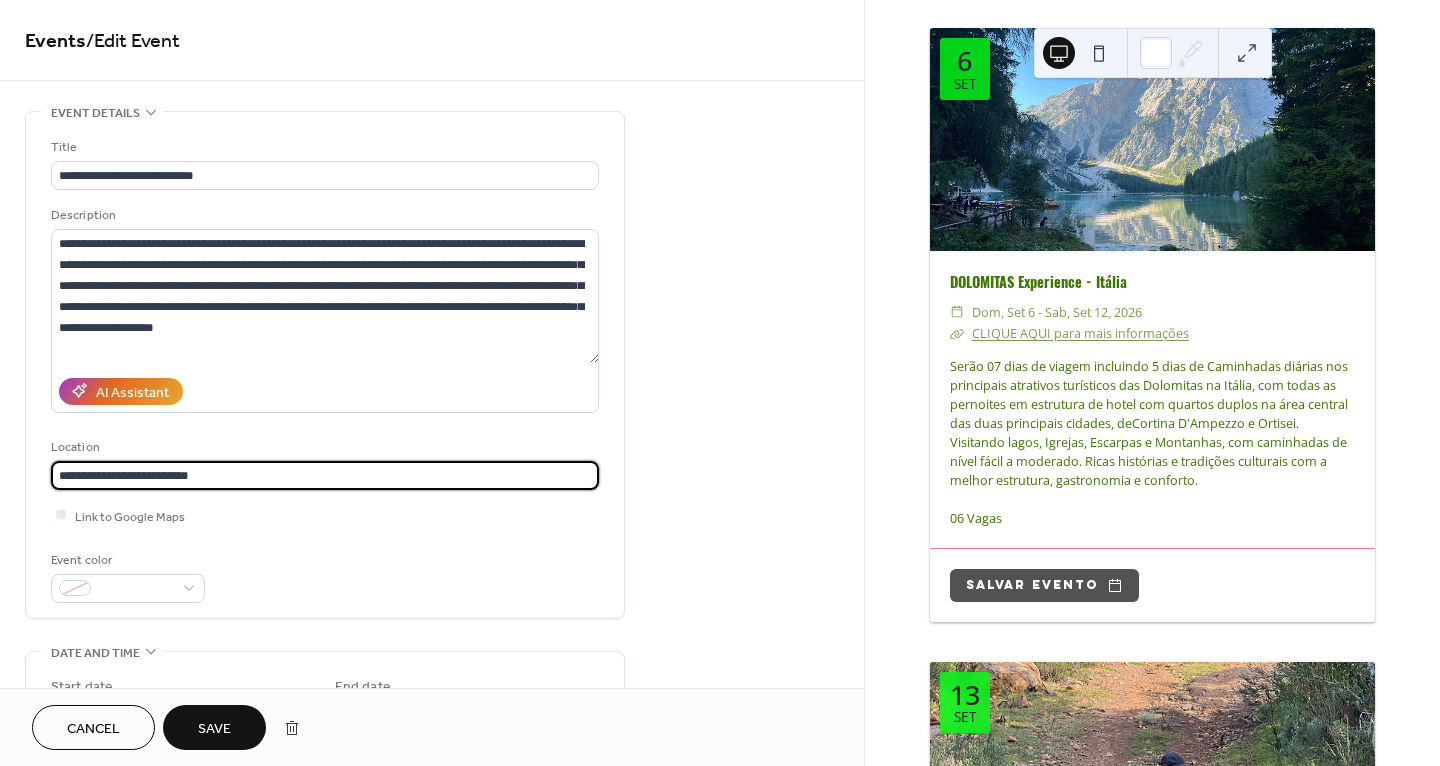 type on "**********" 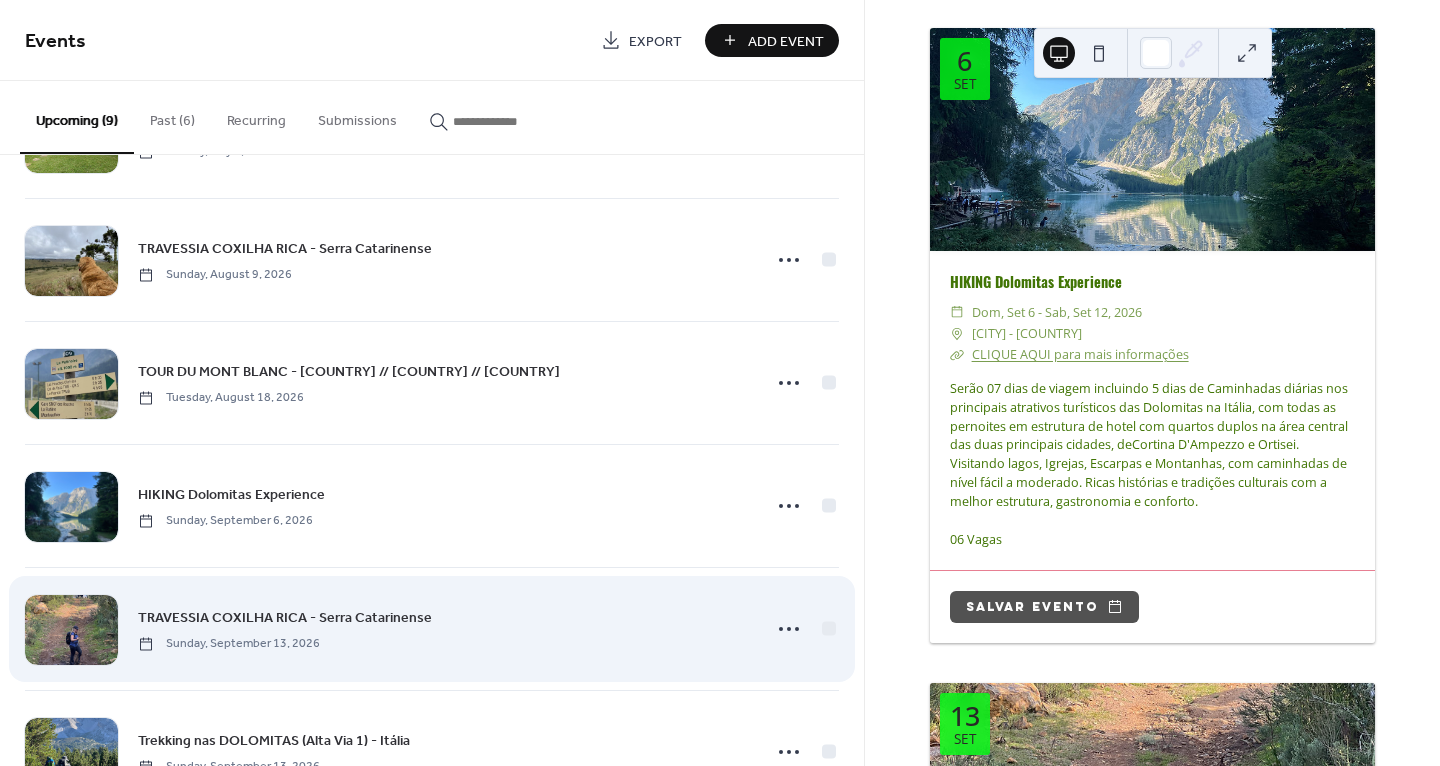 scroll, scrollTop: 554, scrollLeft: 0, axis: vertical 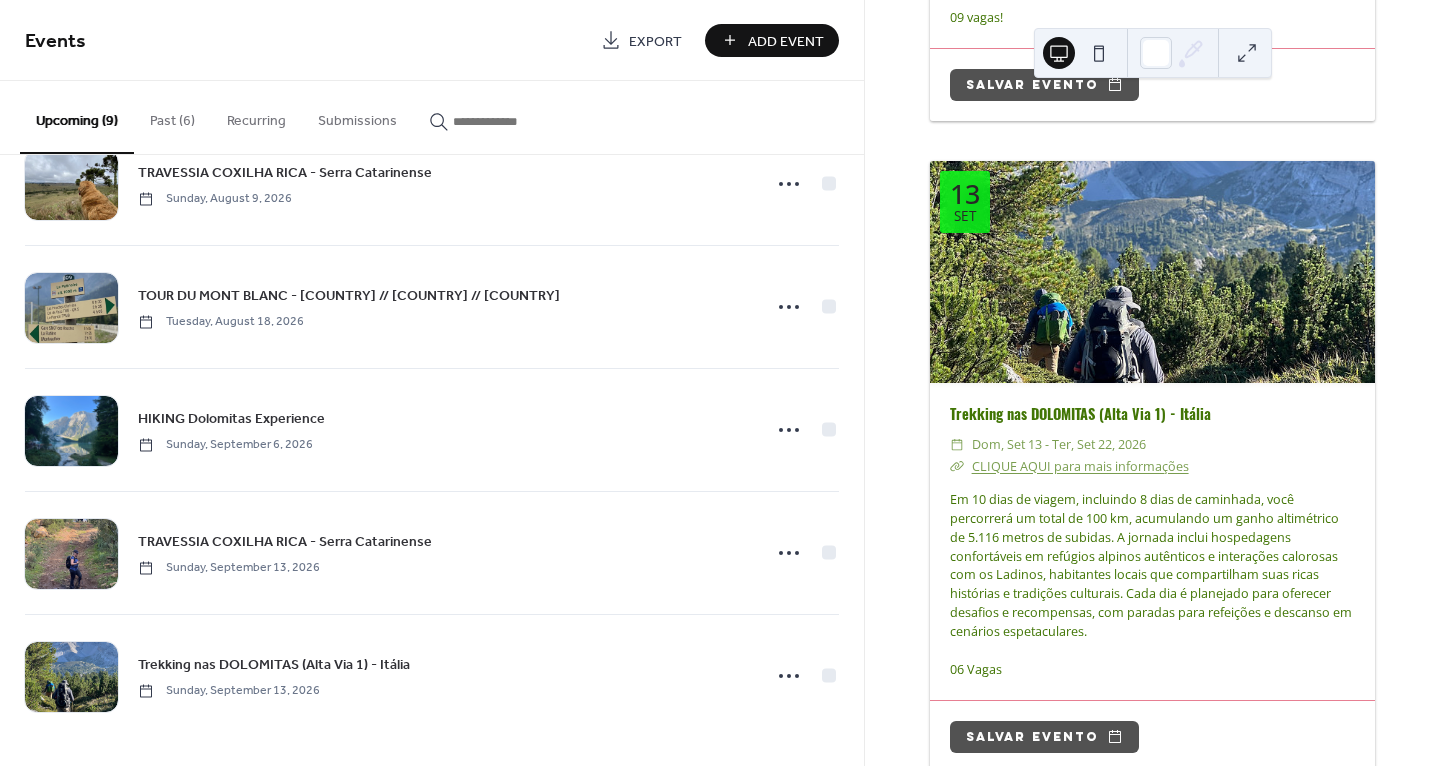 click on "Trekking nas DOLOMITAS (Alta Via 1) - [COUNTRY] ​ dom, set 13 - ter, set 22, 2026 ​ CLIQUE AQUI para mais informações Em 10 dias de viagem, incluindo 8 dias de caminhada, você percorrerá um total de 100 km, acumulando um ganho altimétrico de 5.116 metros de subidas. A jornada inclui hospedagens confortáveis em refúgios alpinos autênticos e interações calorosas com os Ladinos, habitantes locais que compartilham suas ricas histórias e tradições culturais. Cada dia é planejado para oferecer desafios e recompensas, com paradas para refeições e descanso em cenários espetaculares. 06 Vagas" at bounding box center [1152, 541] 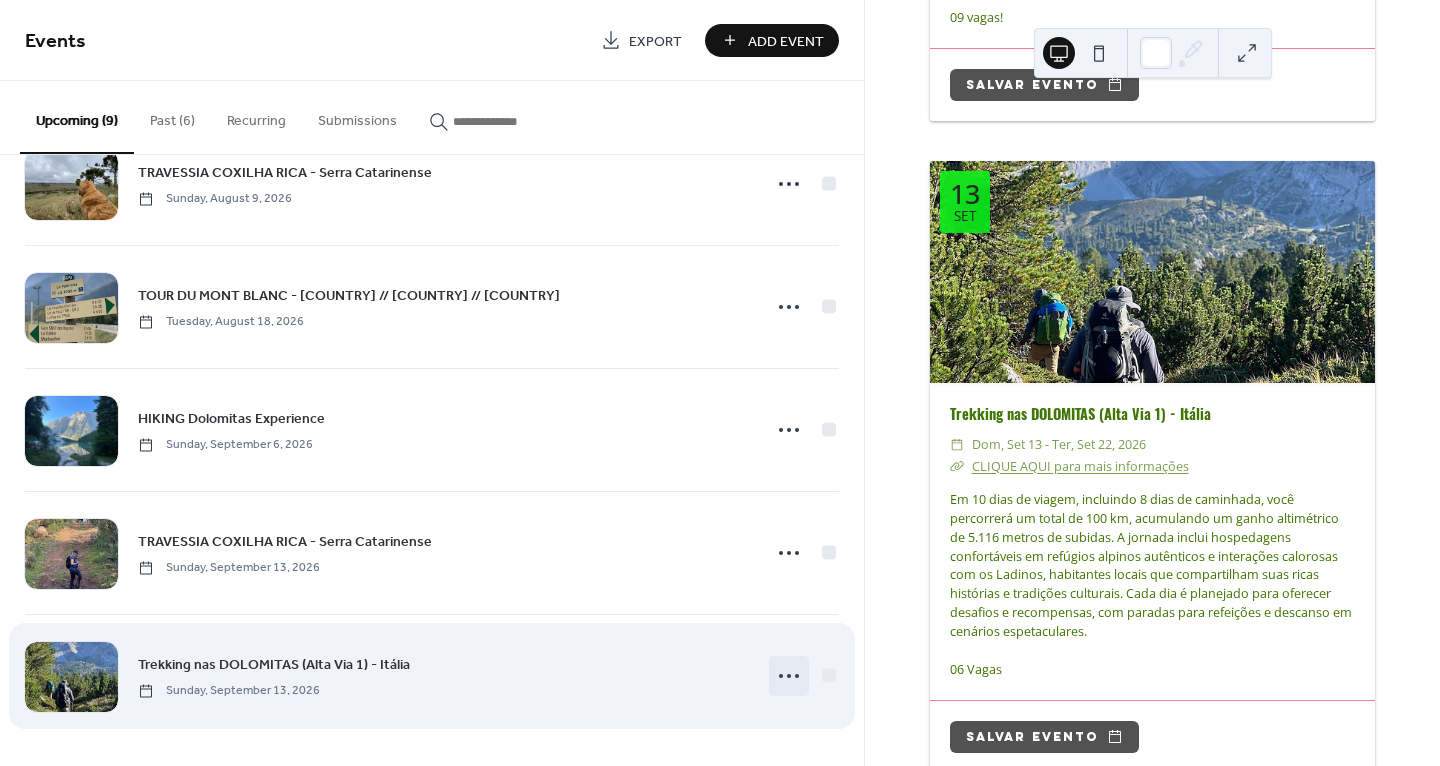 click 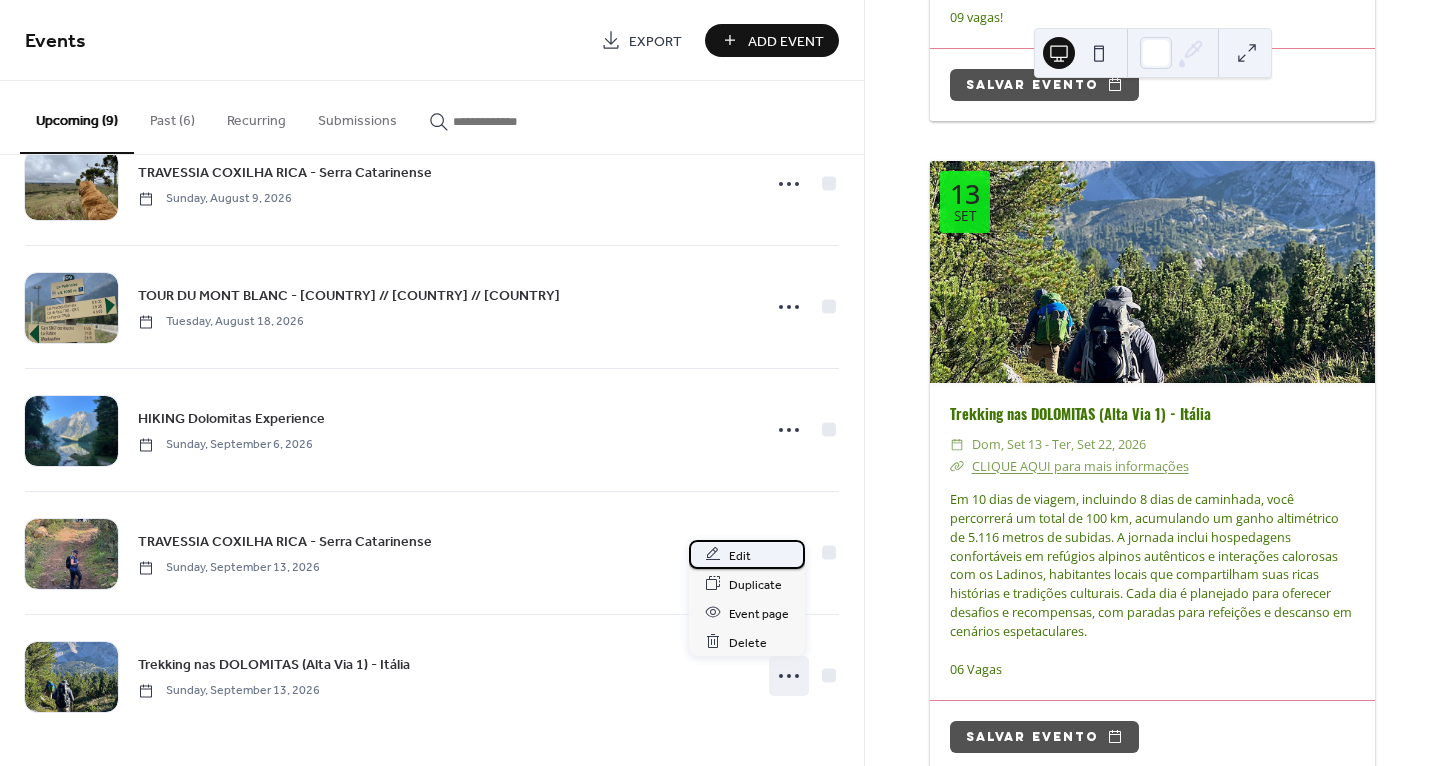 click on "Edit" at bounding box center (747, 554) 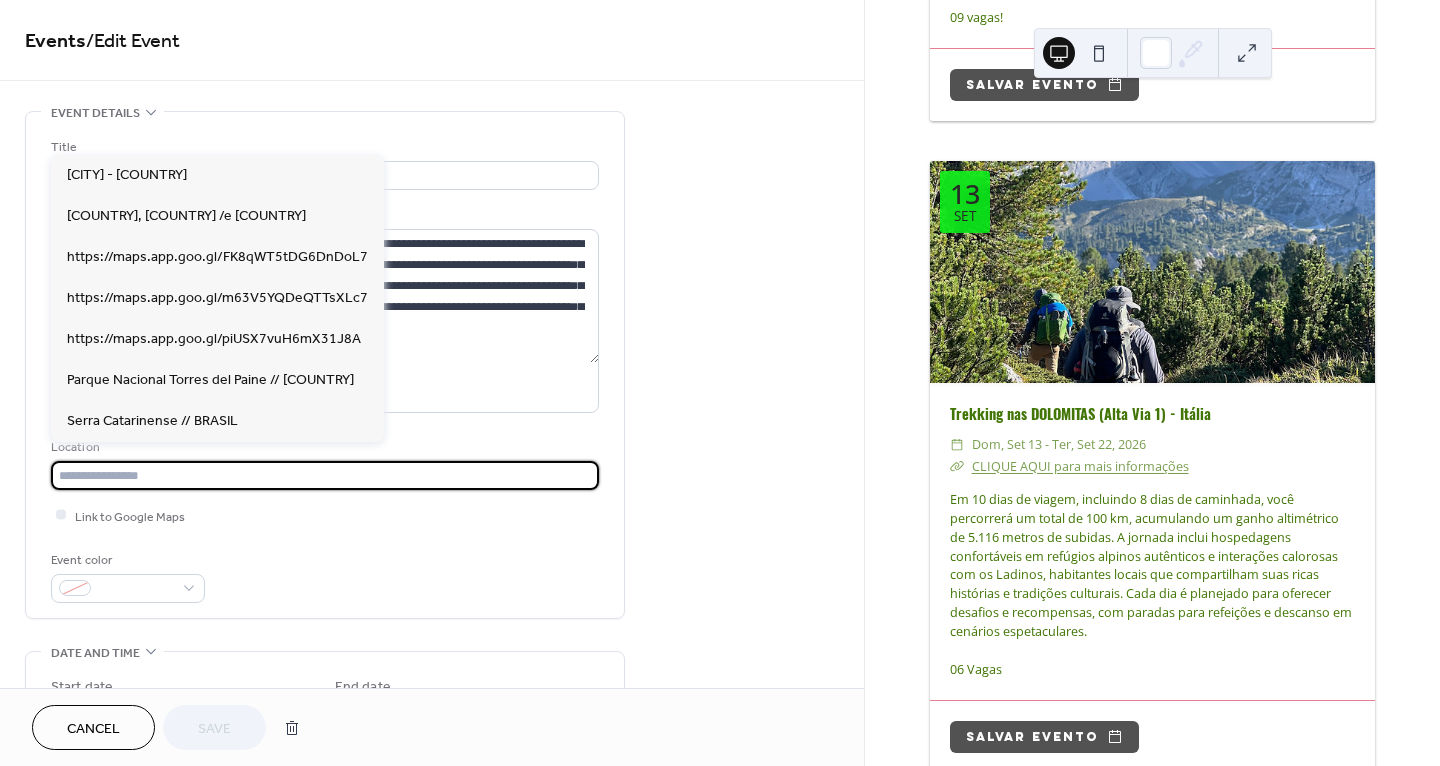click at bounding box center [325, 475] 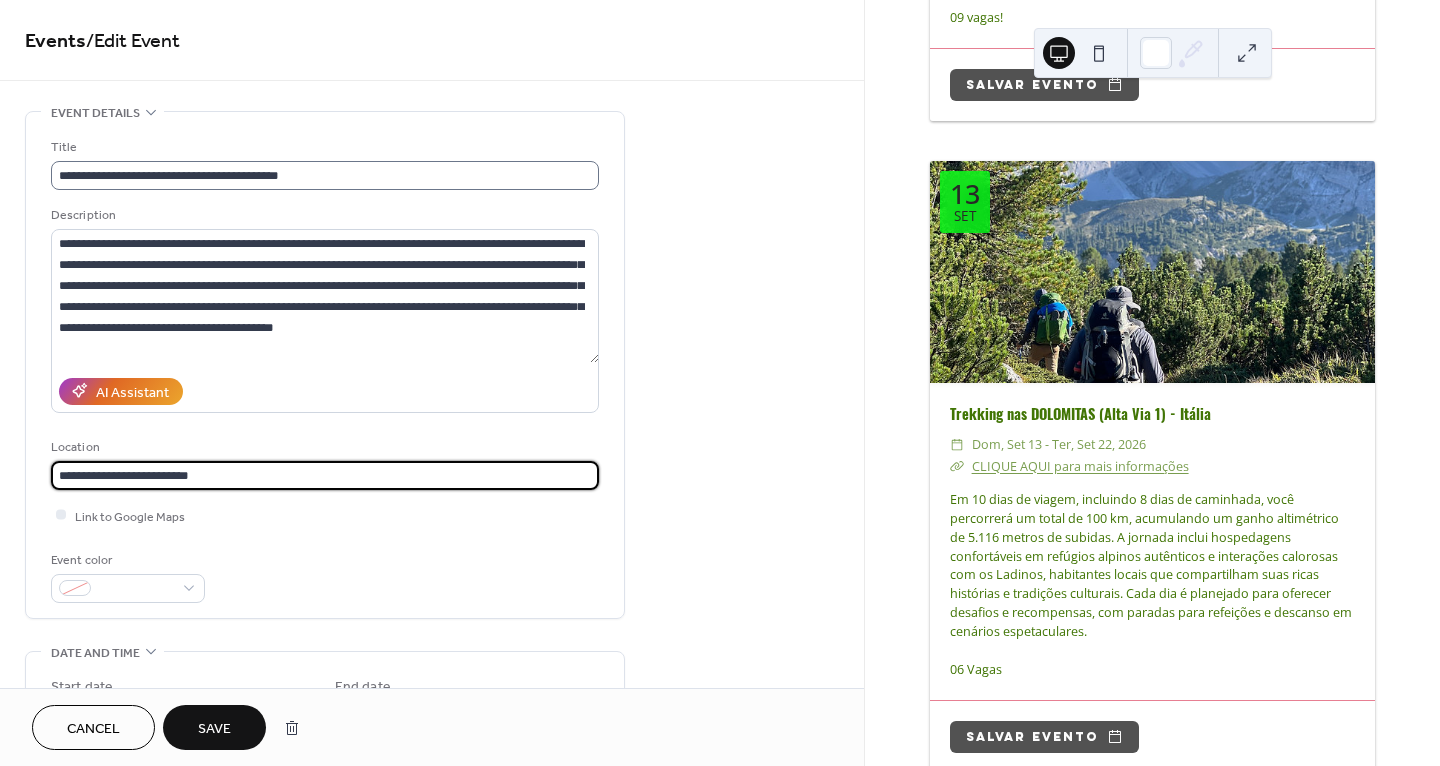 type on "**********" 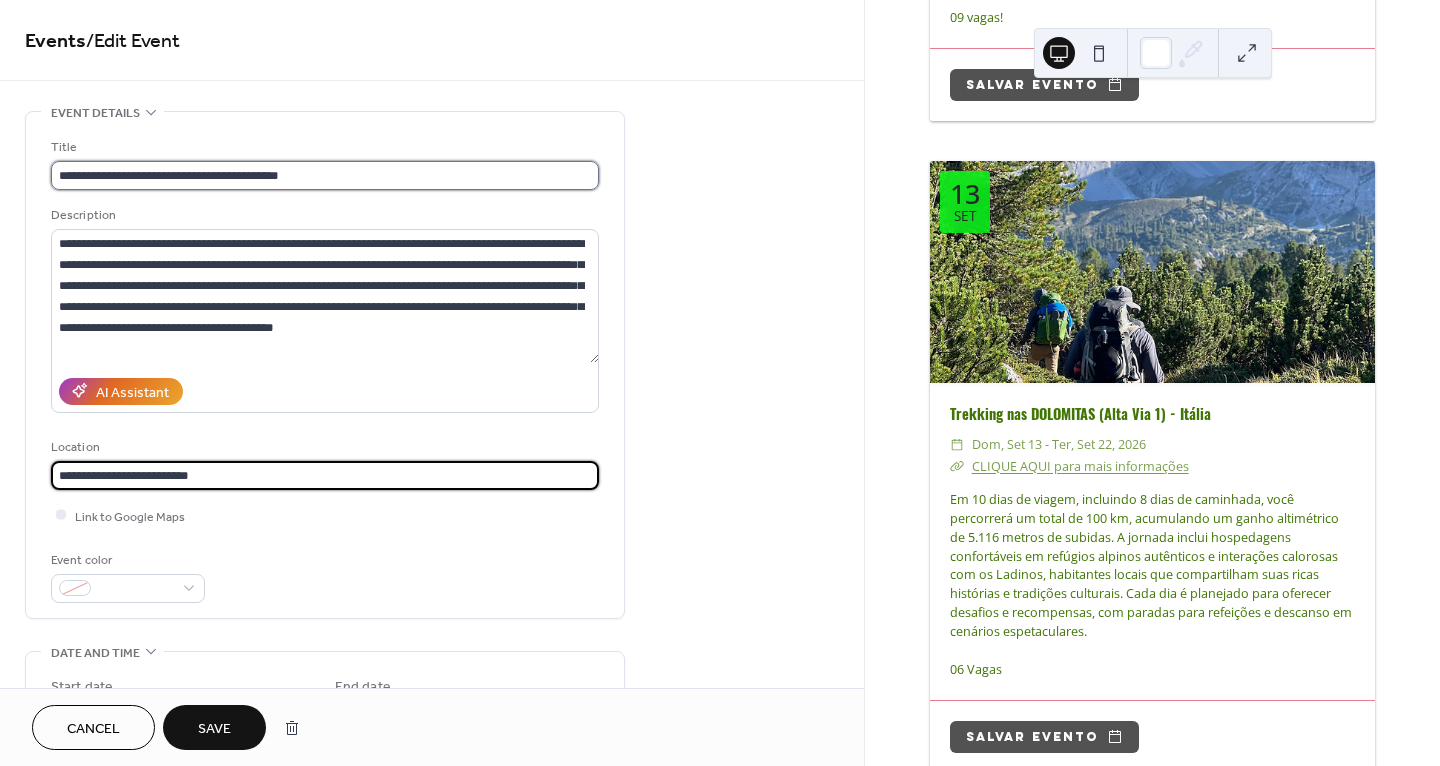 click on "**********" at bounding box center [325, 175] 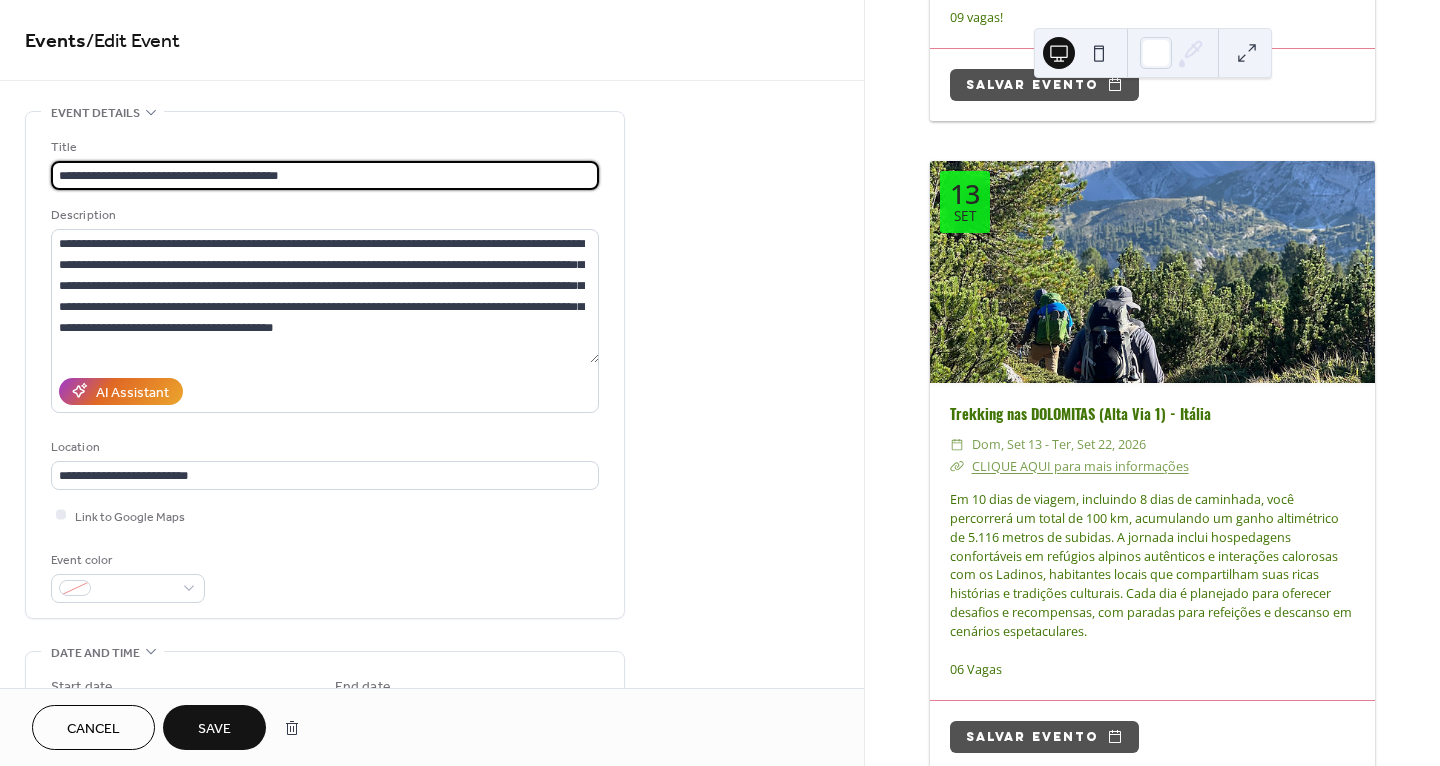 click on "**********" at bounding box center (325, 175) 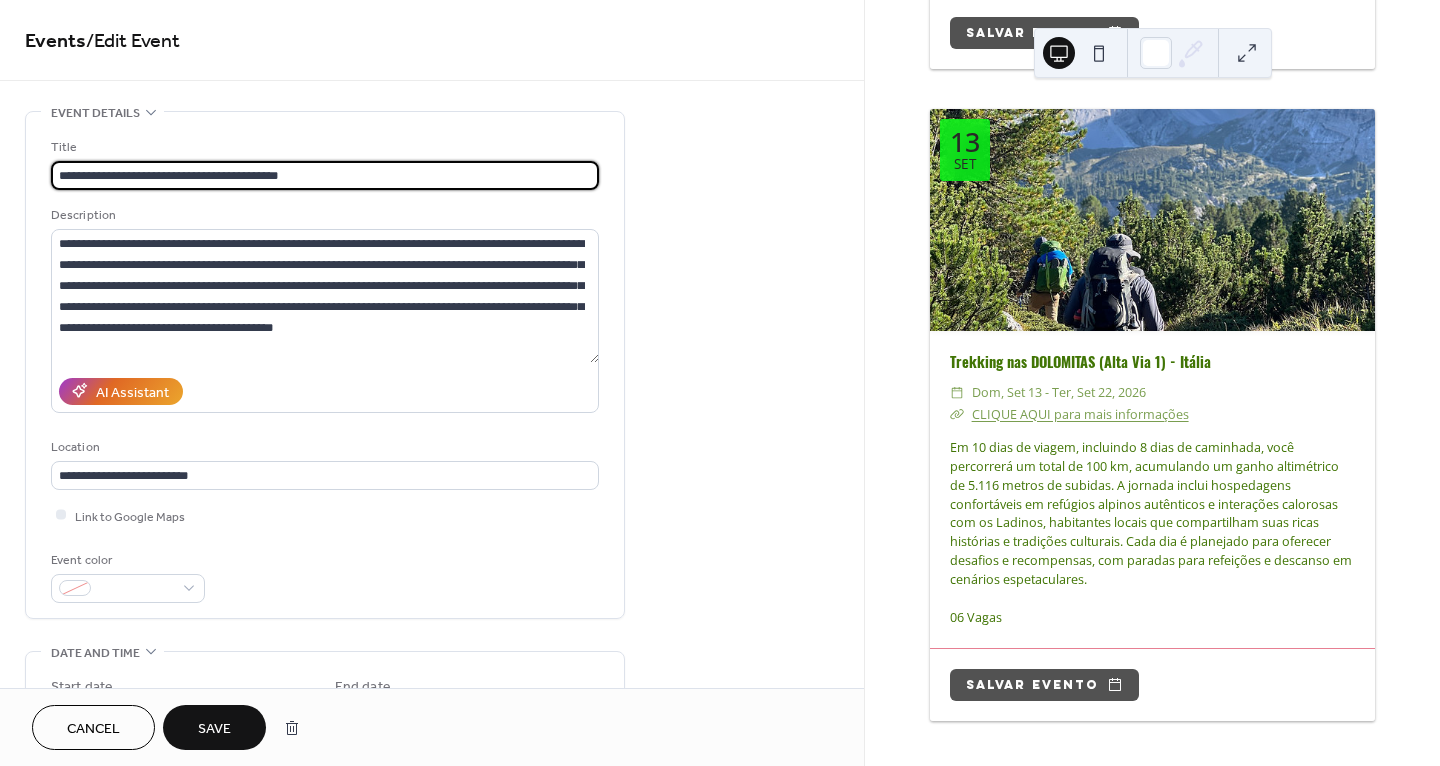 scroll, scrollTop: 4843, scrollLeft: 0, axis: vertical 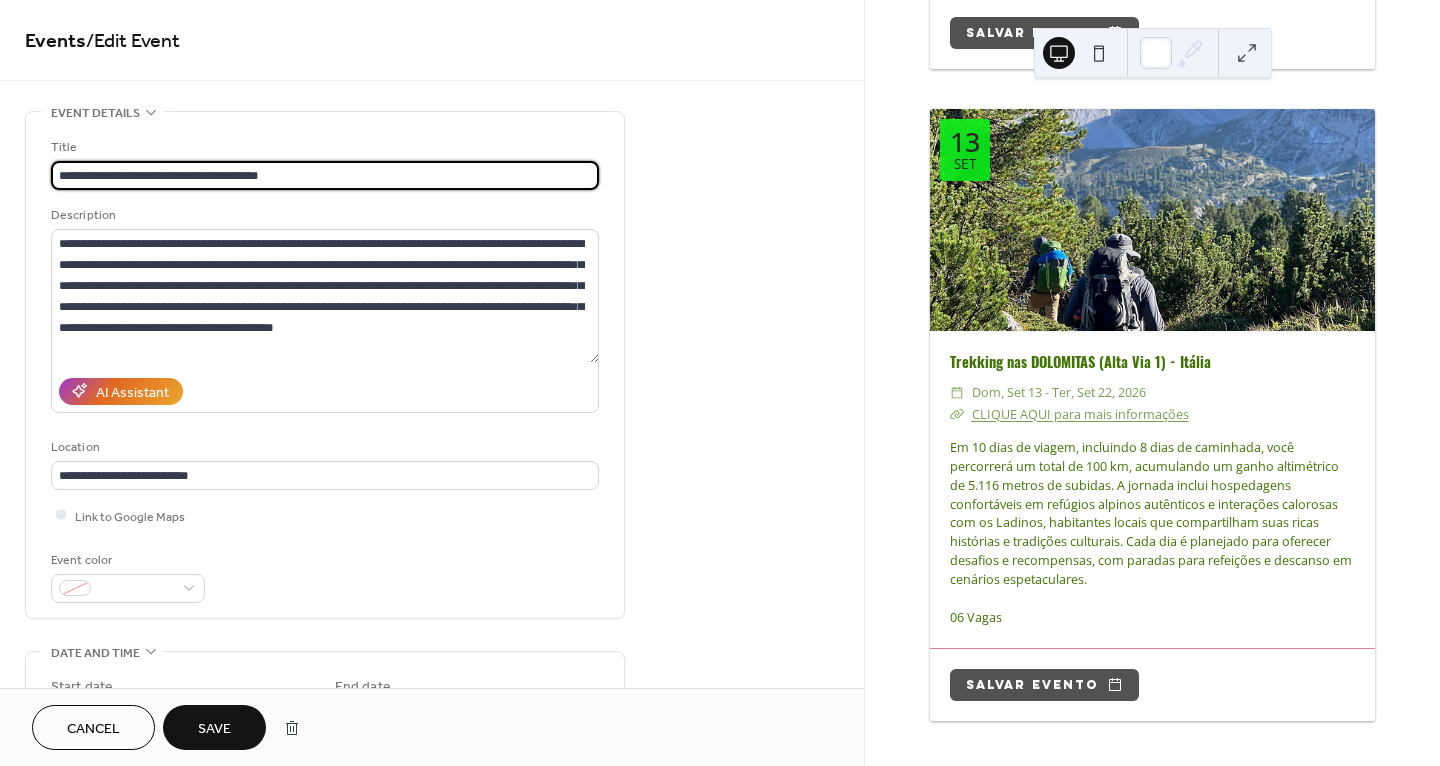 click on "**********" at bounding box center (325, 175) 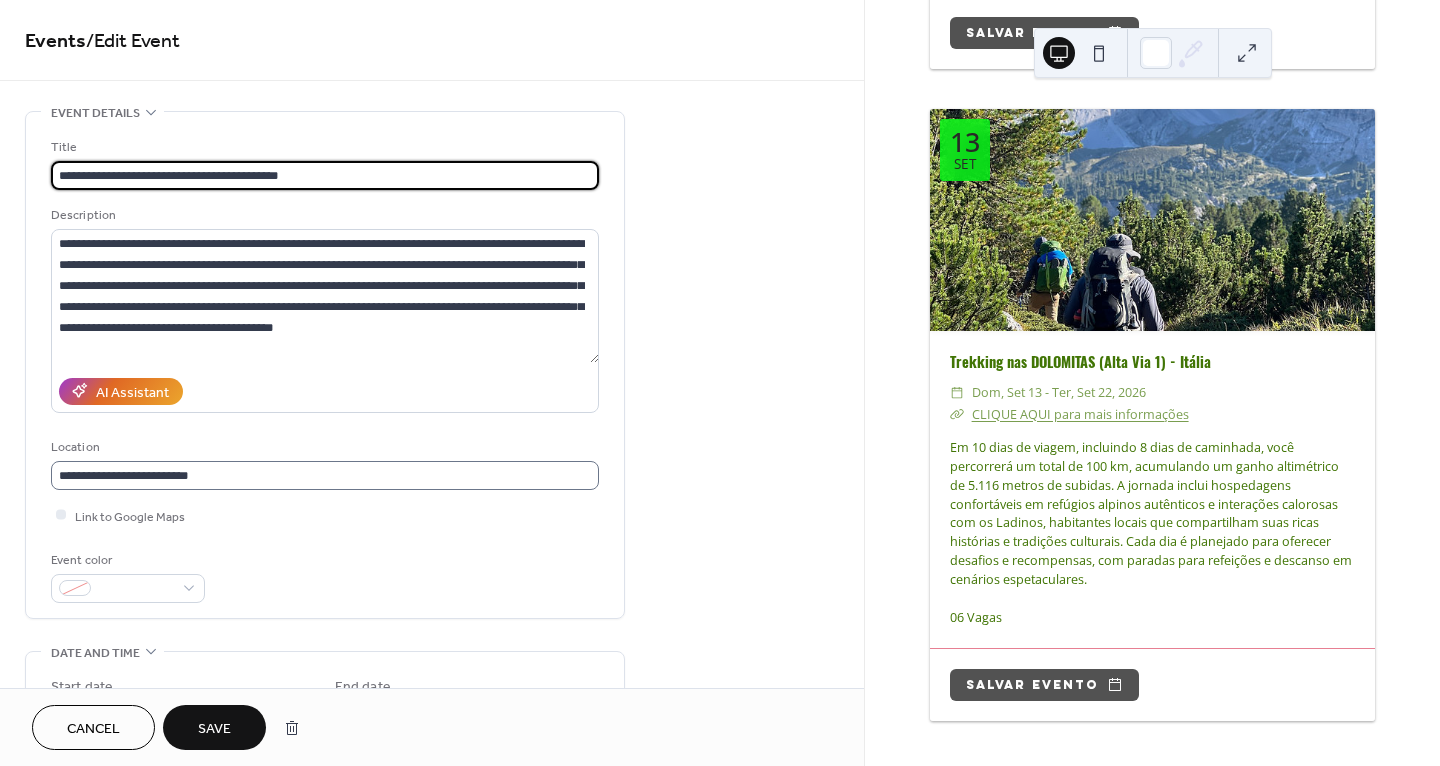 type on "**********" 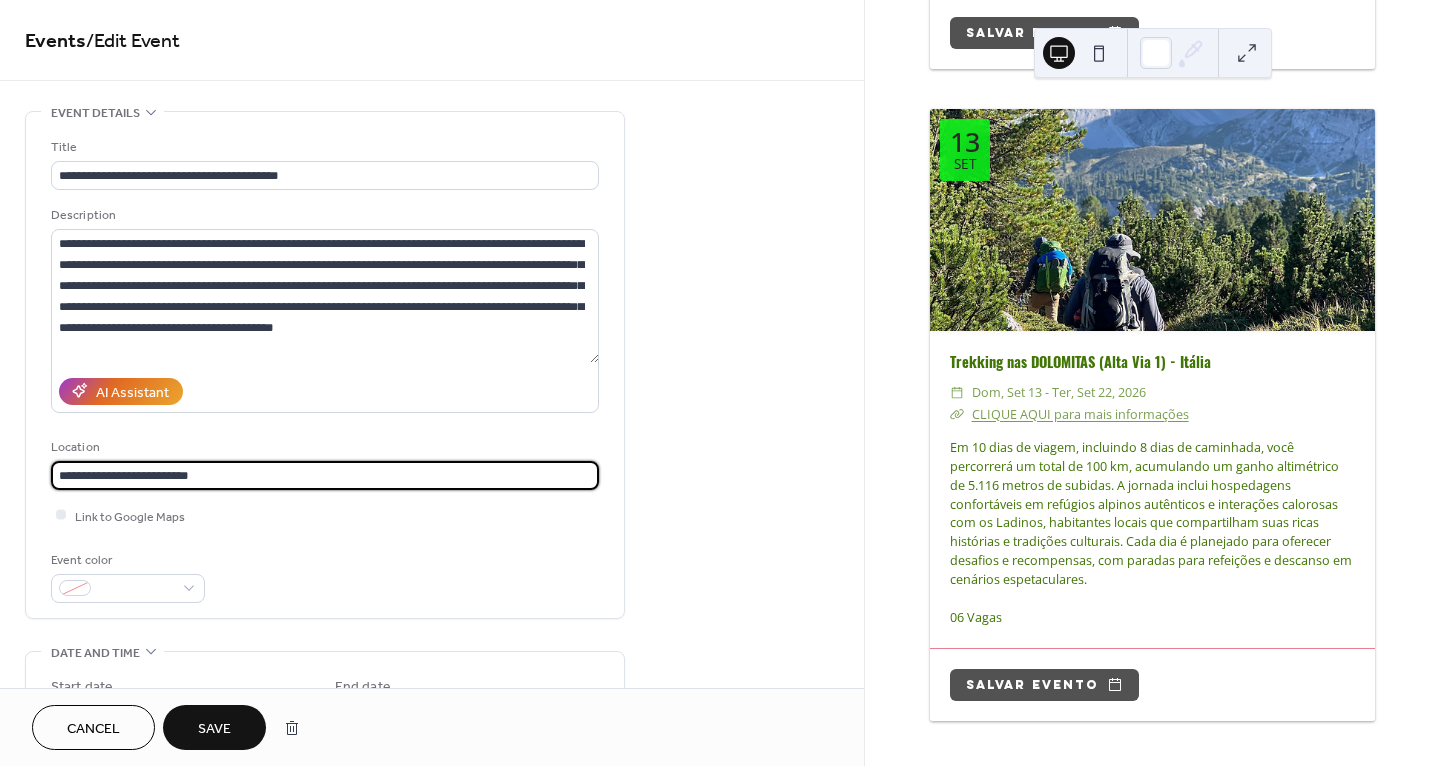 click on "**********" at bounding box center [325, 475] 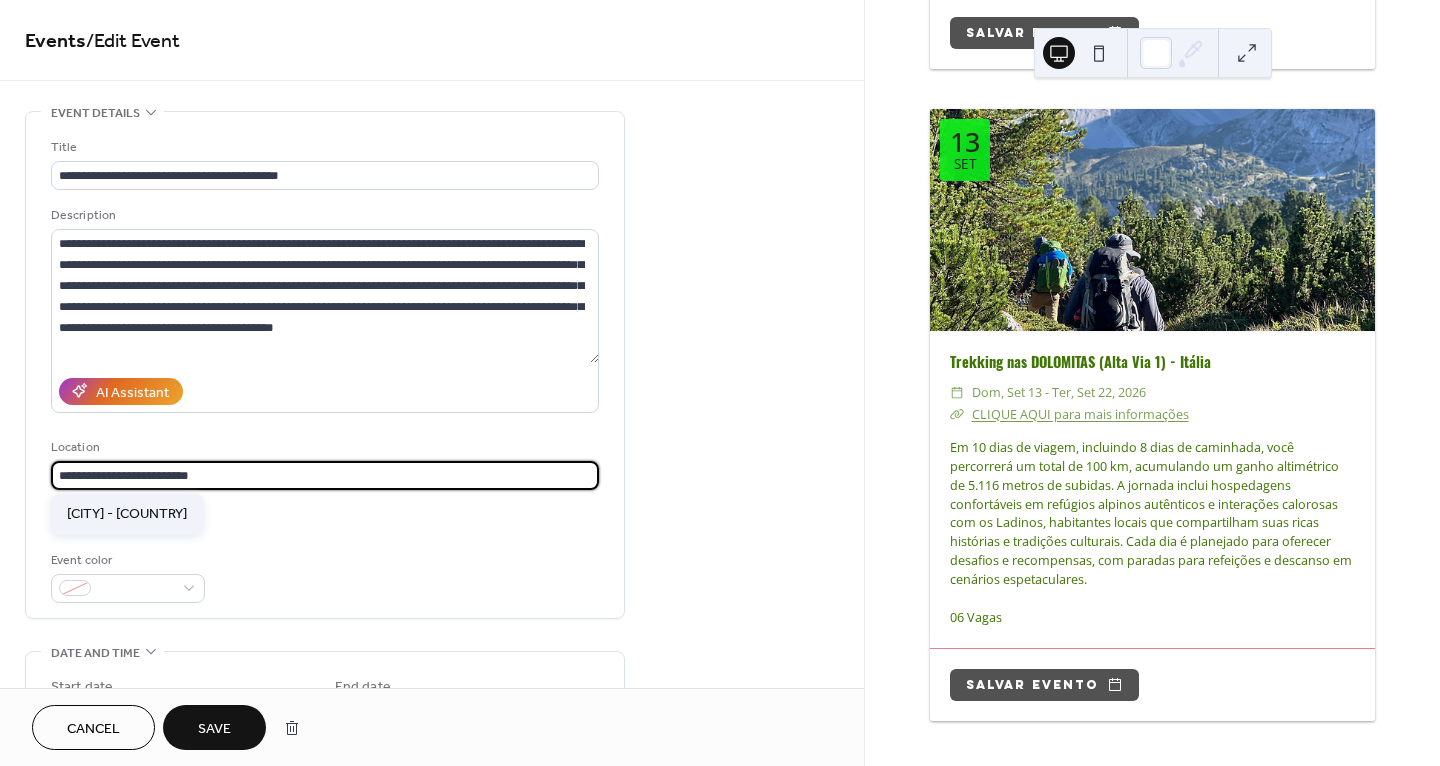 type on "**********" 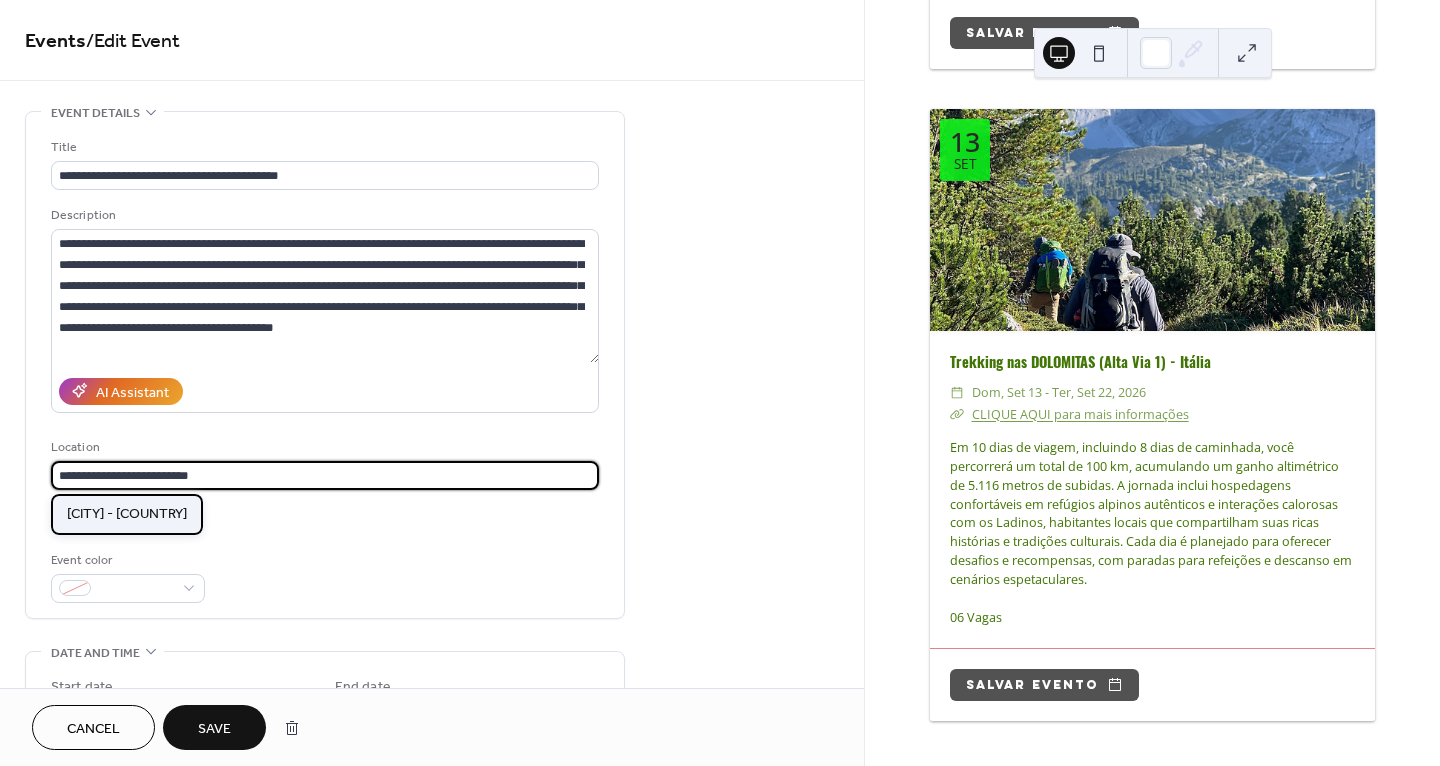 click on "[CITY] - [COUNTRY]" at bounding box center (127, 514) 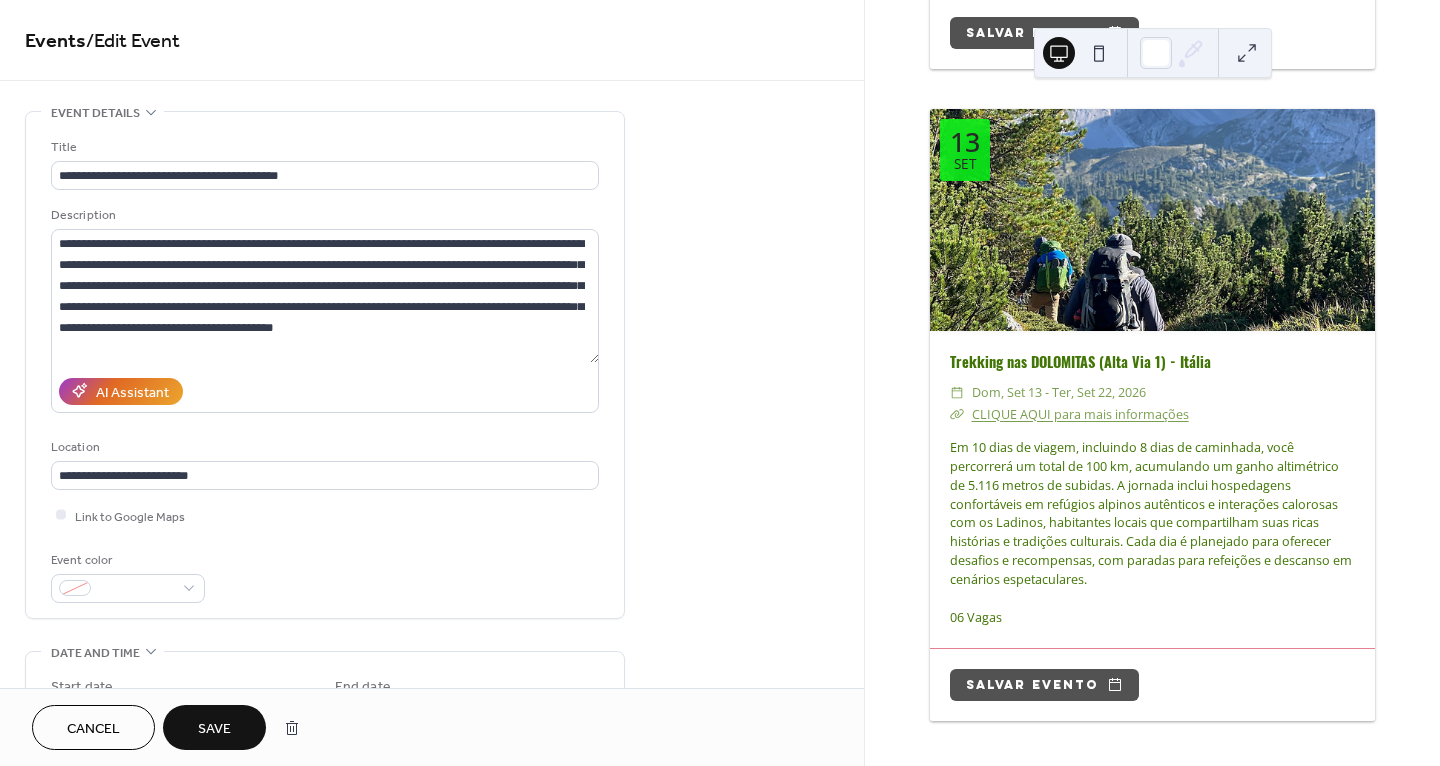 click on "Save" at bounding box center (214, 729) 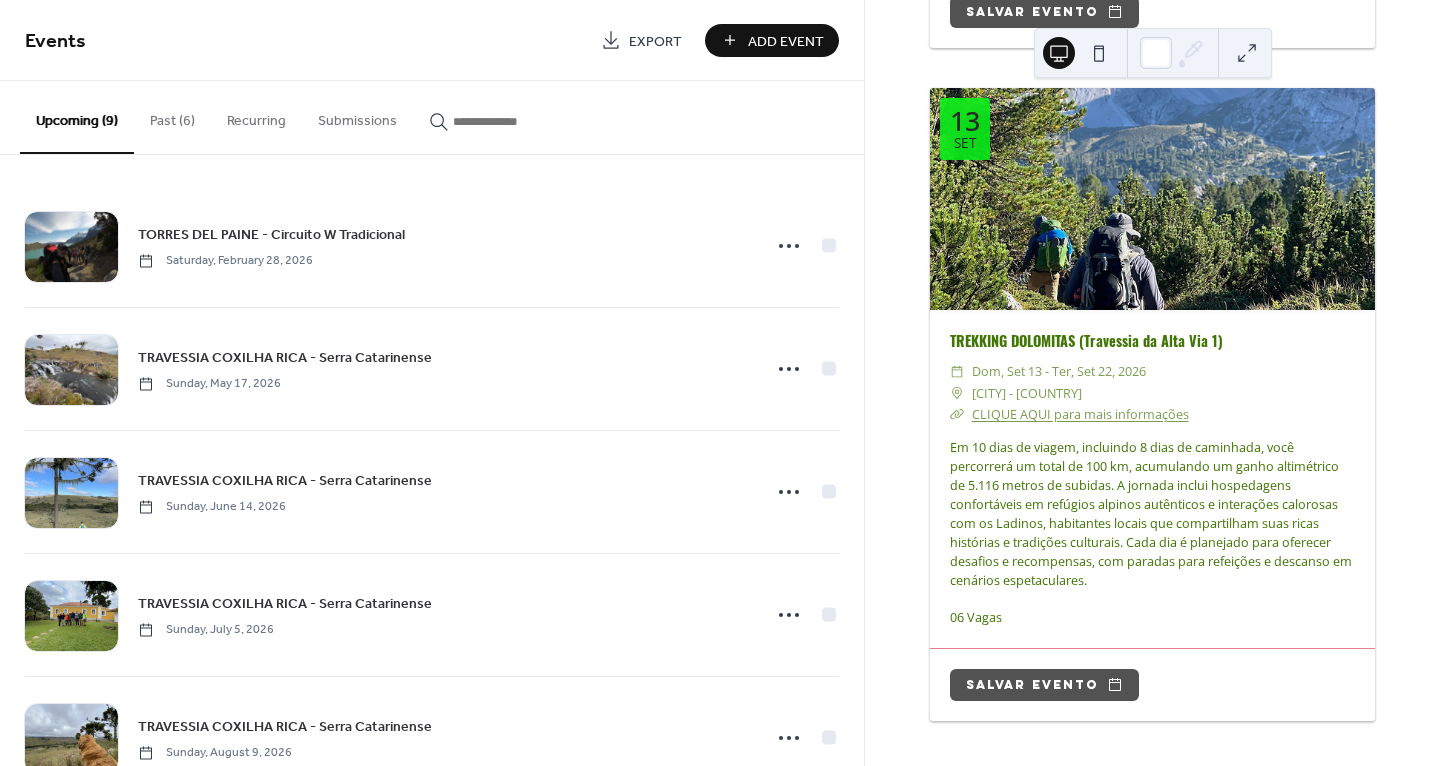 scroll, scrollTop: 4864, scrollLeft: 0, axis: vertical 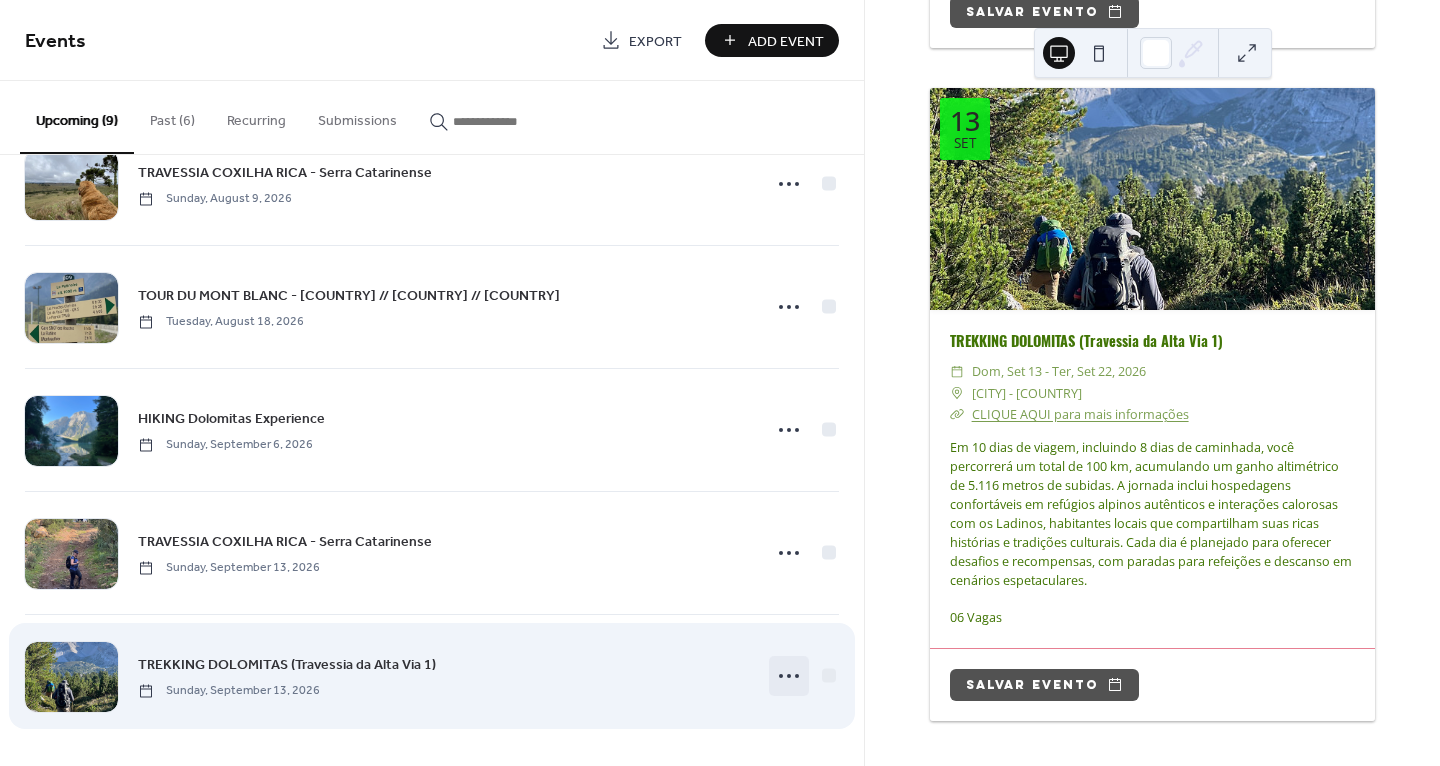 click 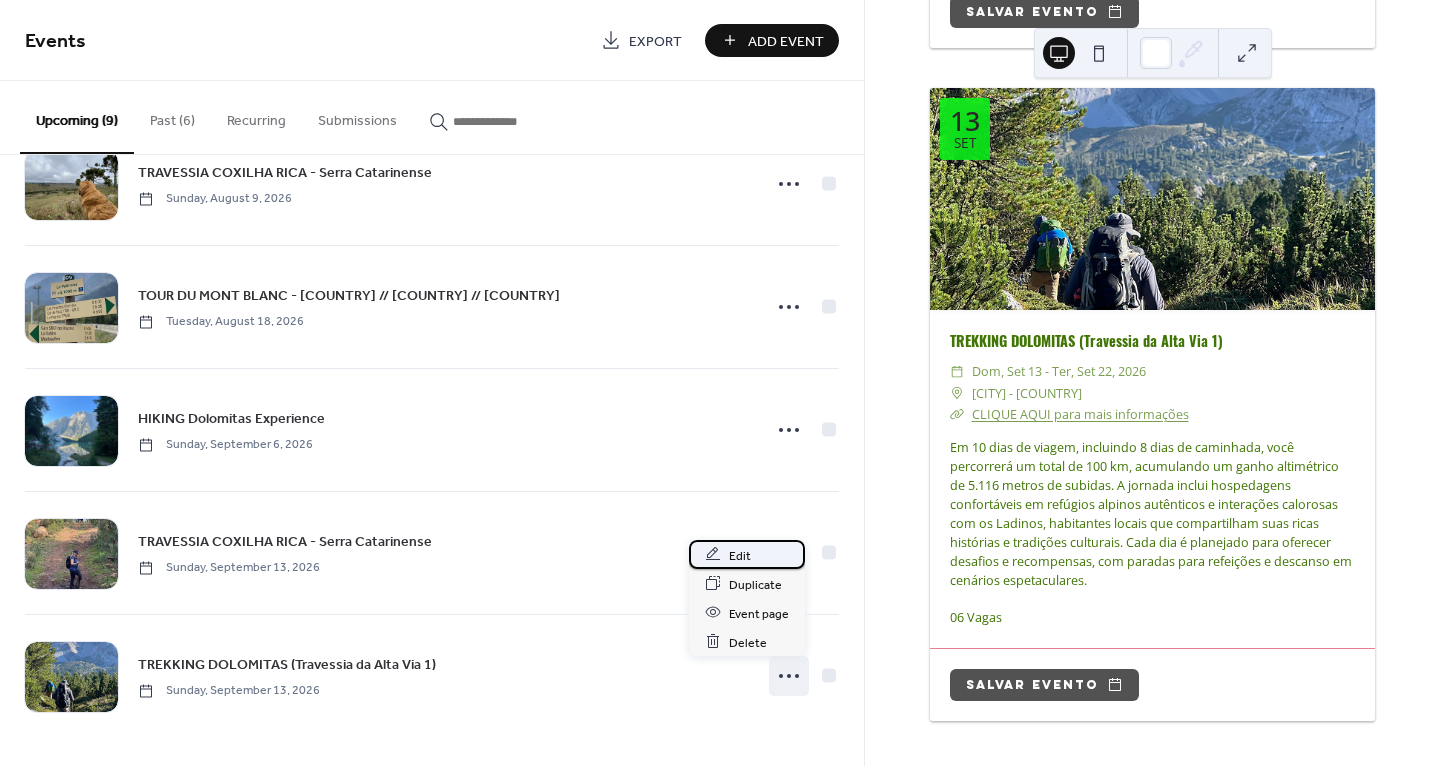 click on "Edit" at bounding box center (747, 554) 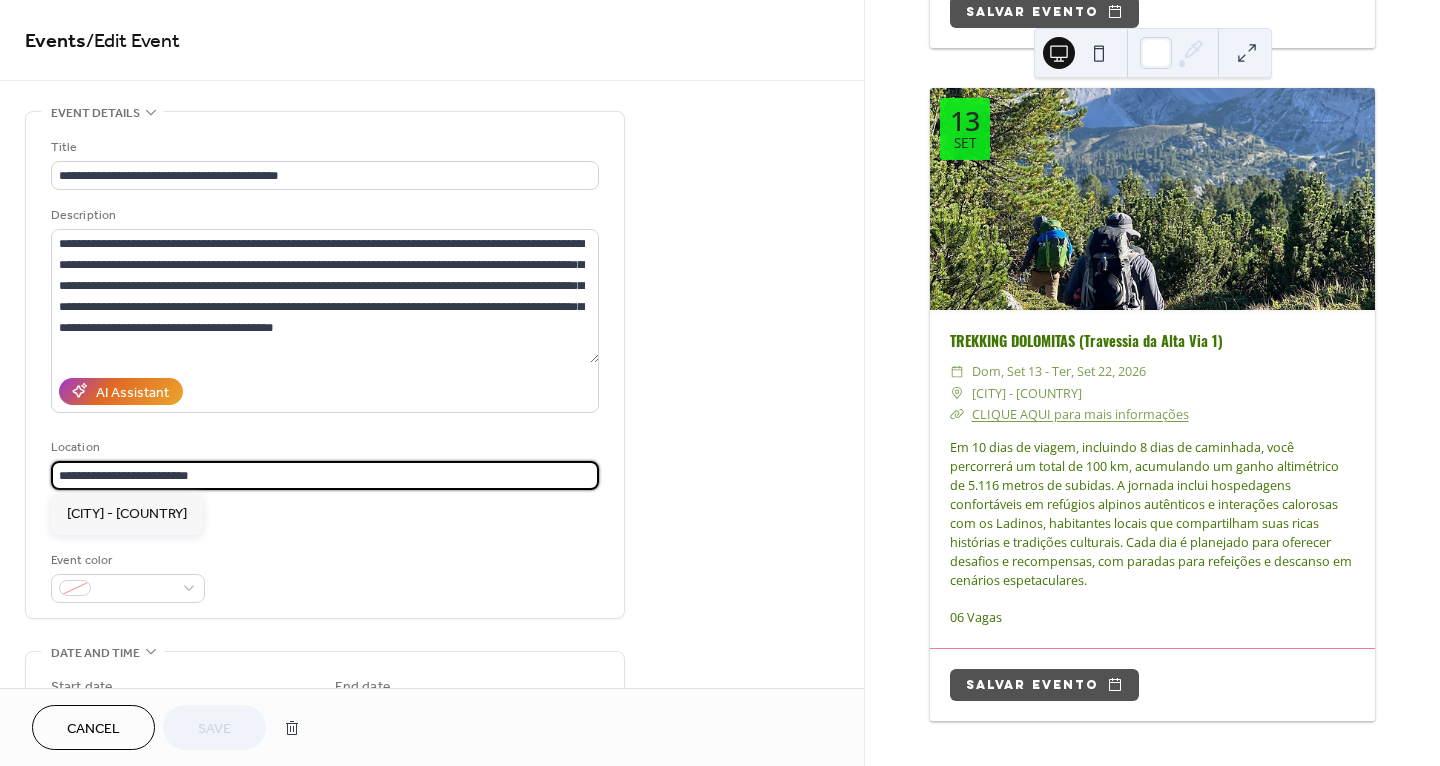 click on "**********" at bounding box center [325, 475] 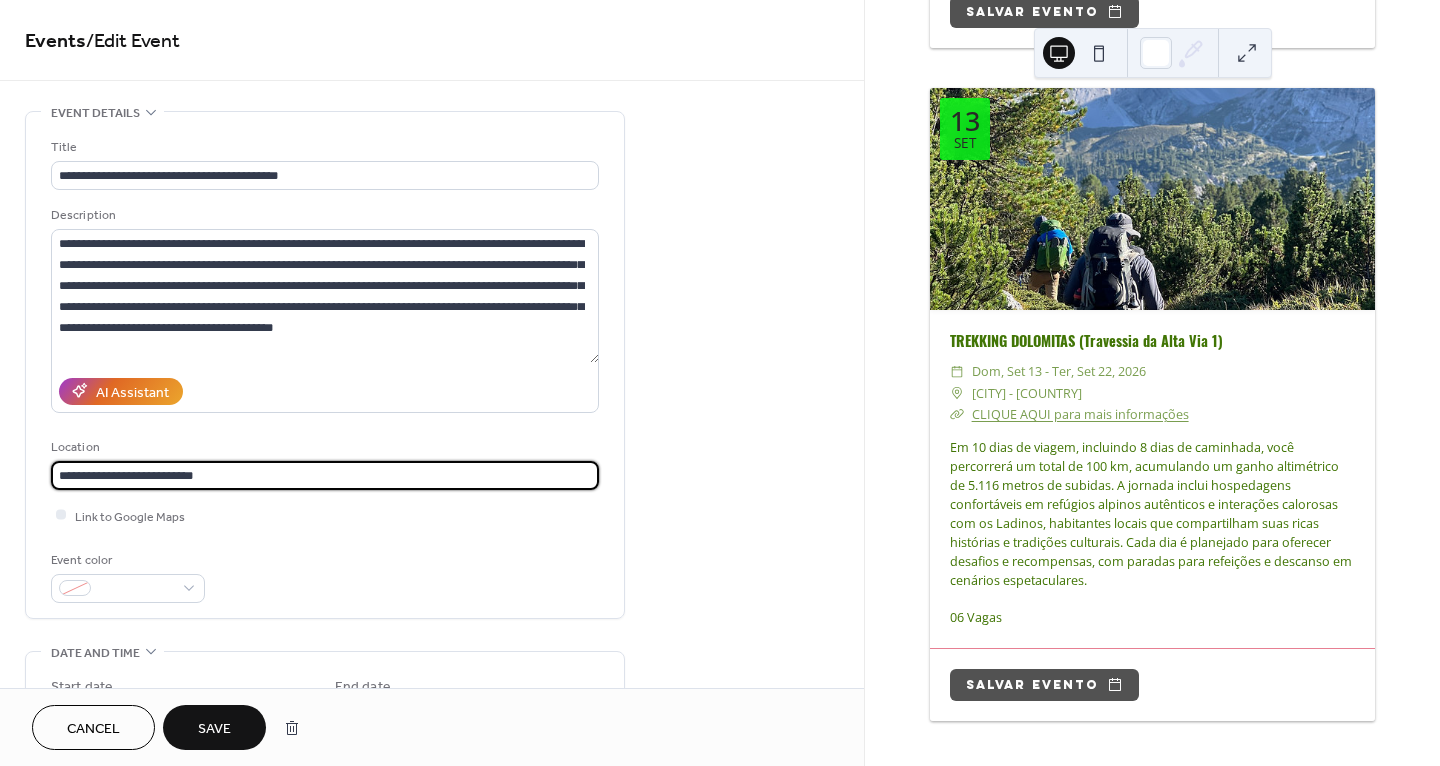 type on "**********" 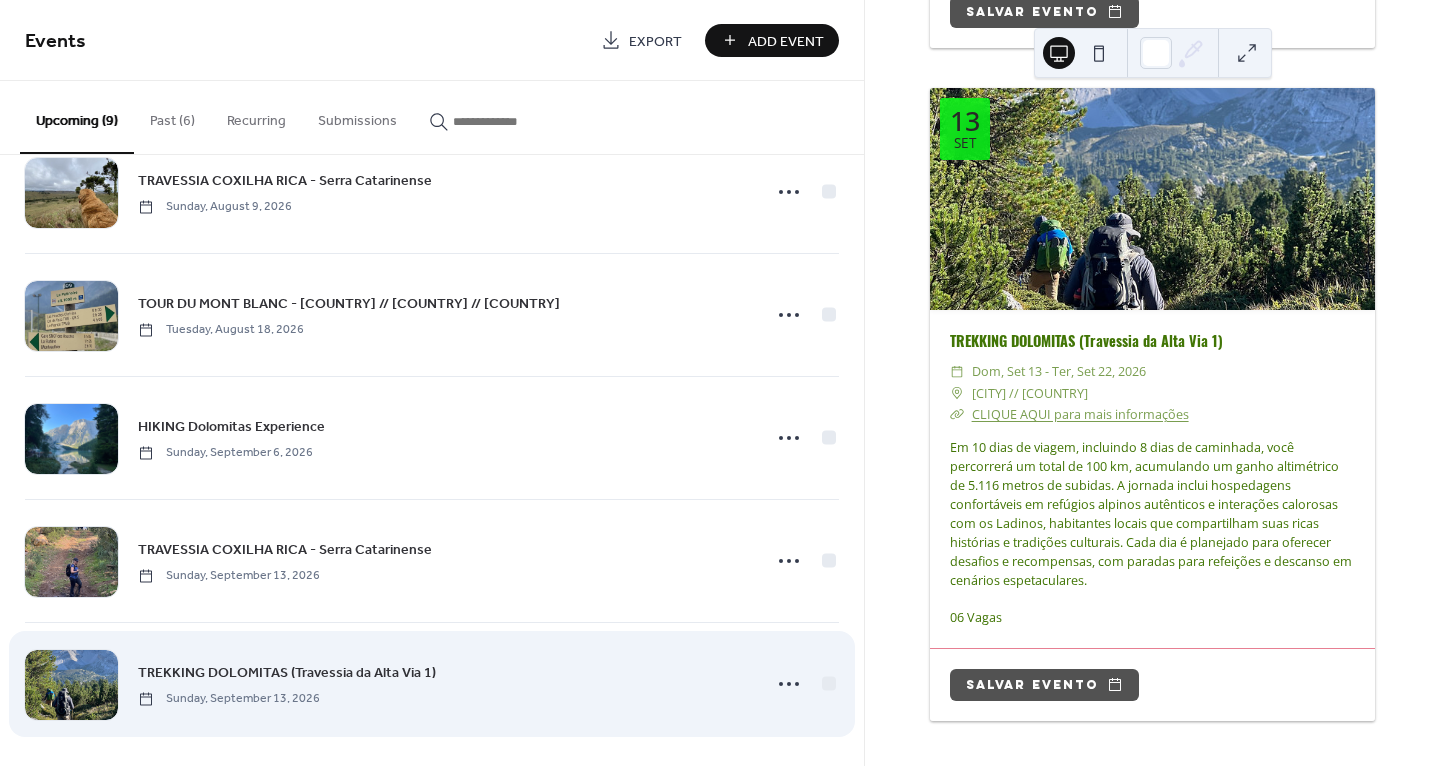 scroll, scrollTop: 554, scrollLeft: 0, axis: vertical 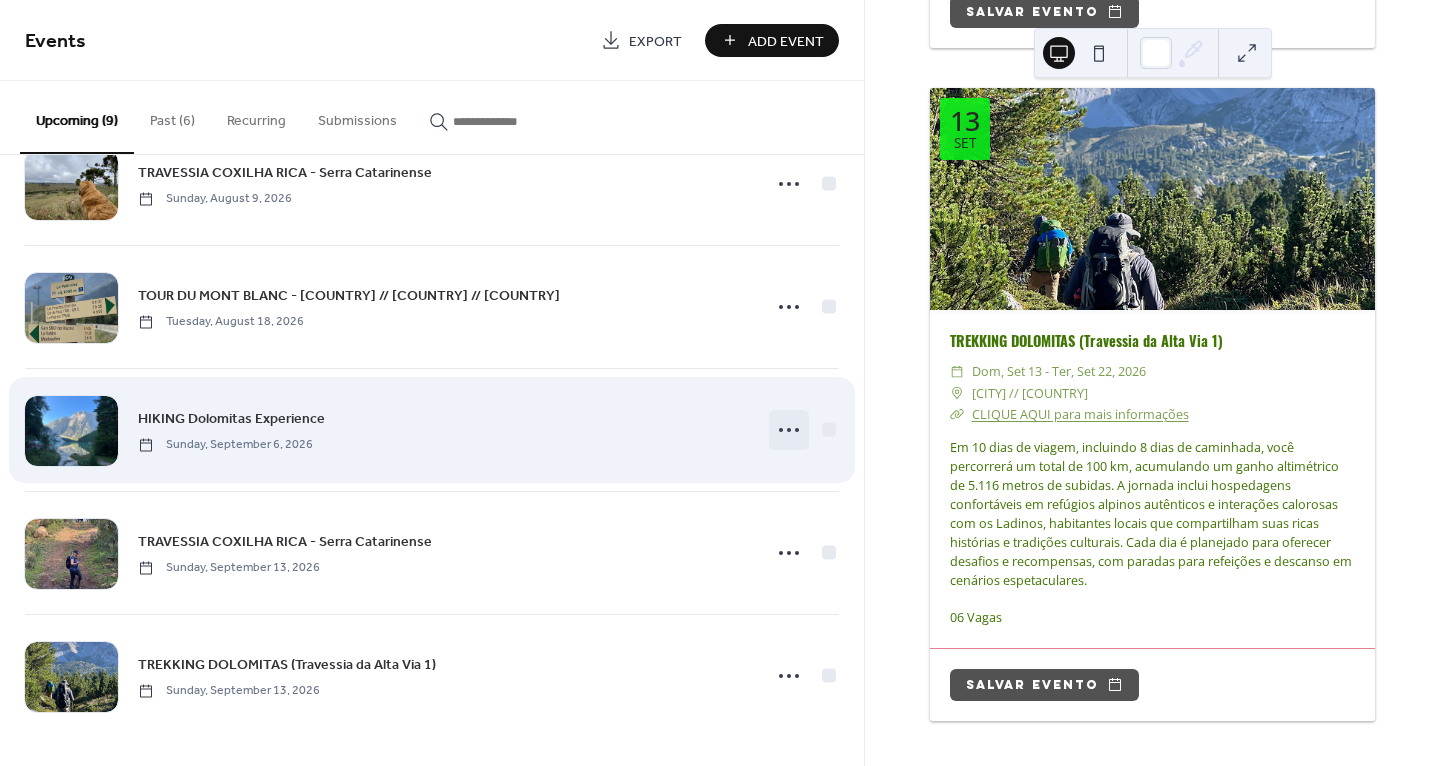 click 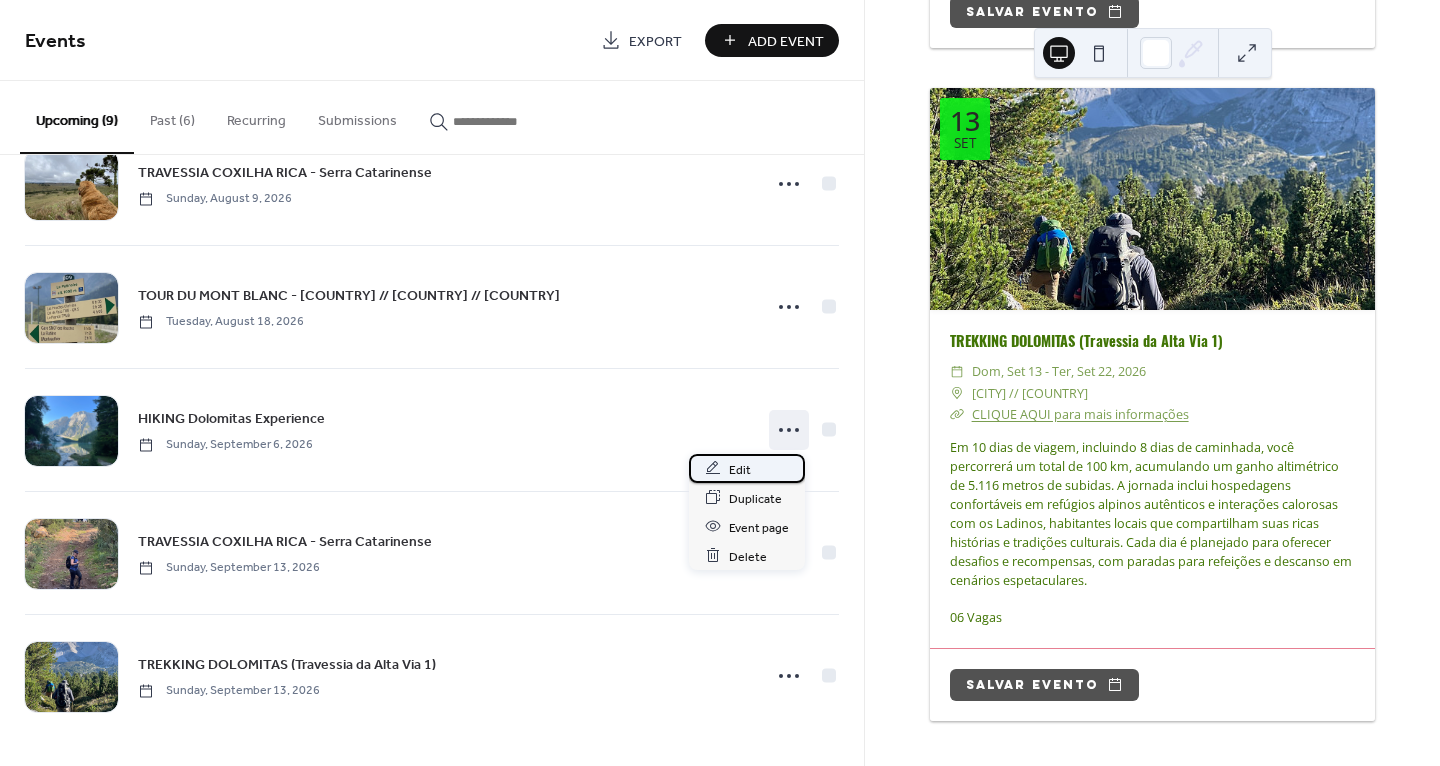 click on "Edit" at bounding box center (740, 469) 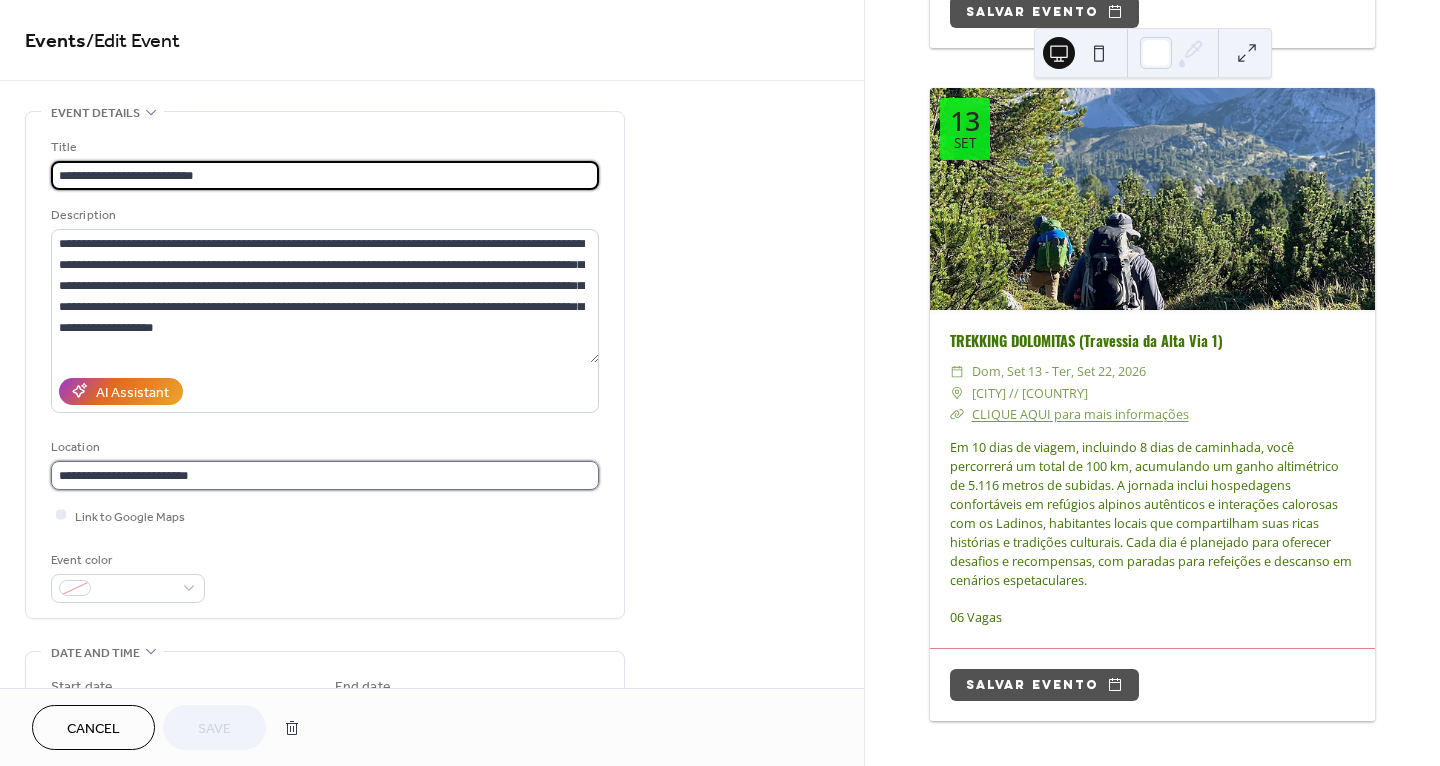 click on "**********" at bounding box center (325, 475) 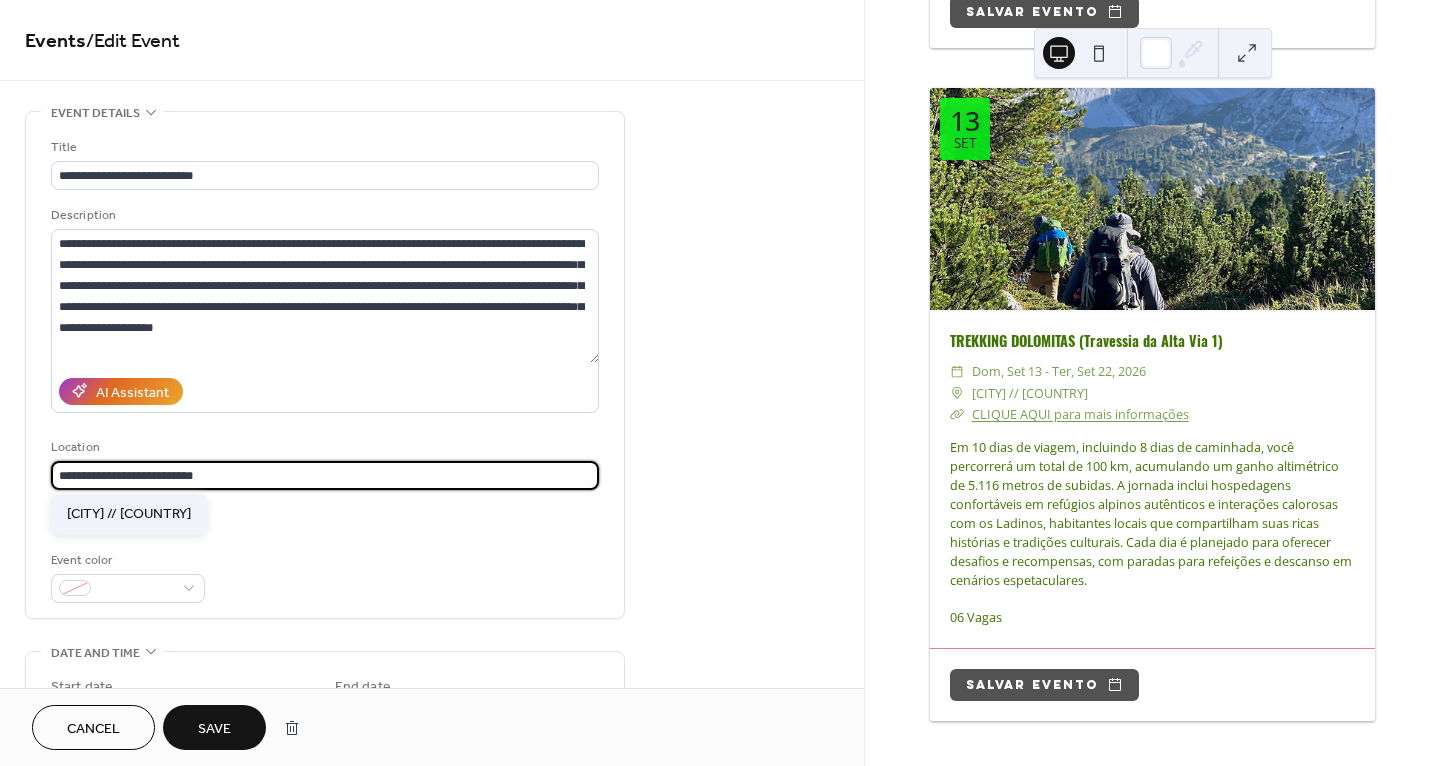 type on "**********" 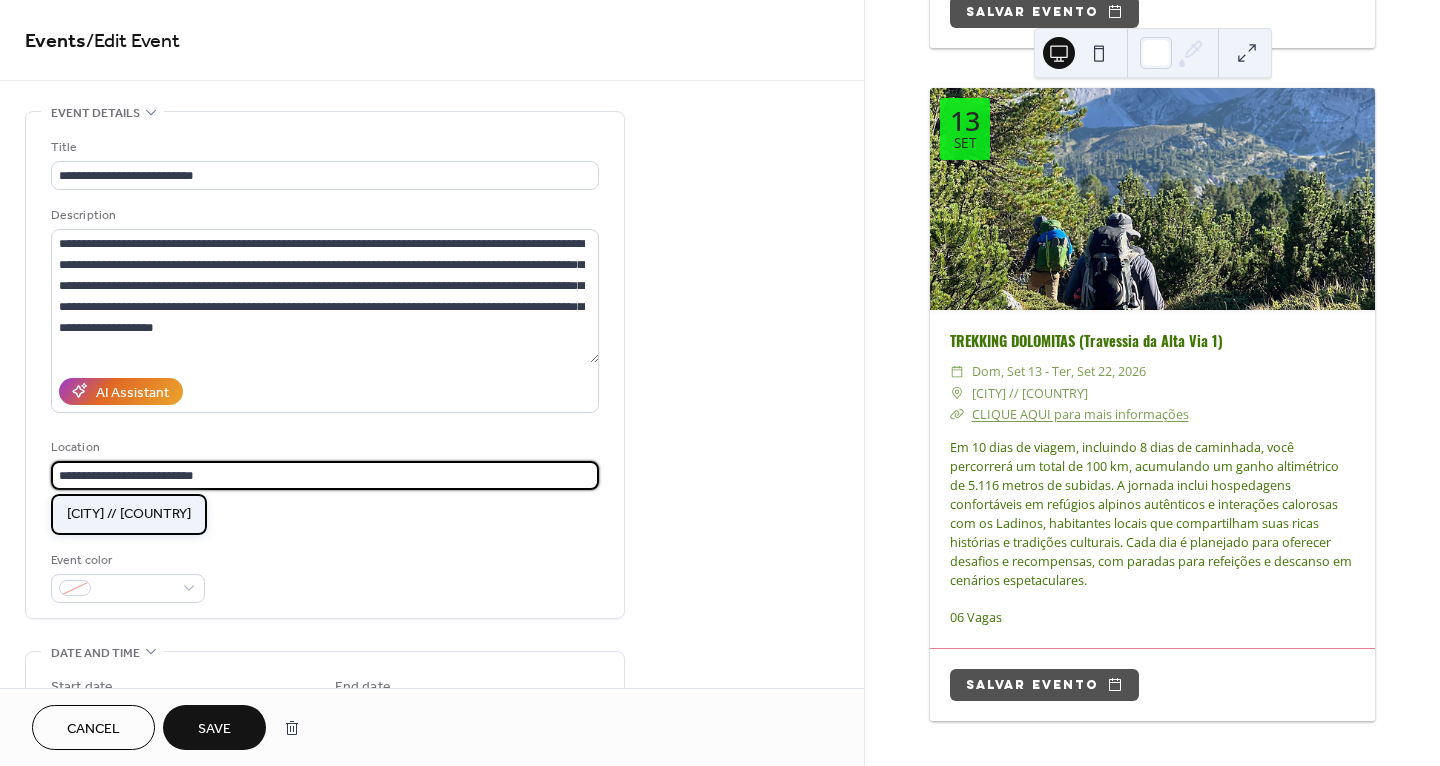 click on "[CITY] // [COUNTRY]" at bounding box center (129, 514) 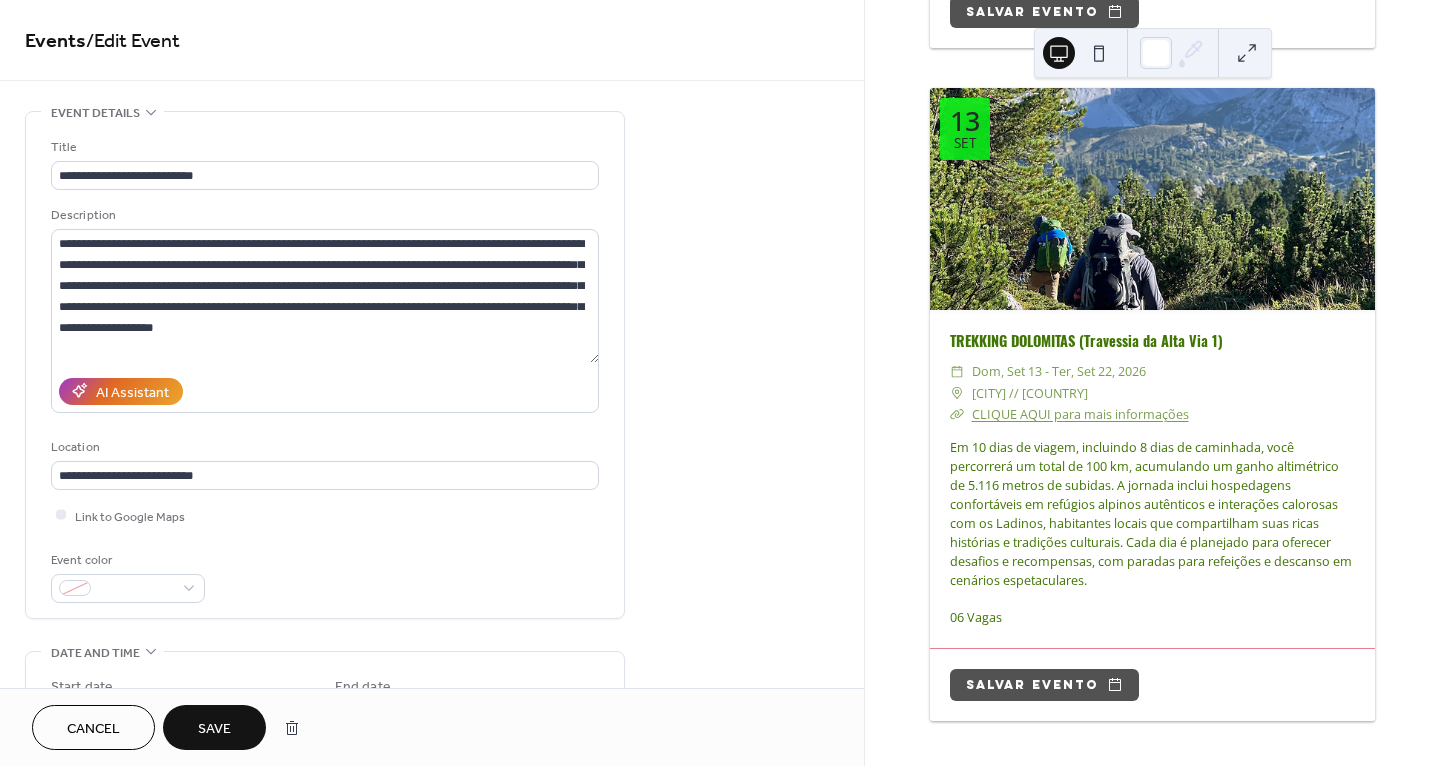 click on "Save" at bounding box center [214, 727] 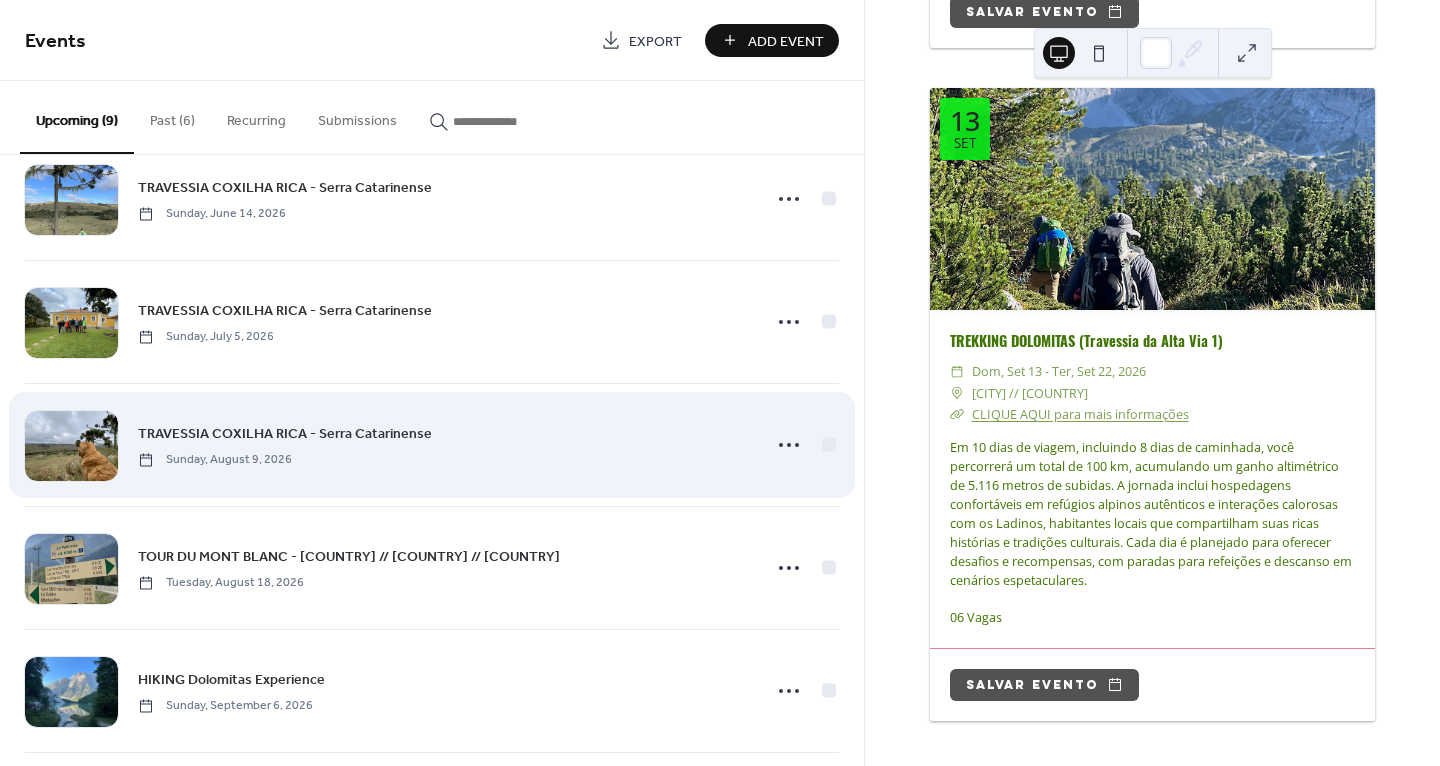 scroll, scrollTop: 417, scrollLeft: 0, axis: vertical 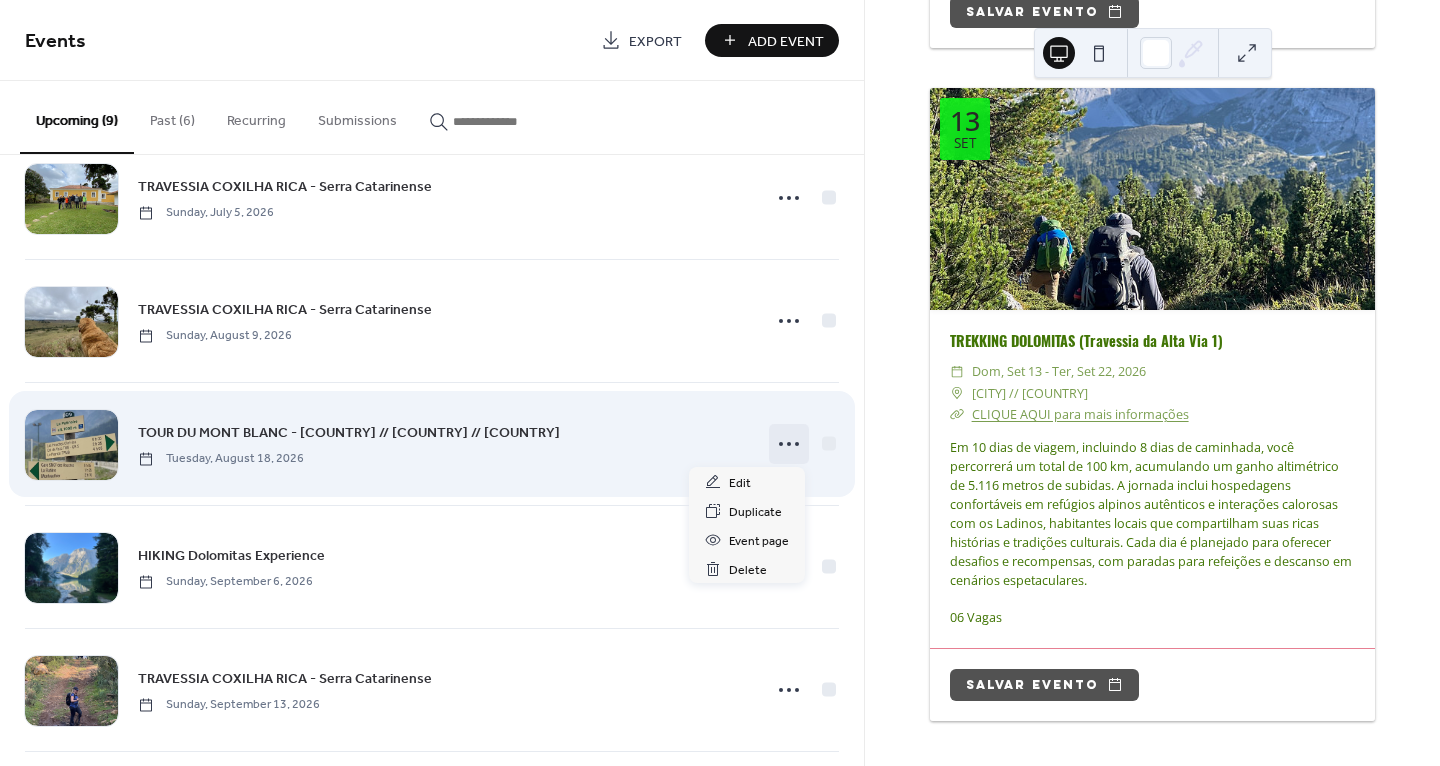 click 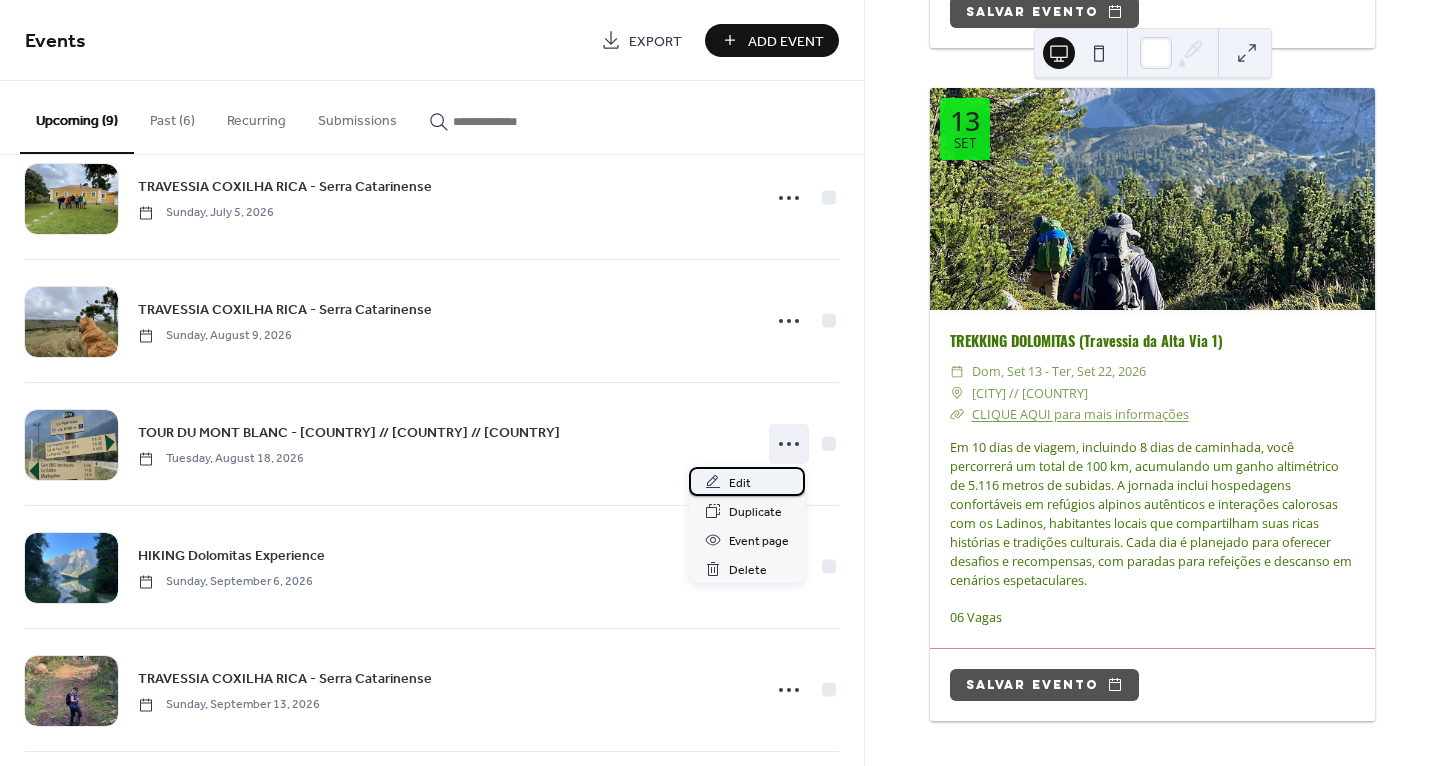 click on "Edit" at bounding box center [747, 481] 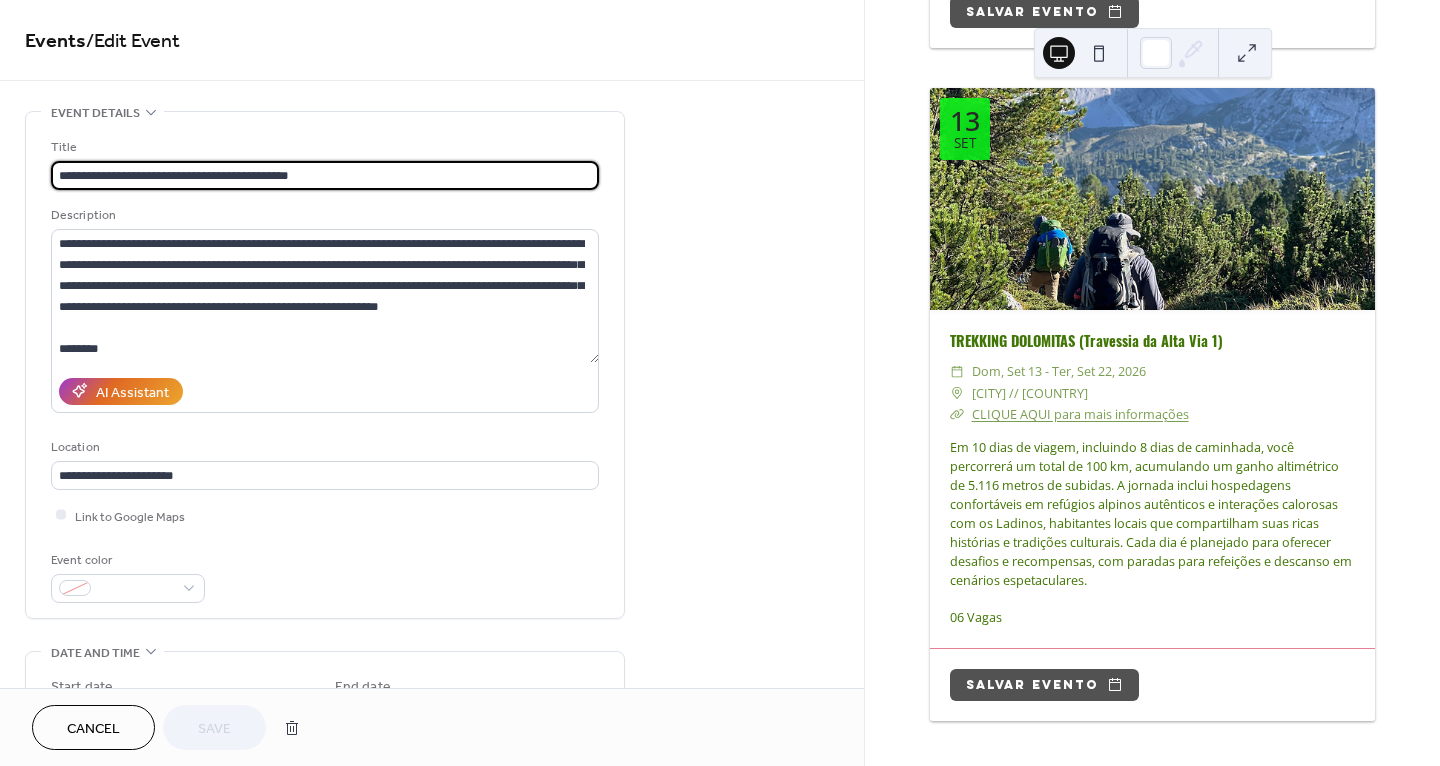 click on "**********" at bounding box center (325, 175) 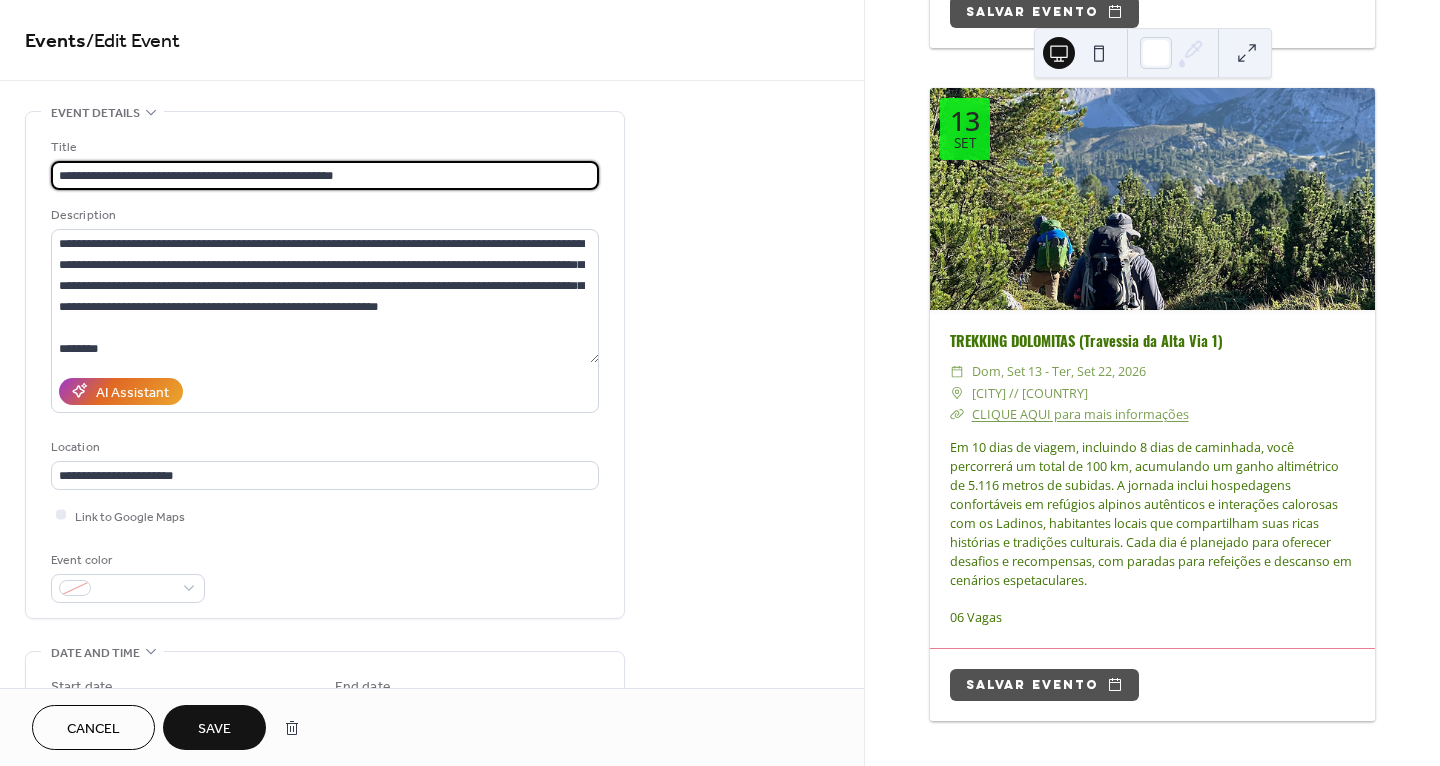 click on "**********" at bounding box center (325, 175) 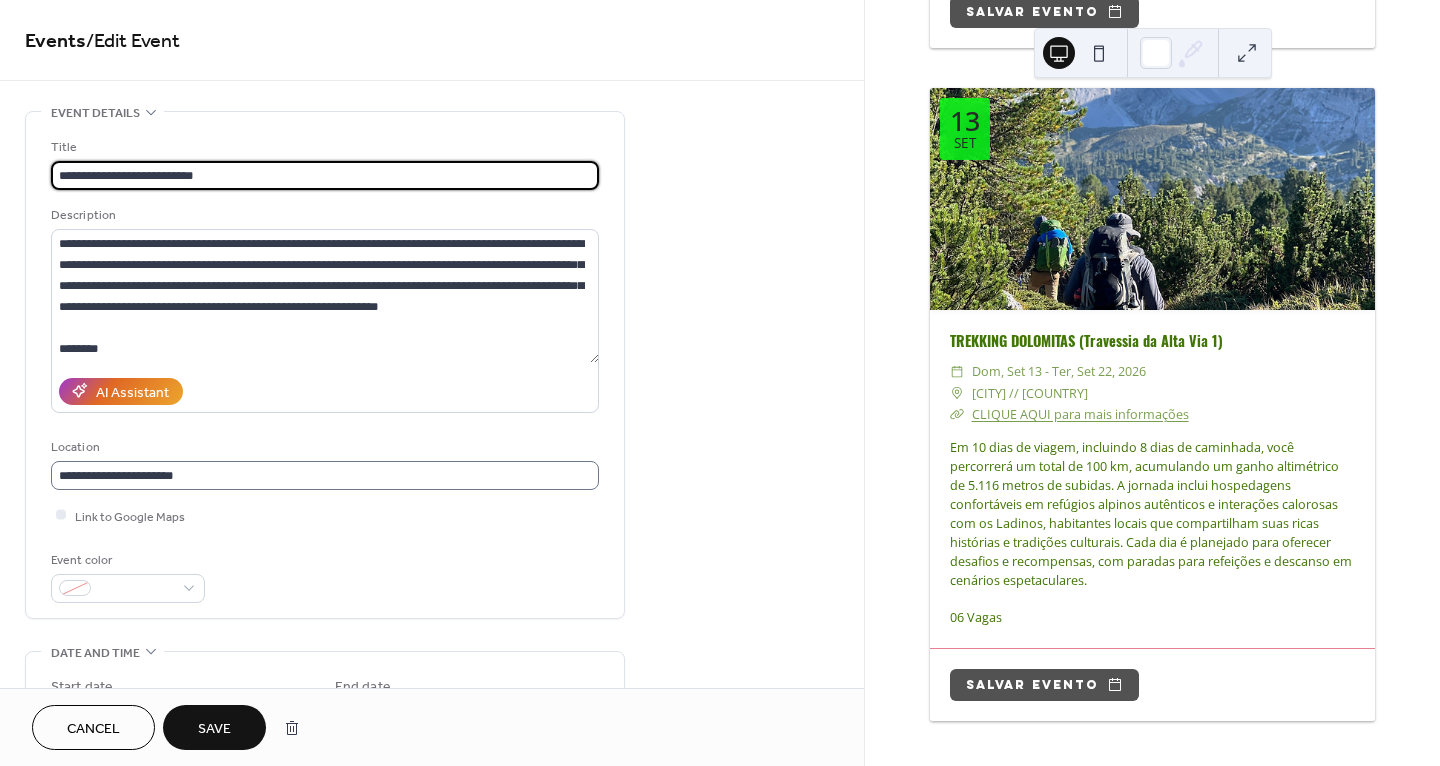 type on "**********" 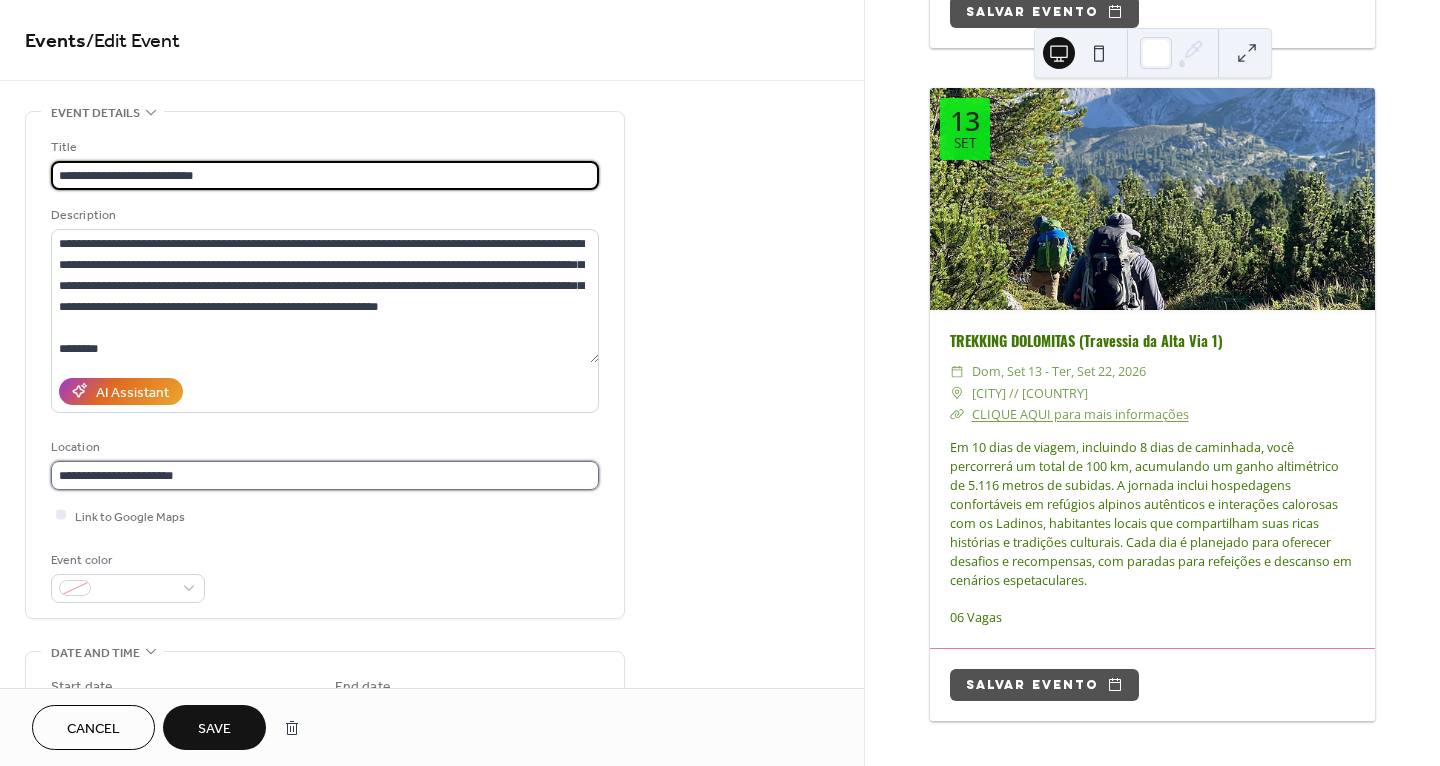 click on "**********" at bounding box center [325, 475] 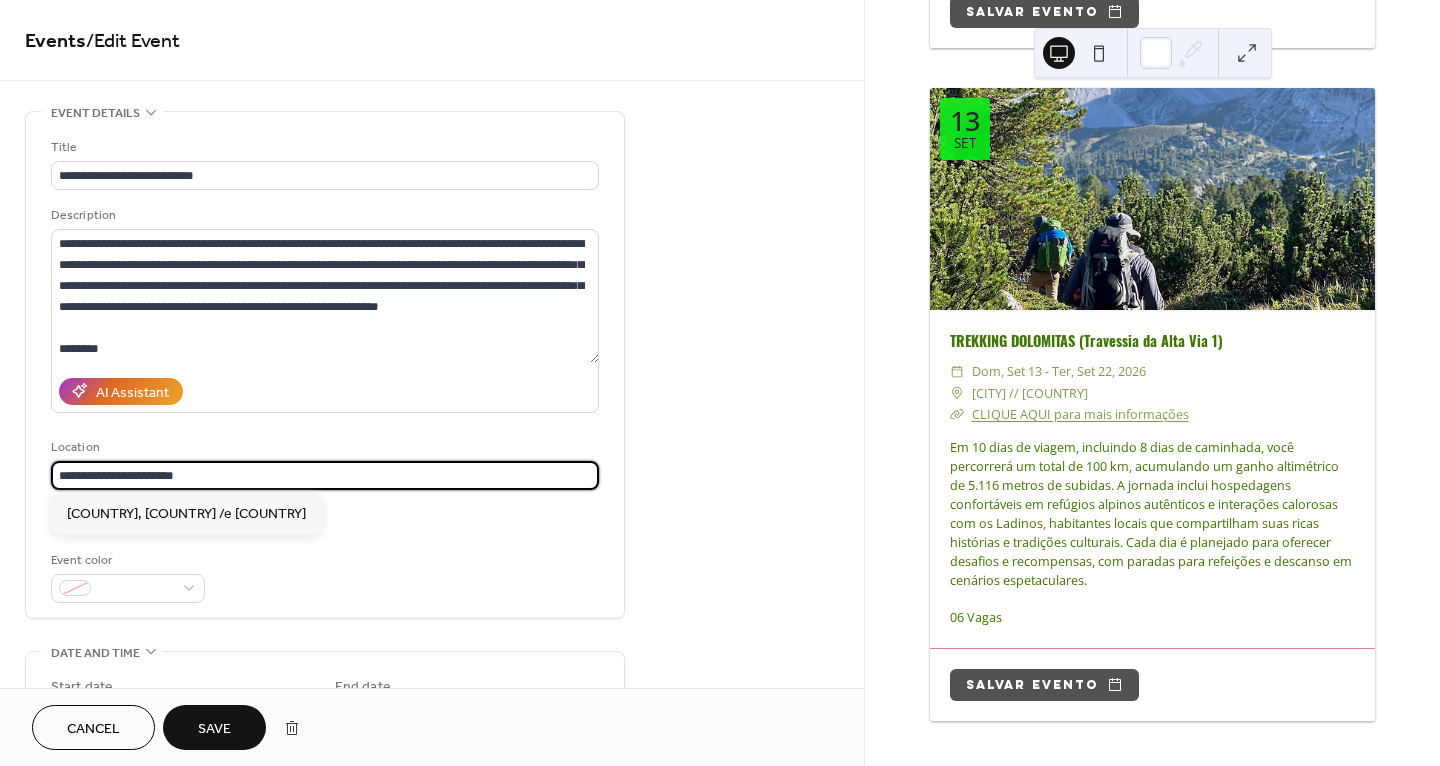 click on "**********" at bounding box center [325, 475] 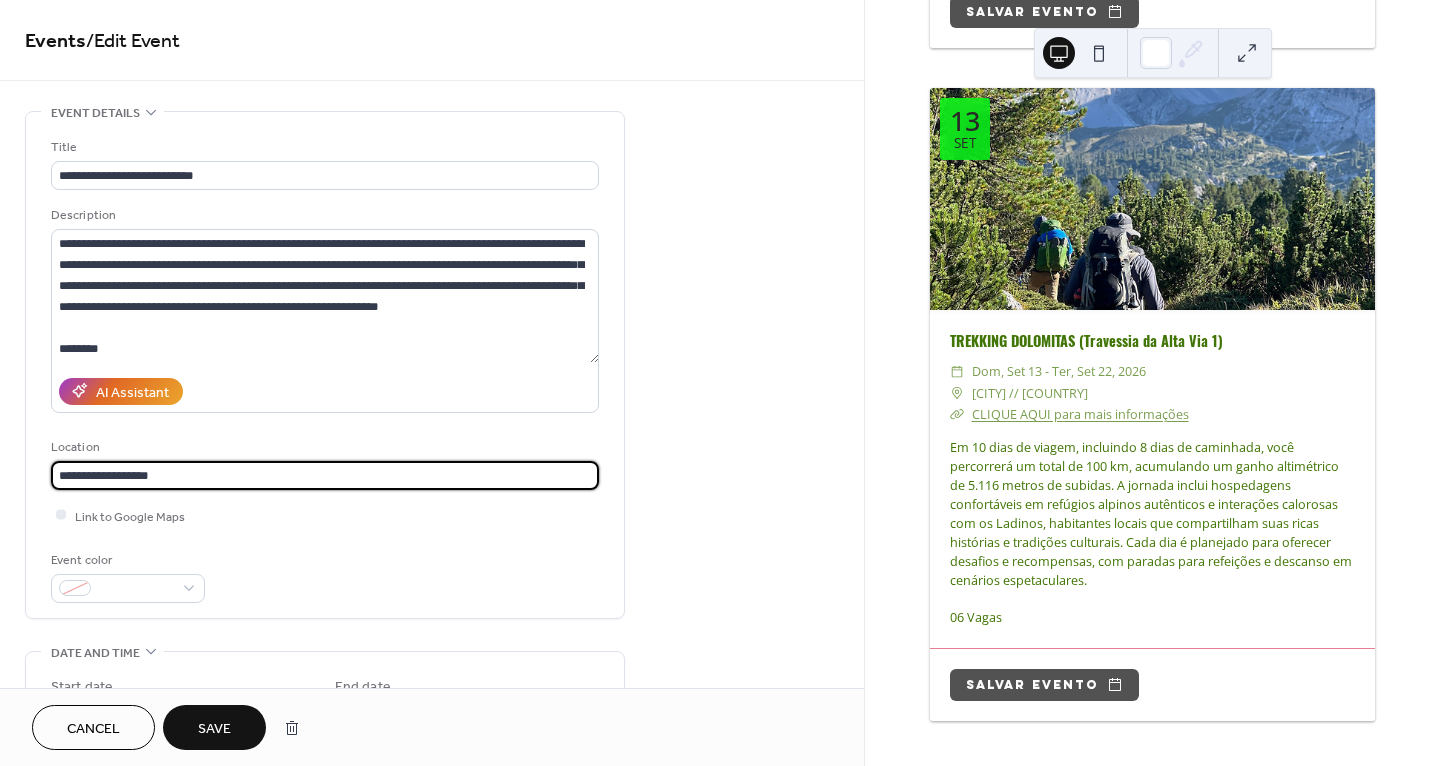 type on "**********" 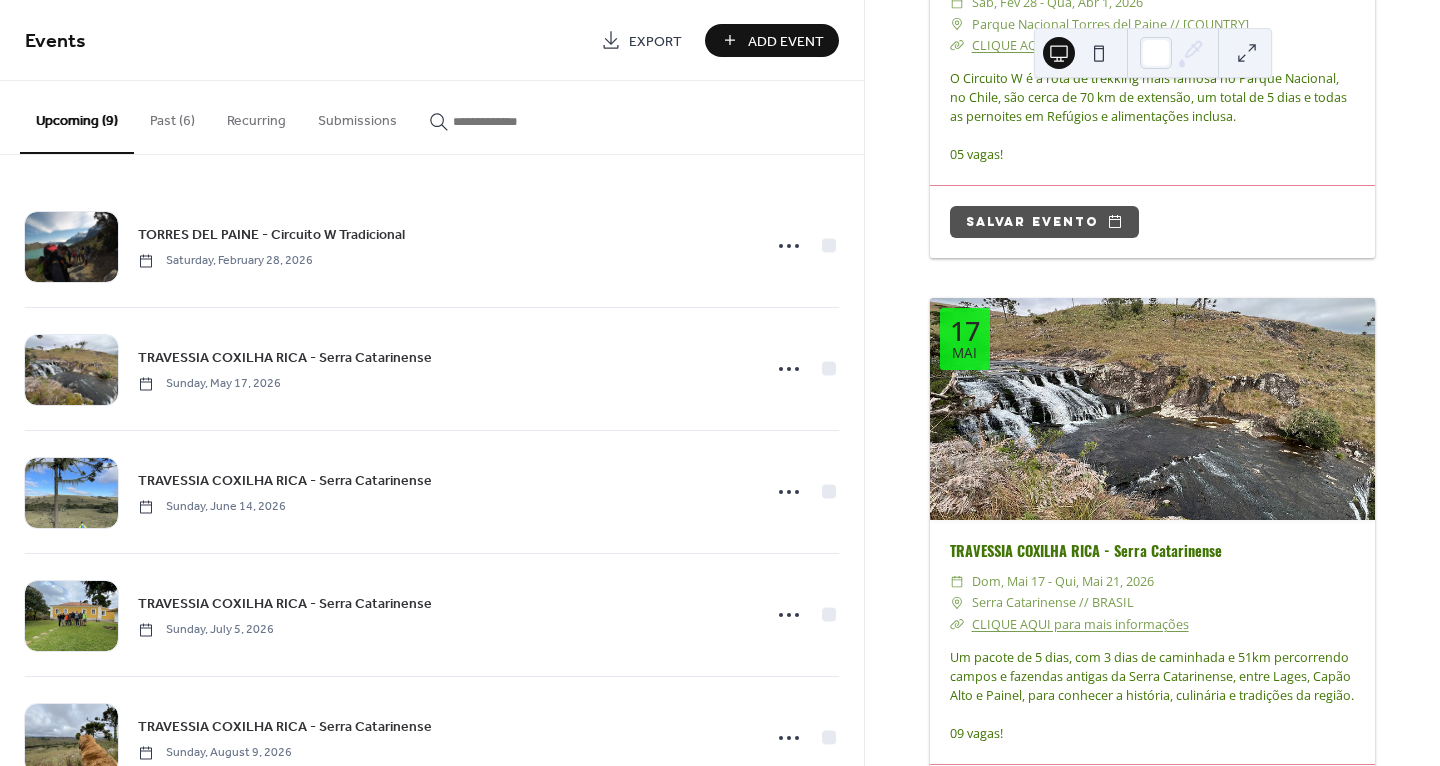 scroll, scrollTop: 0, scrollLeft: 0, axis: both 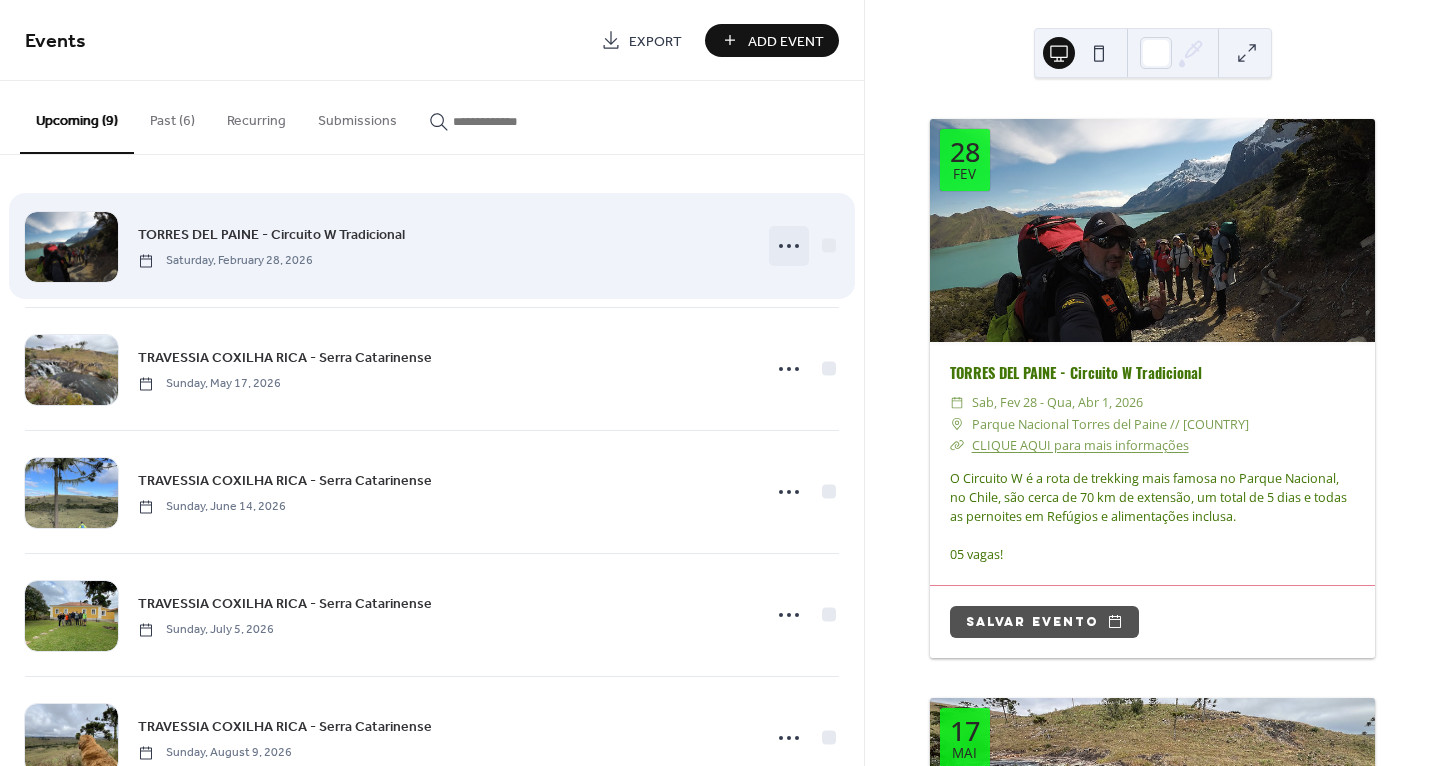click 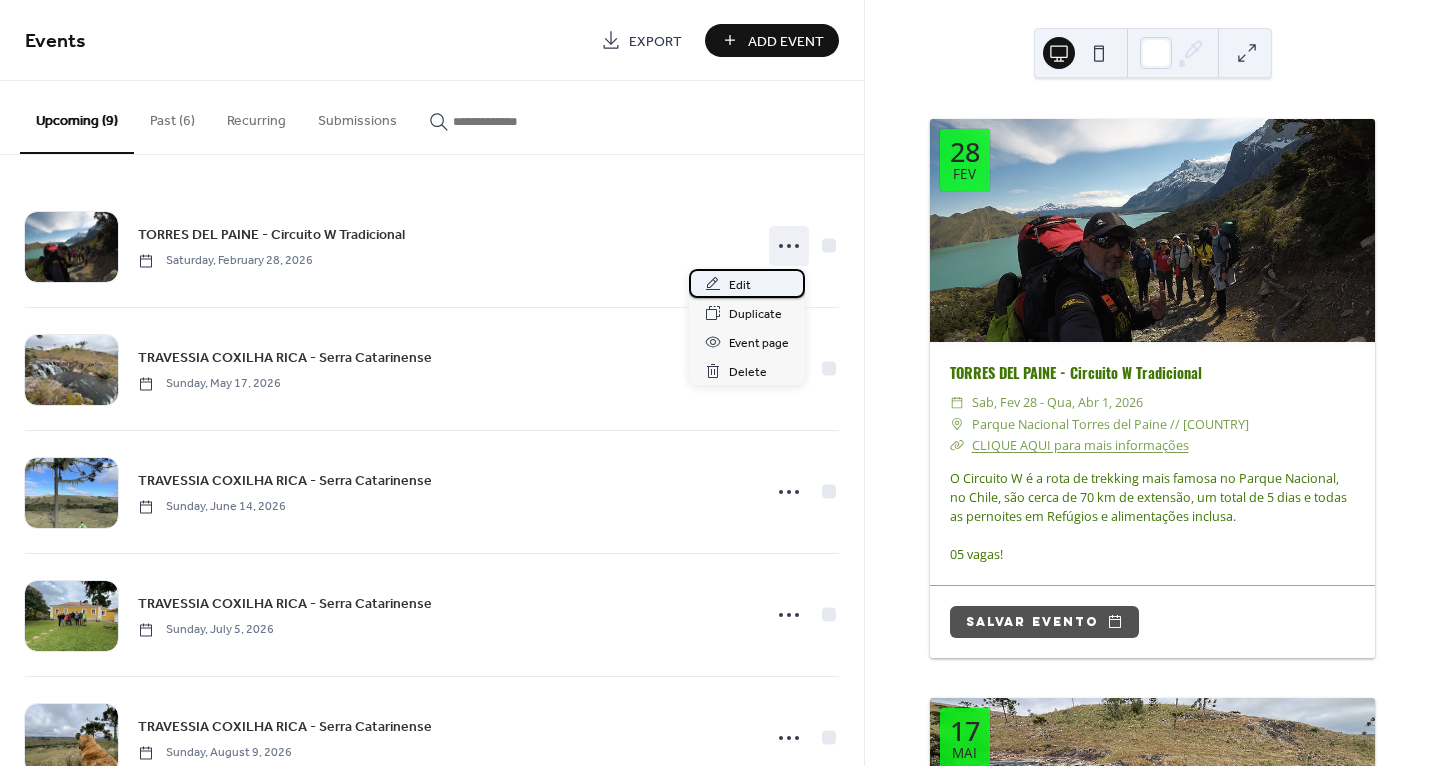click on "Edit" at bounding box center (747, 283) 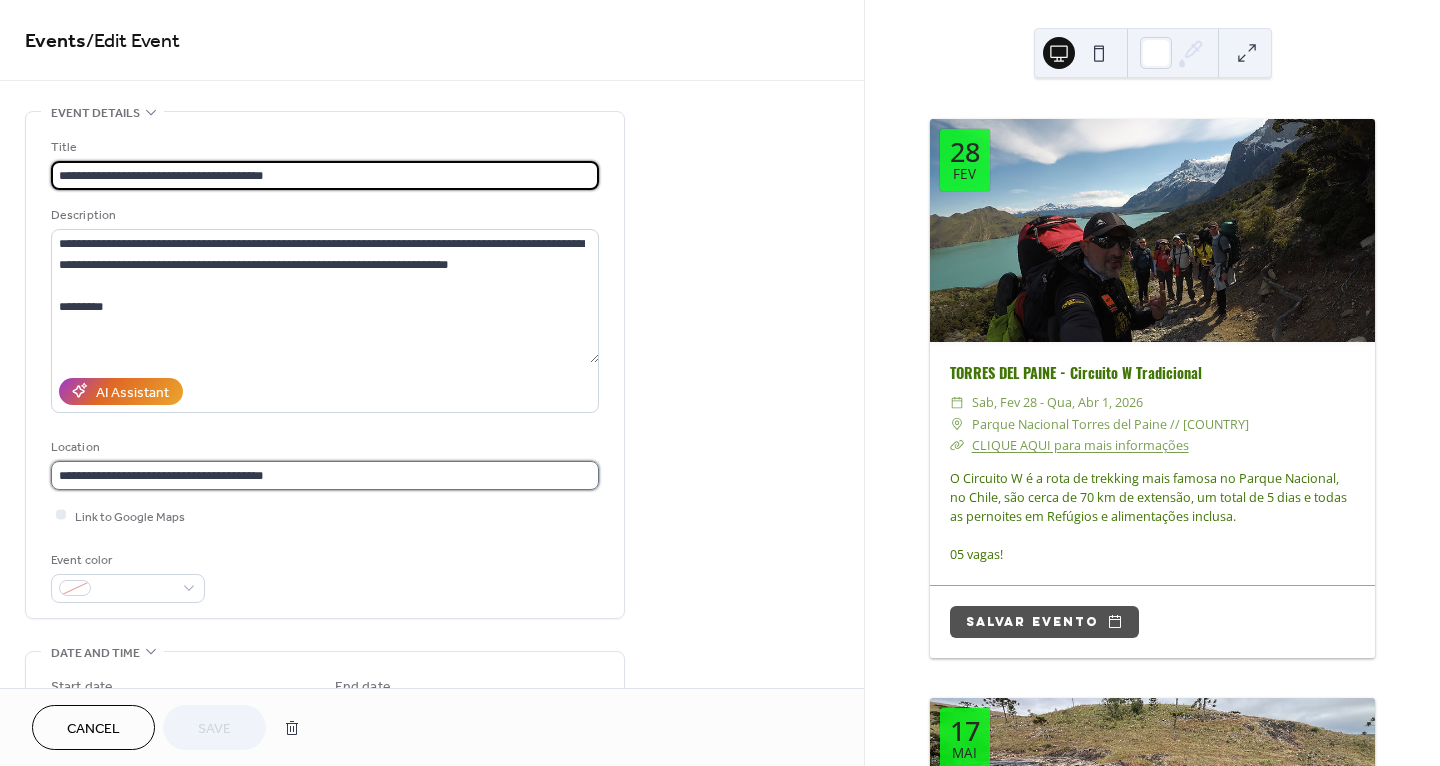 click on "**********" at bounding box center [325, 475] 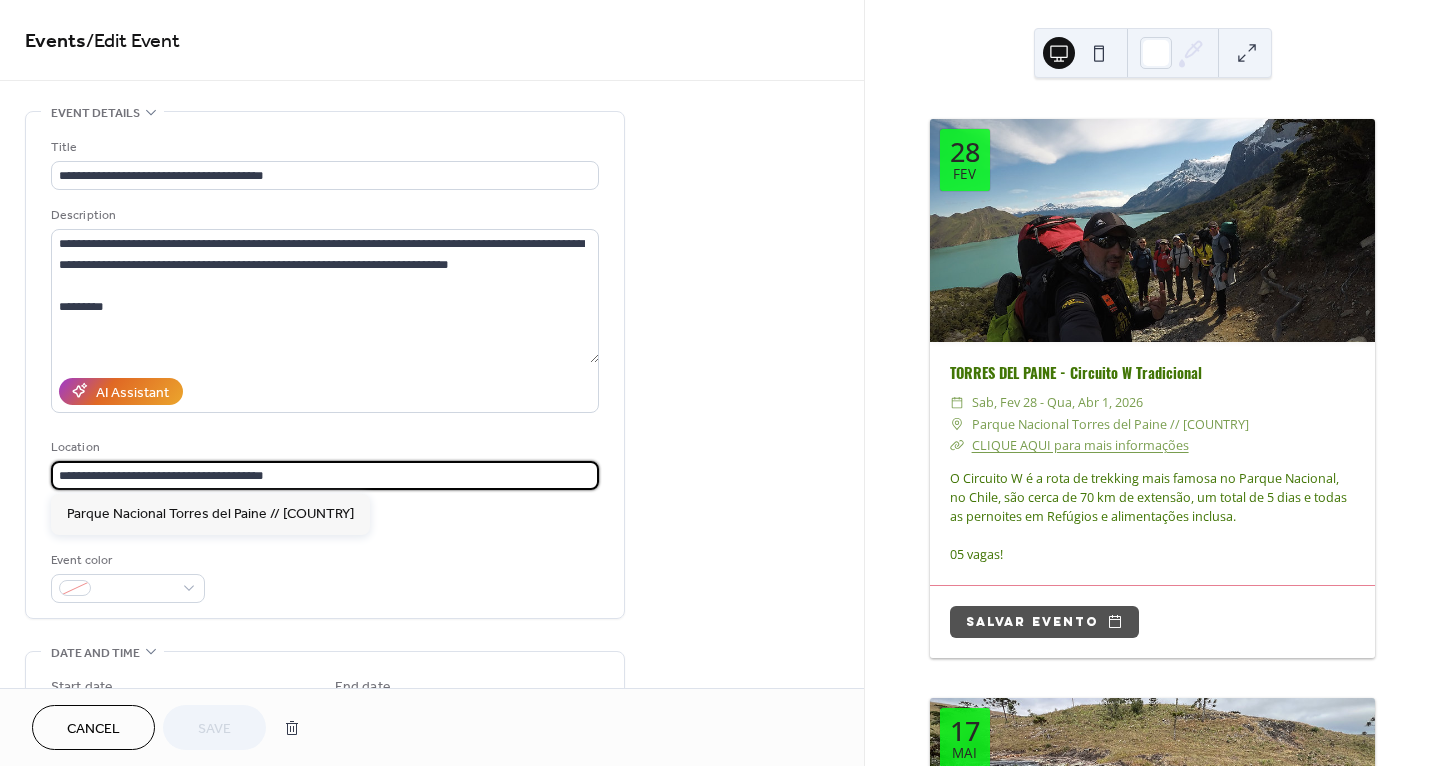 click on "**********" at bounding box center [325, 475] 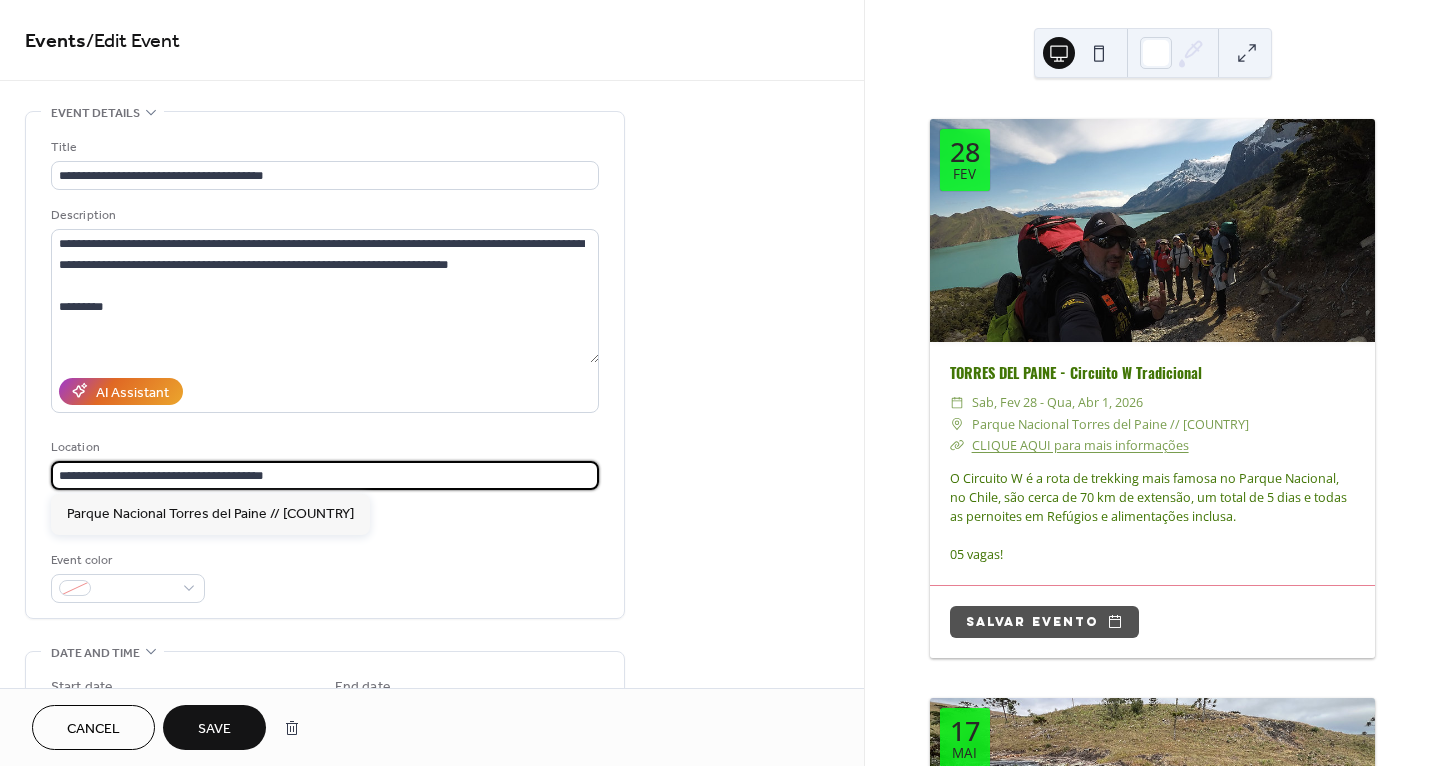 type on "**********" 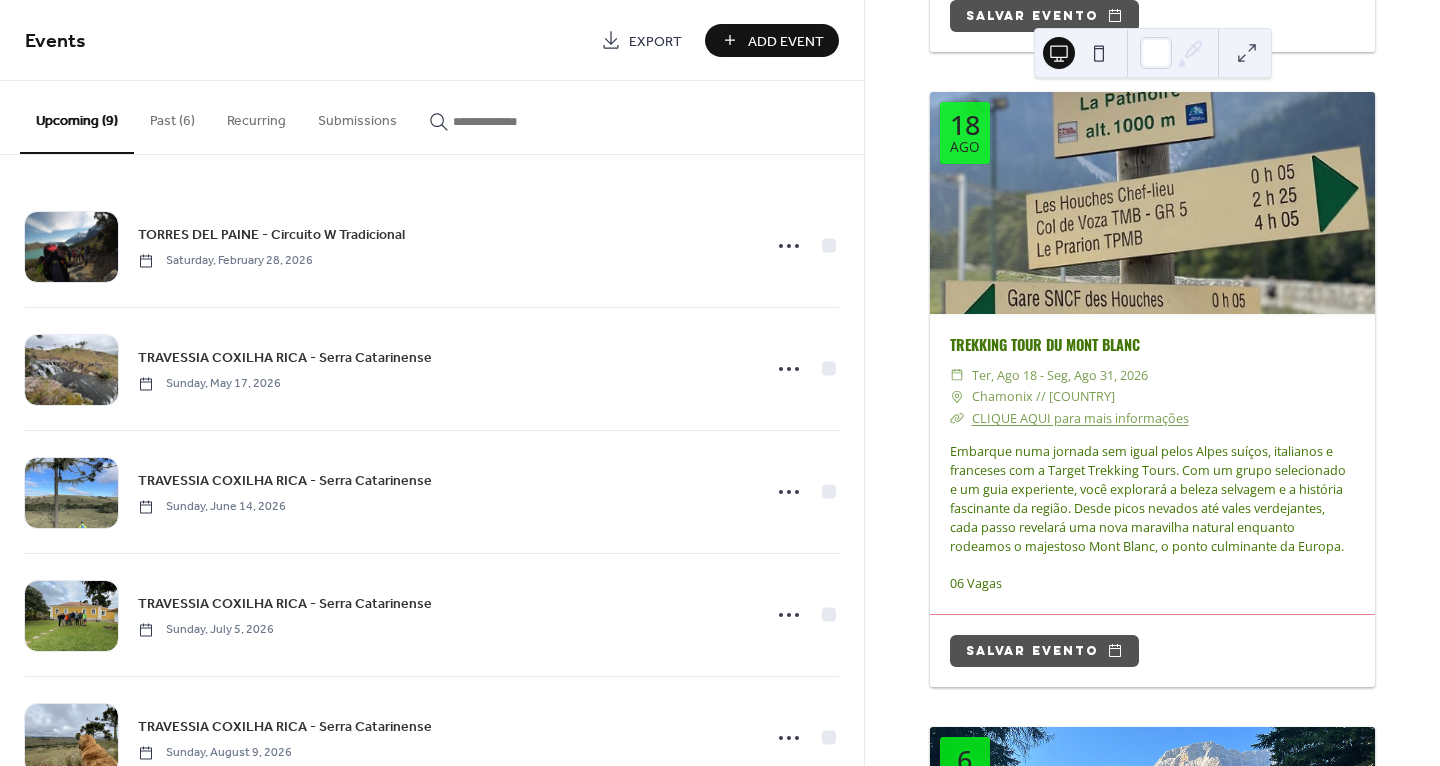 scroll, scrollTop: 2737, scrollLeft: 0, axis: vertical 